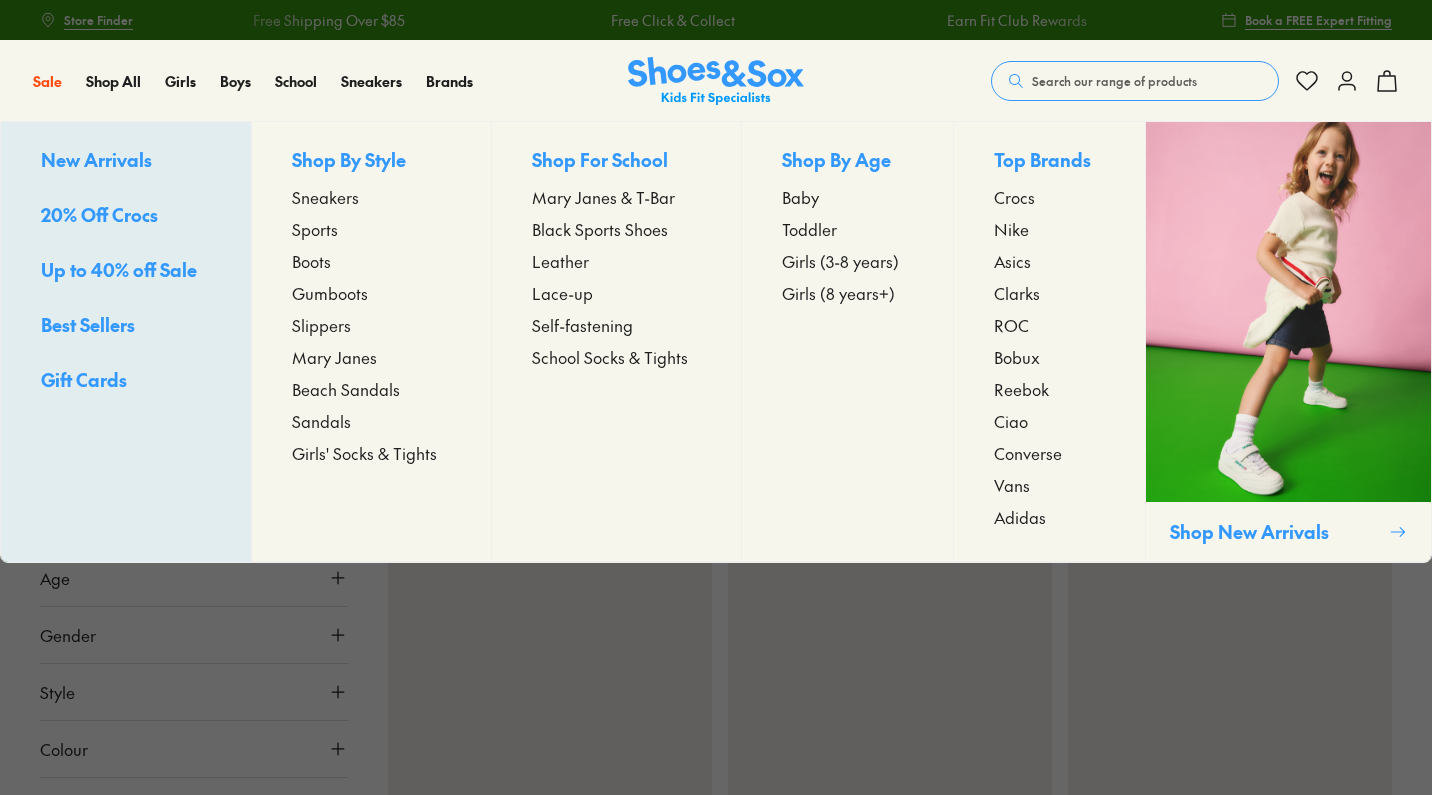 scroll, scrollTop: 0, scrollLeft: 0, axis: both 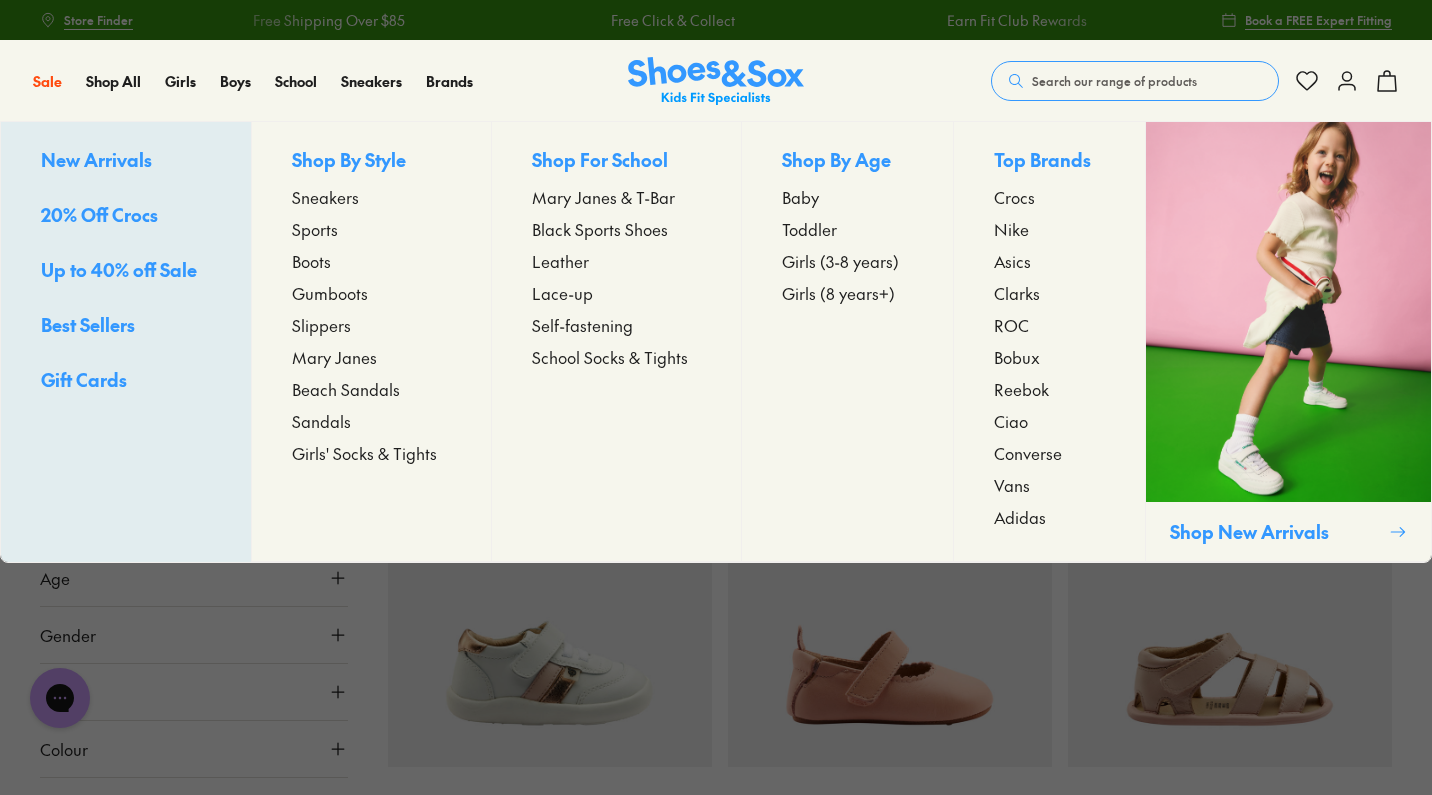 click on "Girls (3-8 years)" at bounding box center (840, 261) 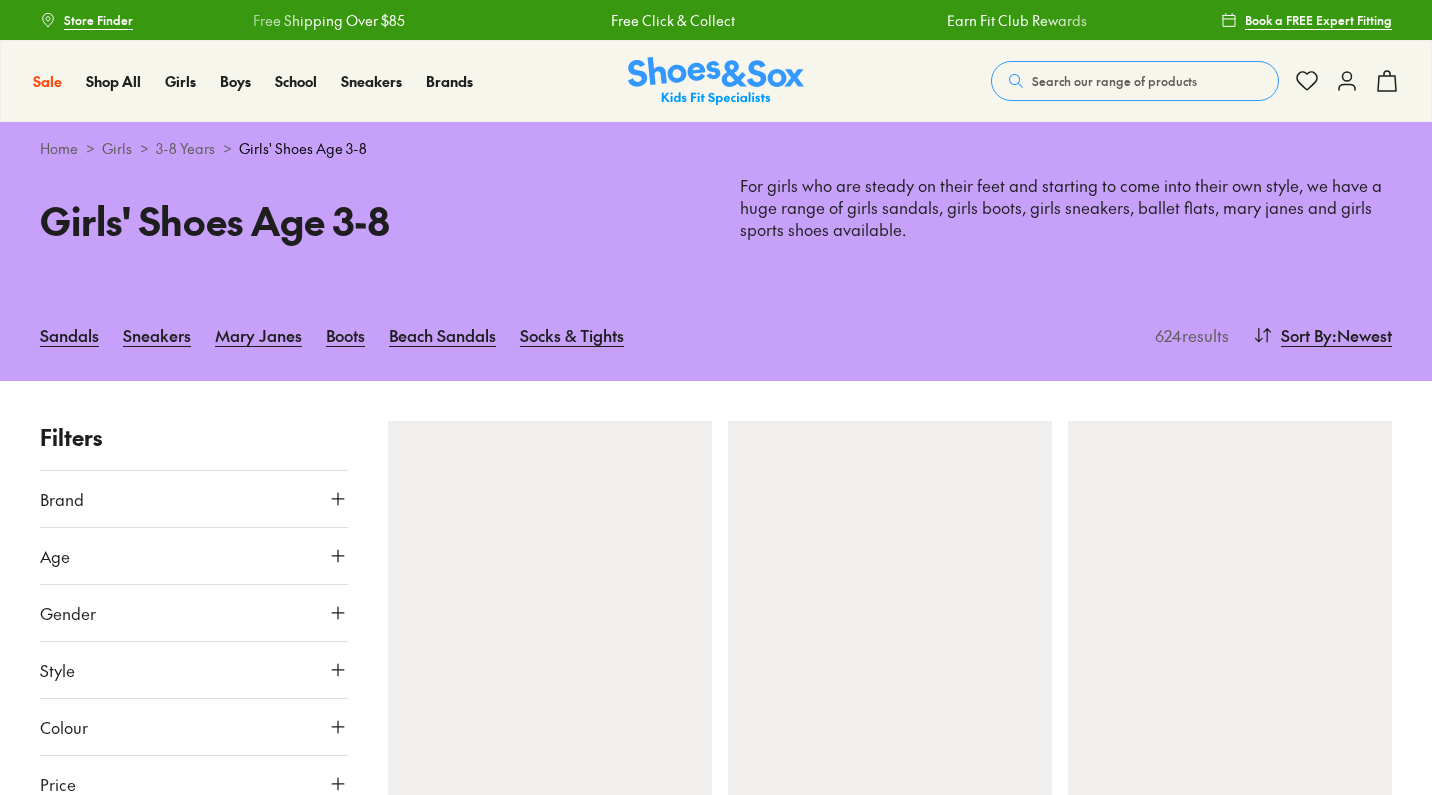 scroll, scrollTop: 0, scrollLeft: 0, axis: both 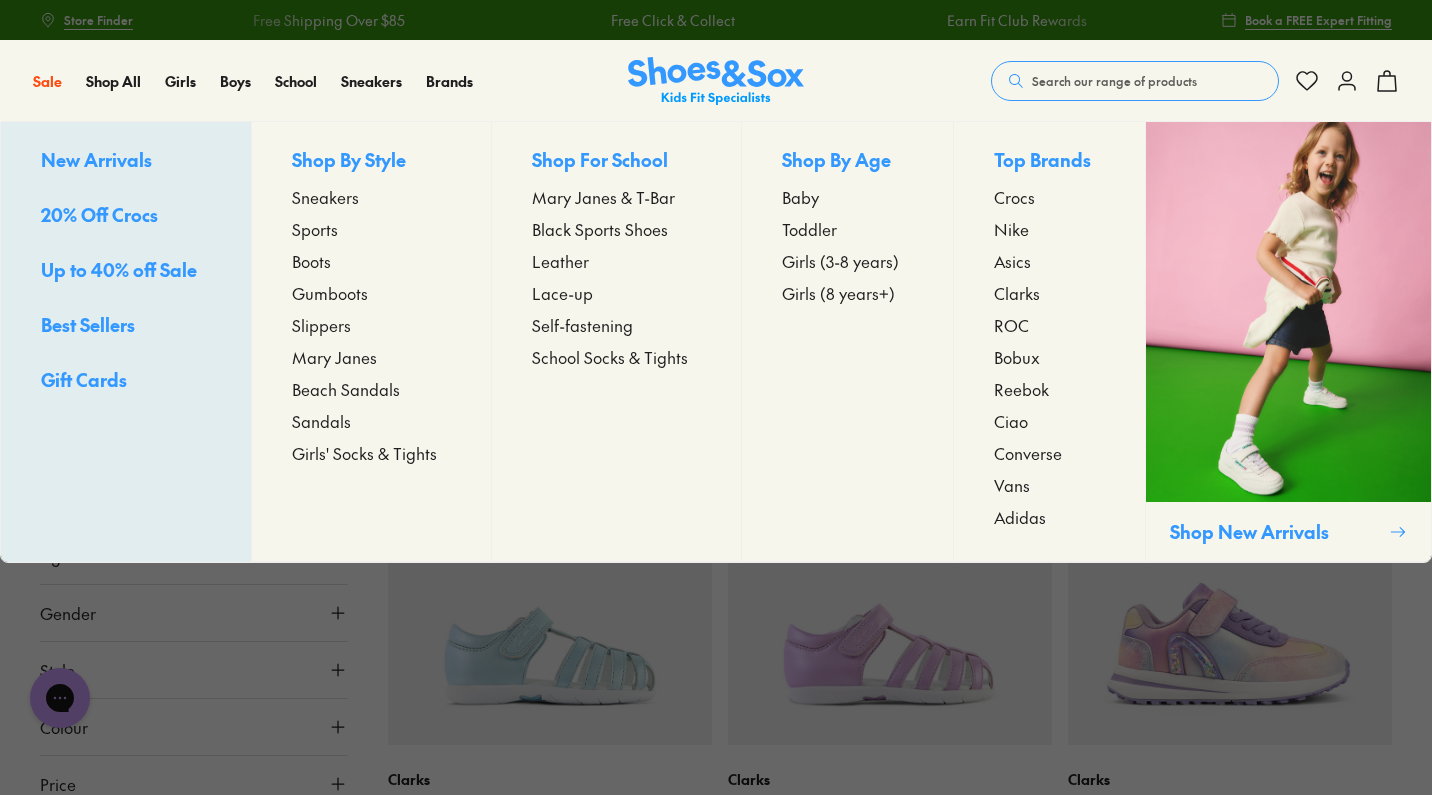 click on "Toddler" at bounding box center (809, 229) 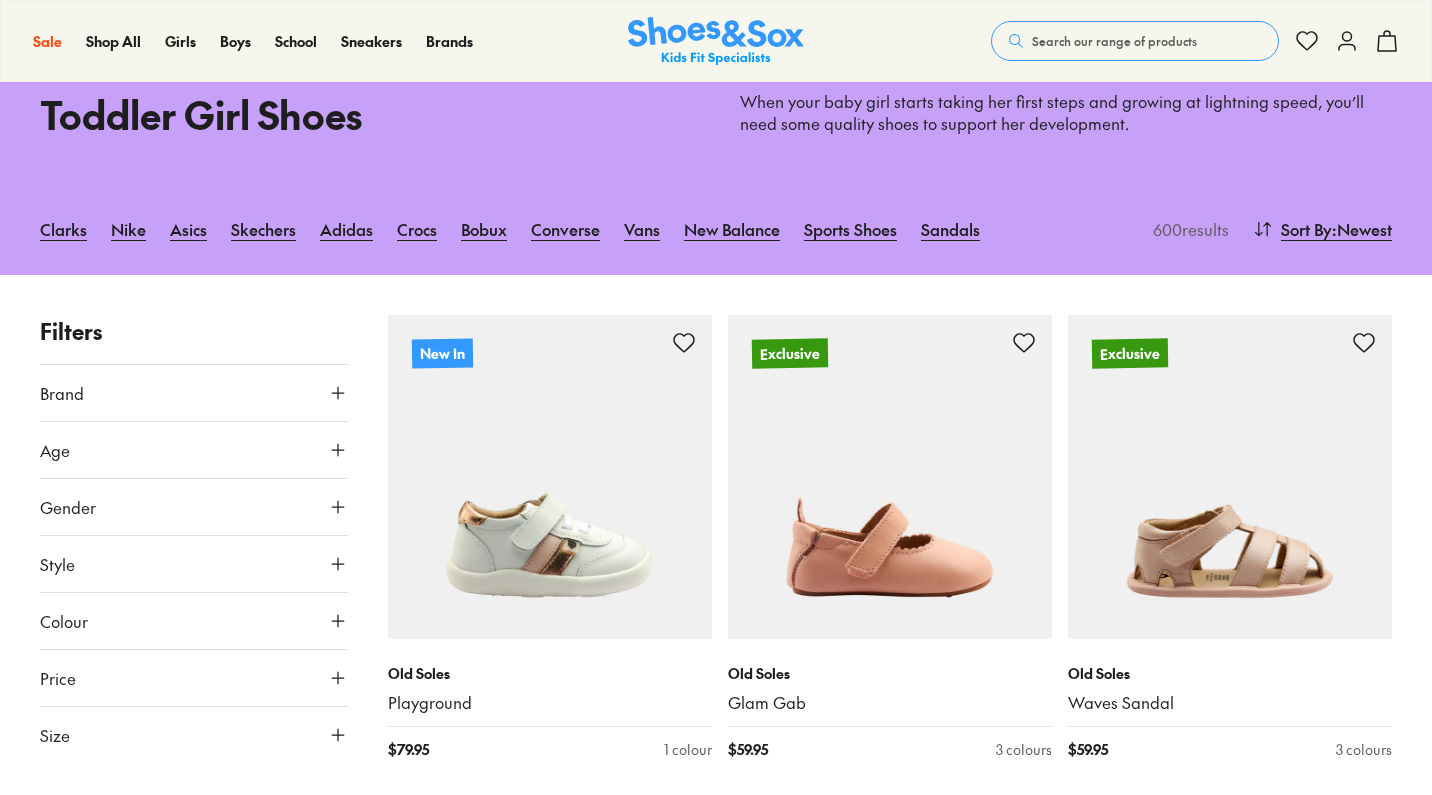 scroll, scrollTop: 89, scrollLeft: 0, axis: vertical 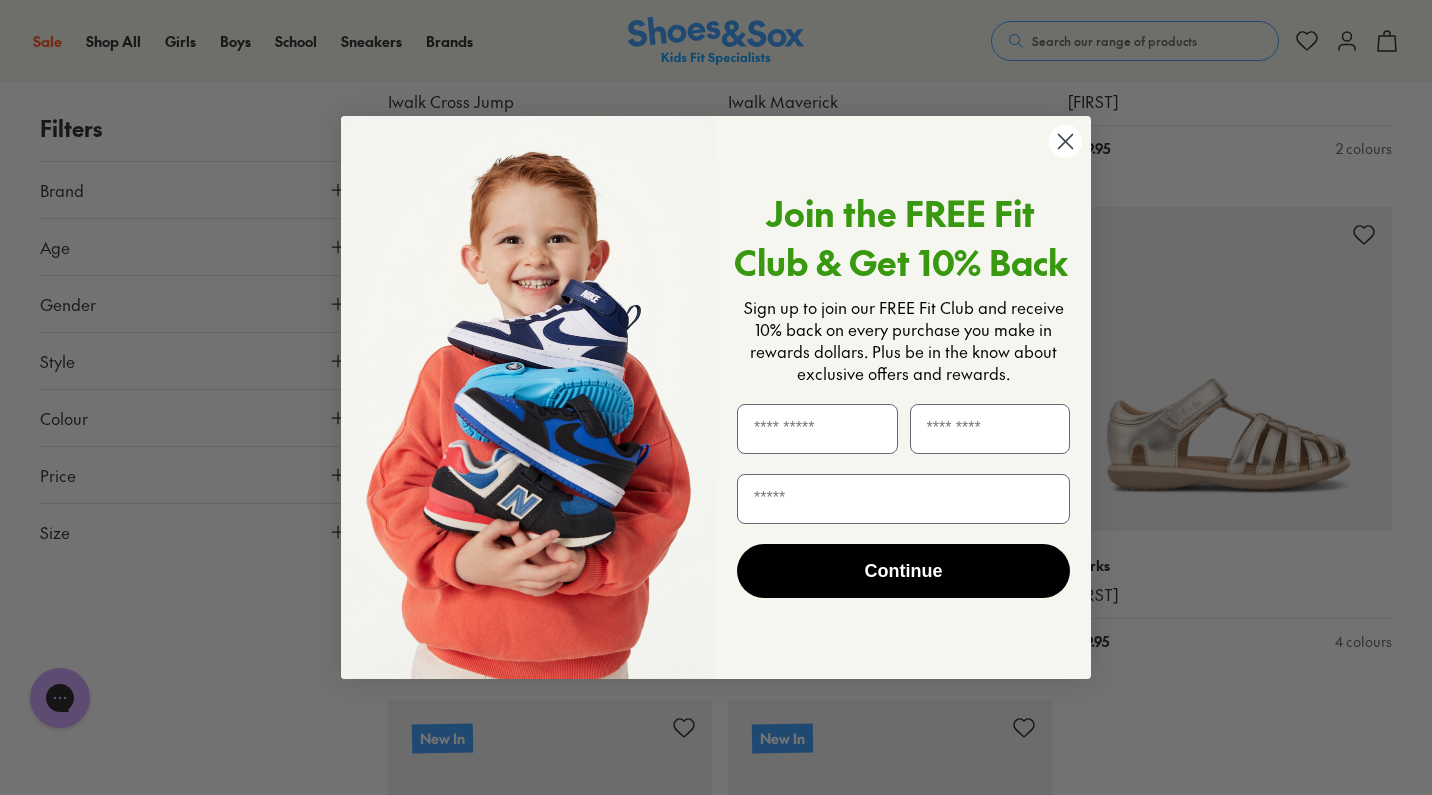 click 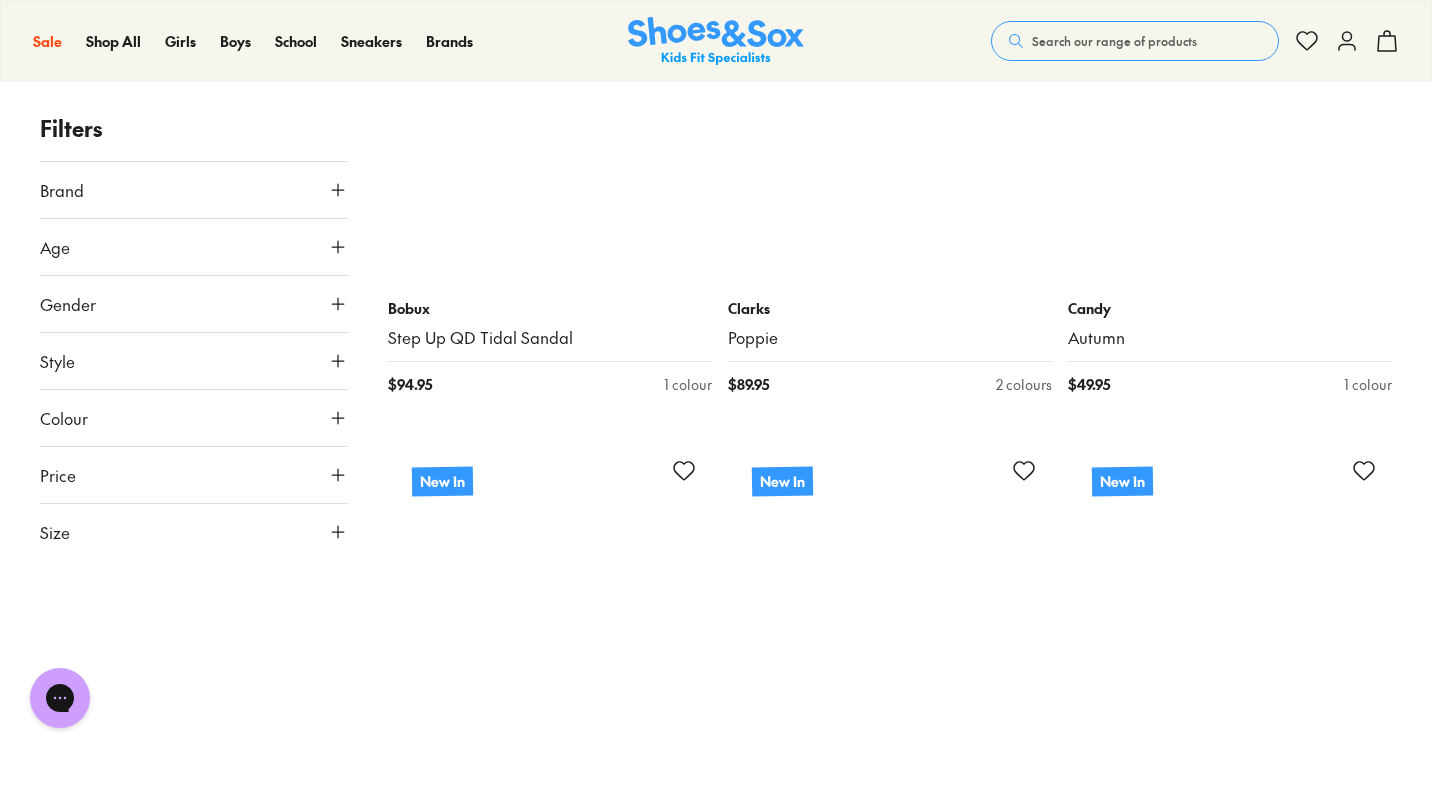 scroll, scrollTop: 8472, scrollLeft: 0, axis: vertical 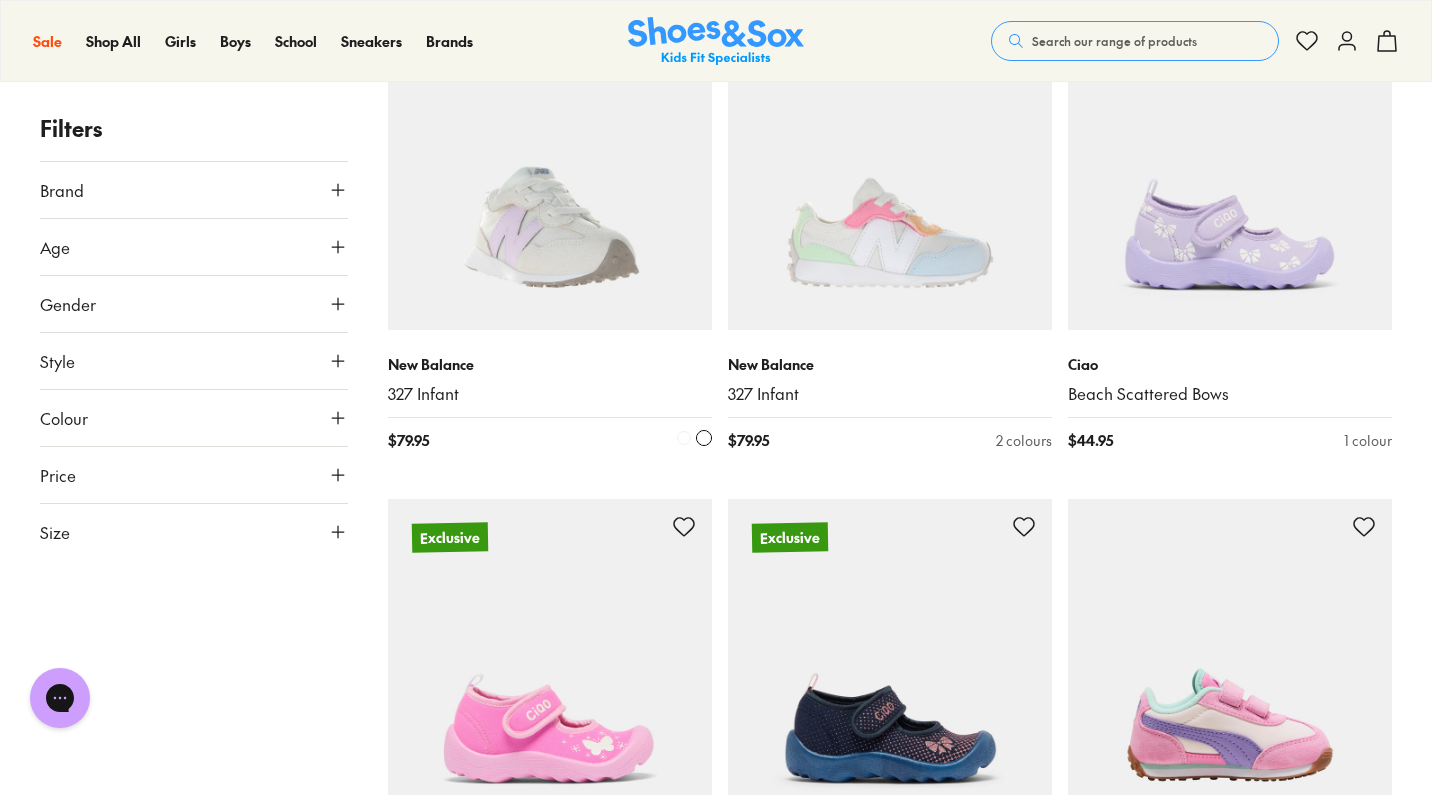 click at bounding box center (550, 168) 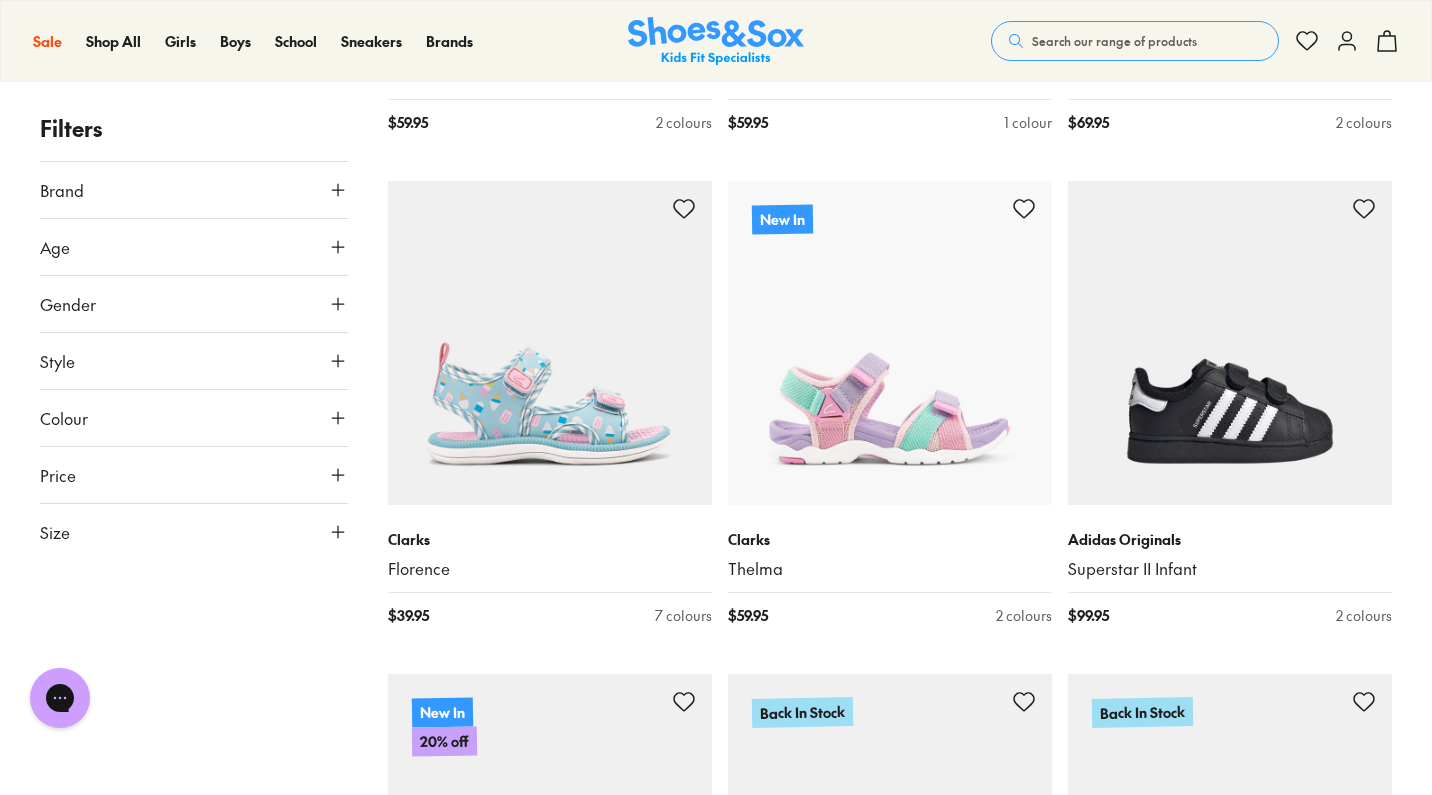 scroll, scrollTop: 18115, scrollLeft: 0, axis: vertical 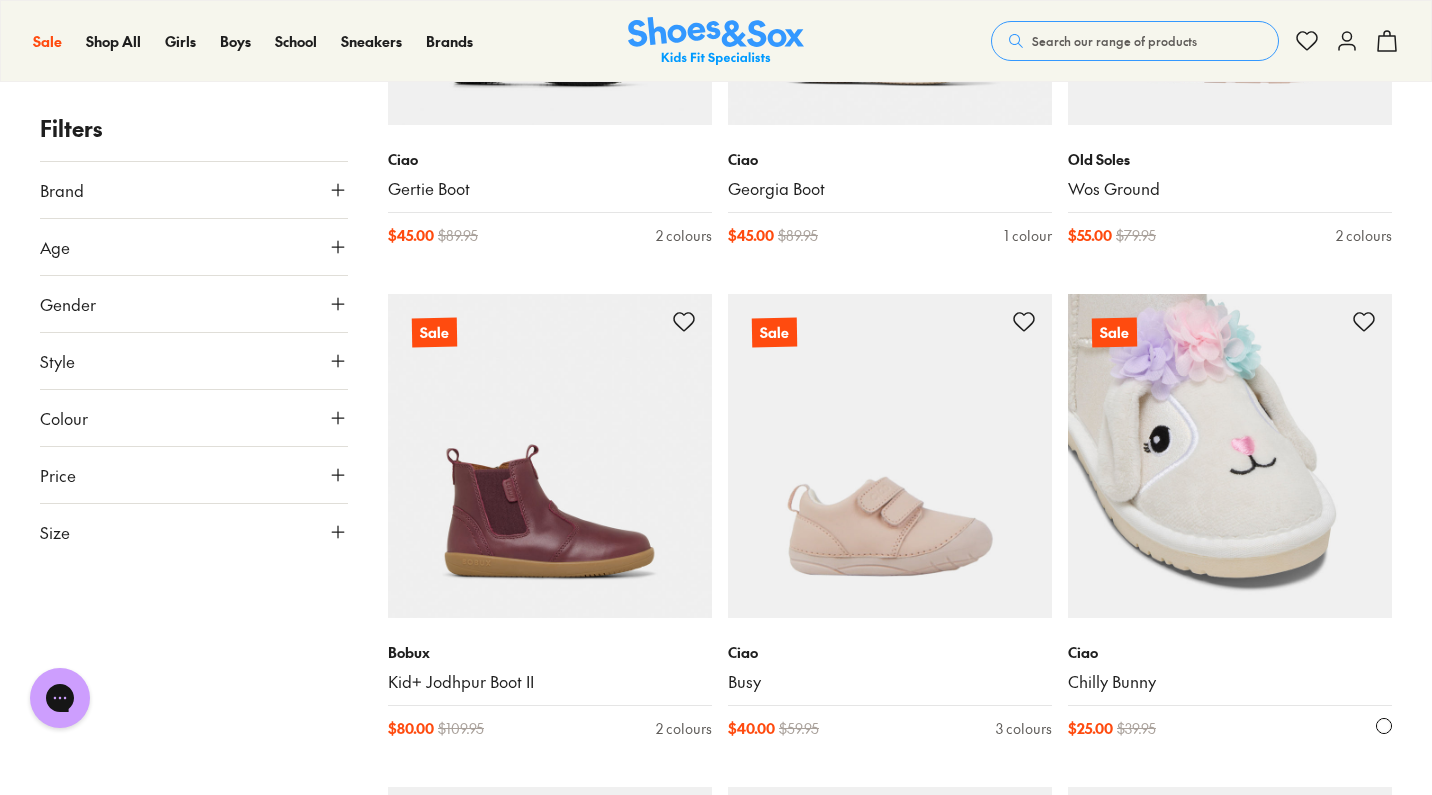 click at bounding box center [1230, 456] 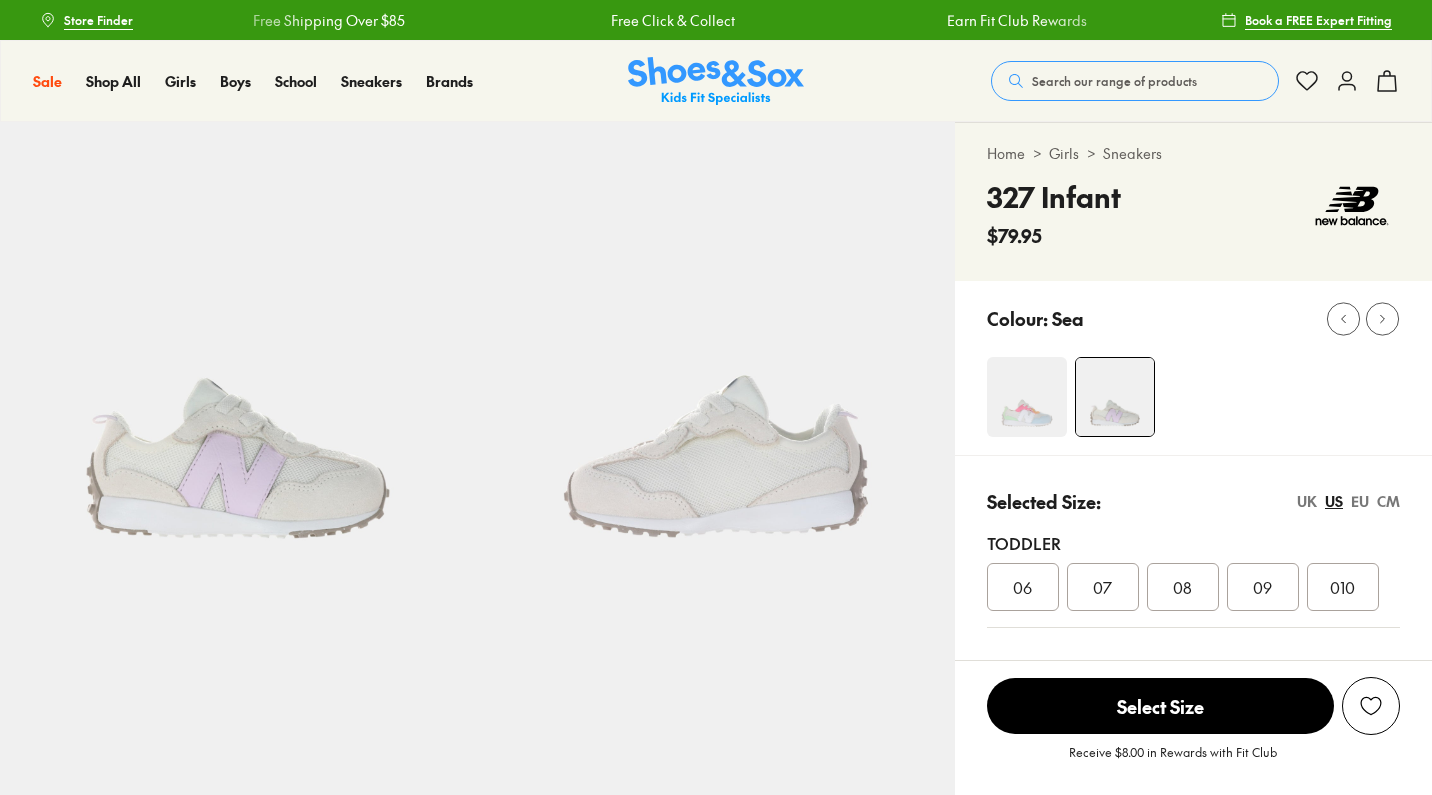 scroll, scrollTop: 0, scrollLeft: 0, axis: both 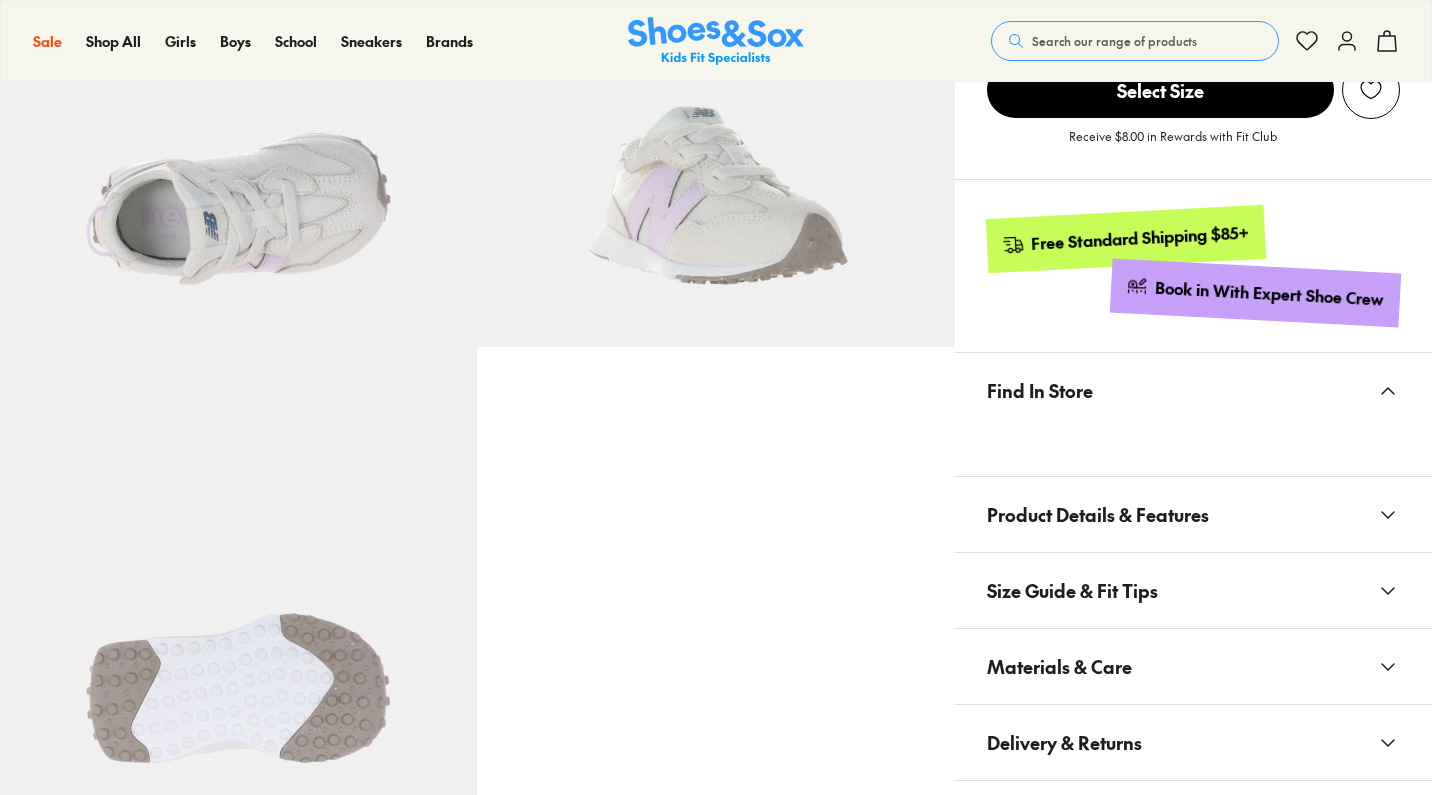click on "Materials & Care" at bounding box center [1059, 666] 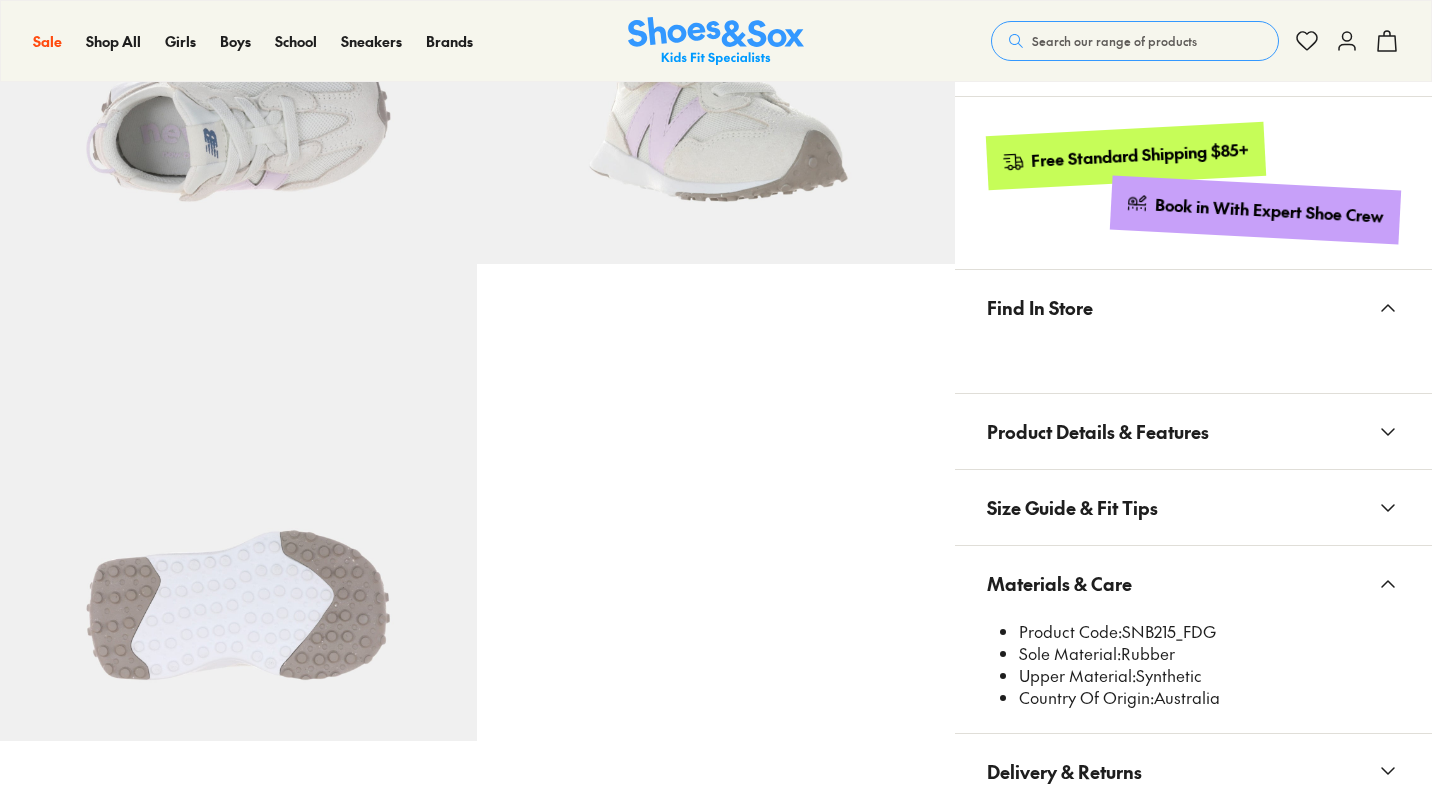 scroll, scrollTop: 814, scrollLeft: 0, axis: vertical 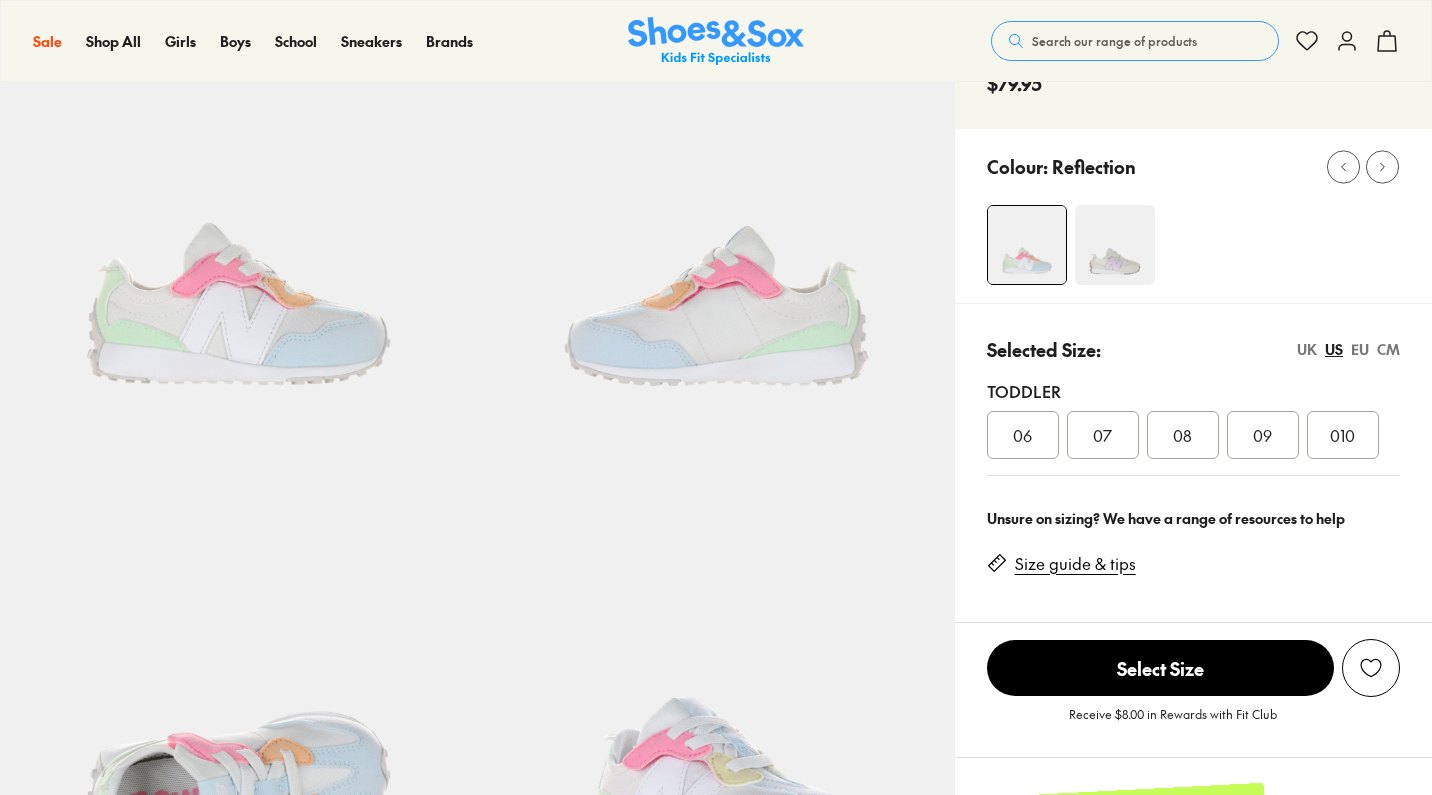 select on "*" 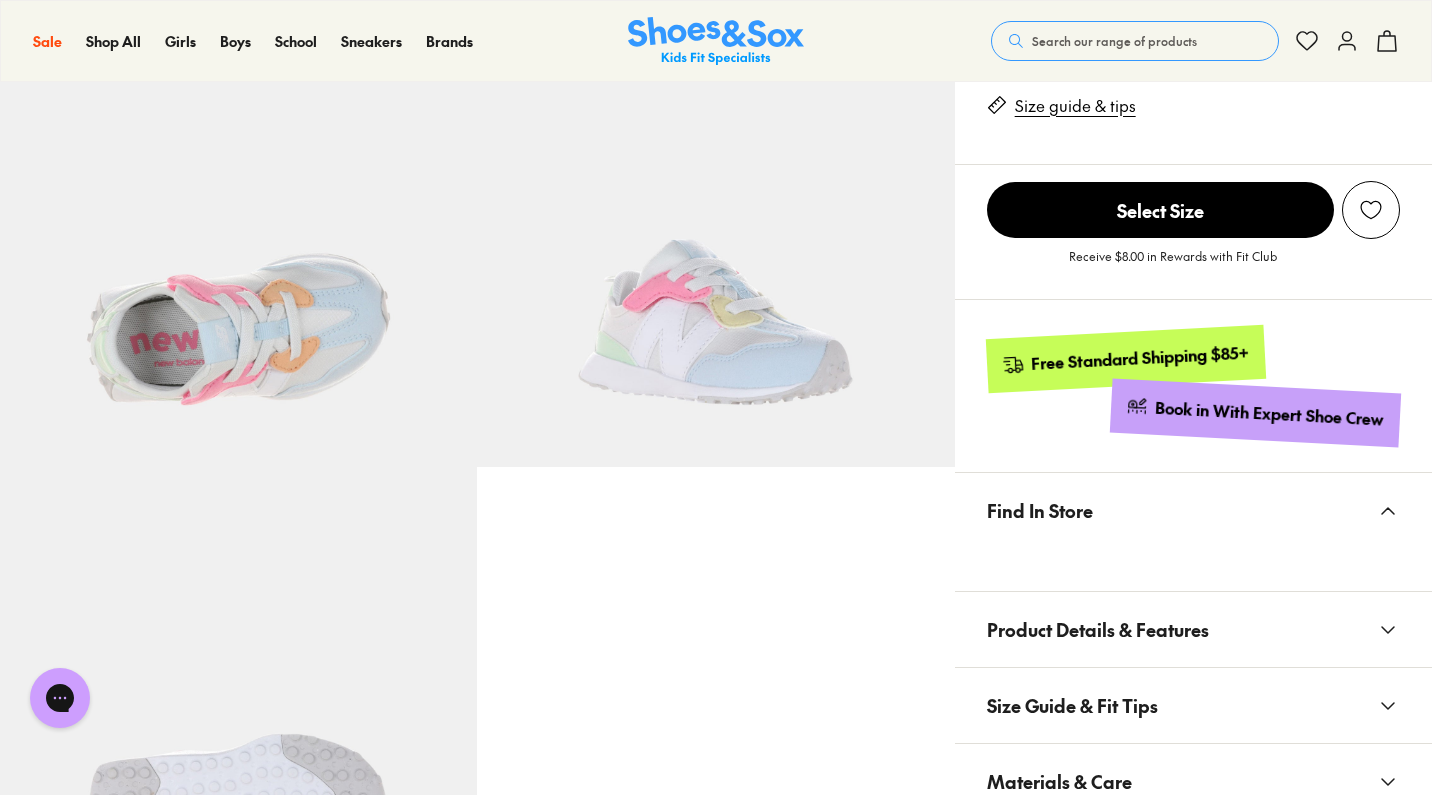 scroll, scrollTop: 717, scrollLeft: 0, axis: vertical 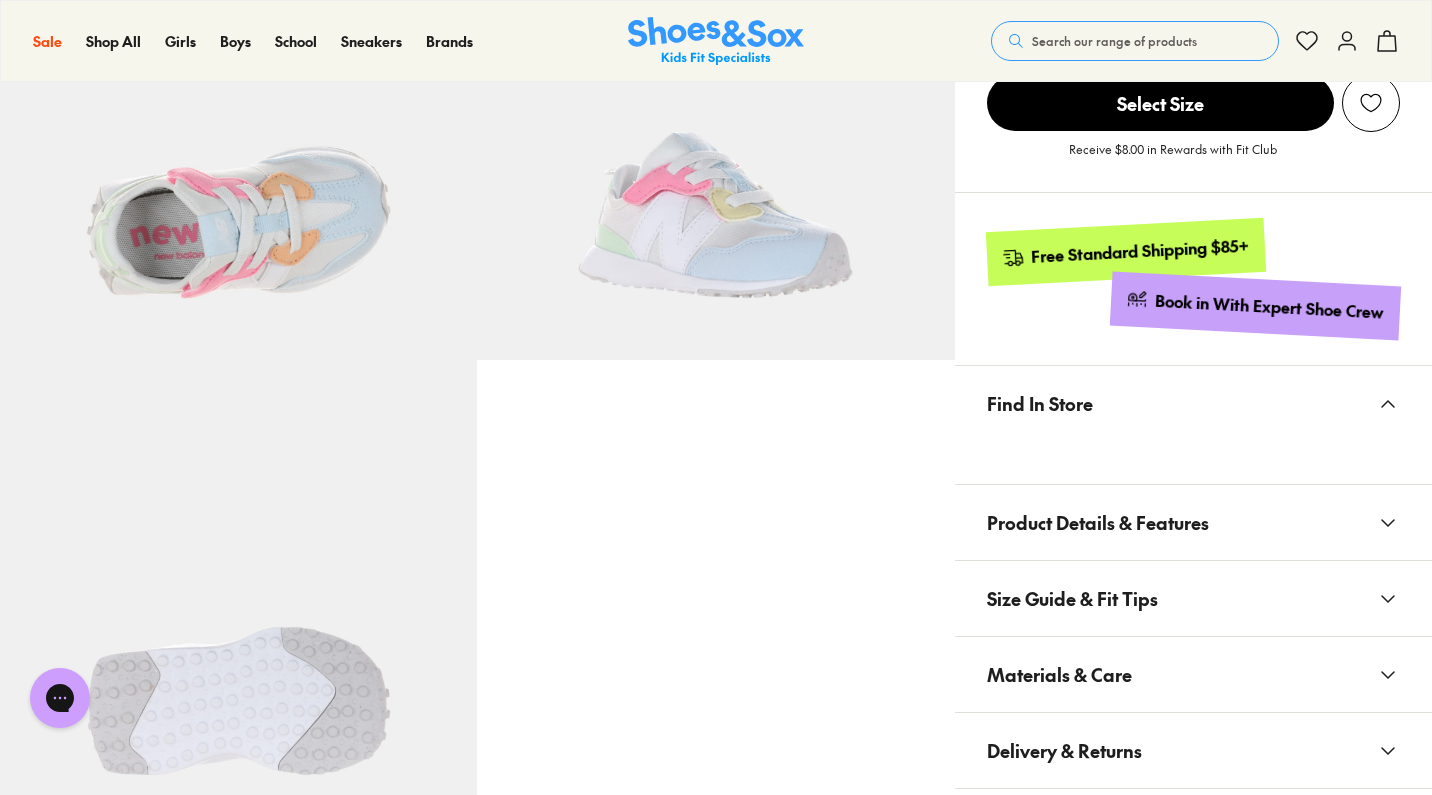 click on "Product Details & Features" at bounding box center [1098, 522] 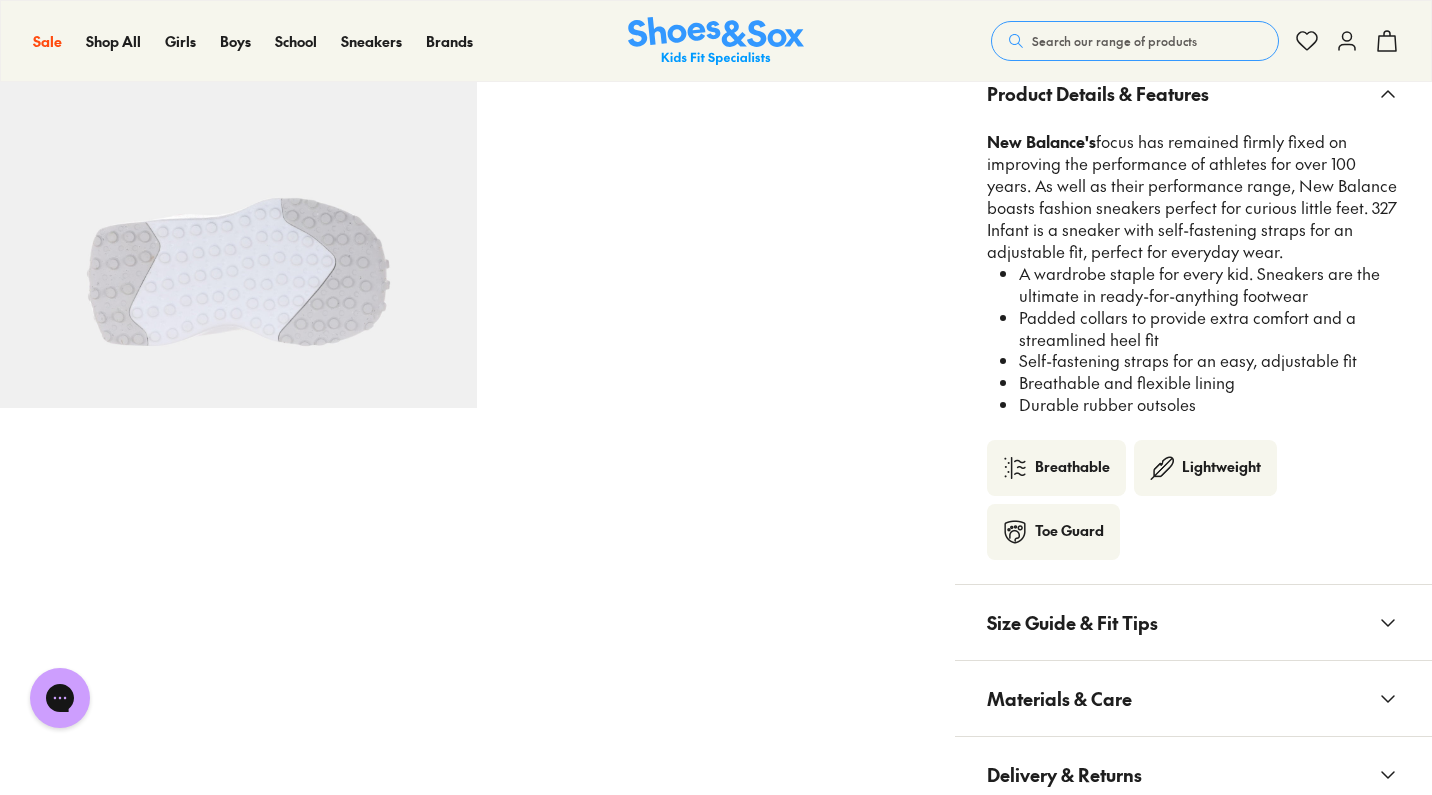 scroll, scrollTop: 1151, scrollLeft: 0, axis: vertical 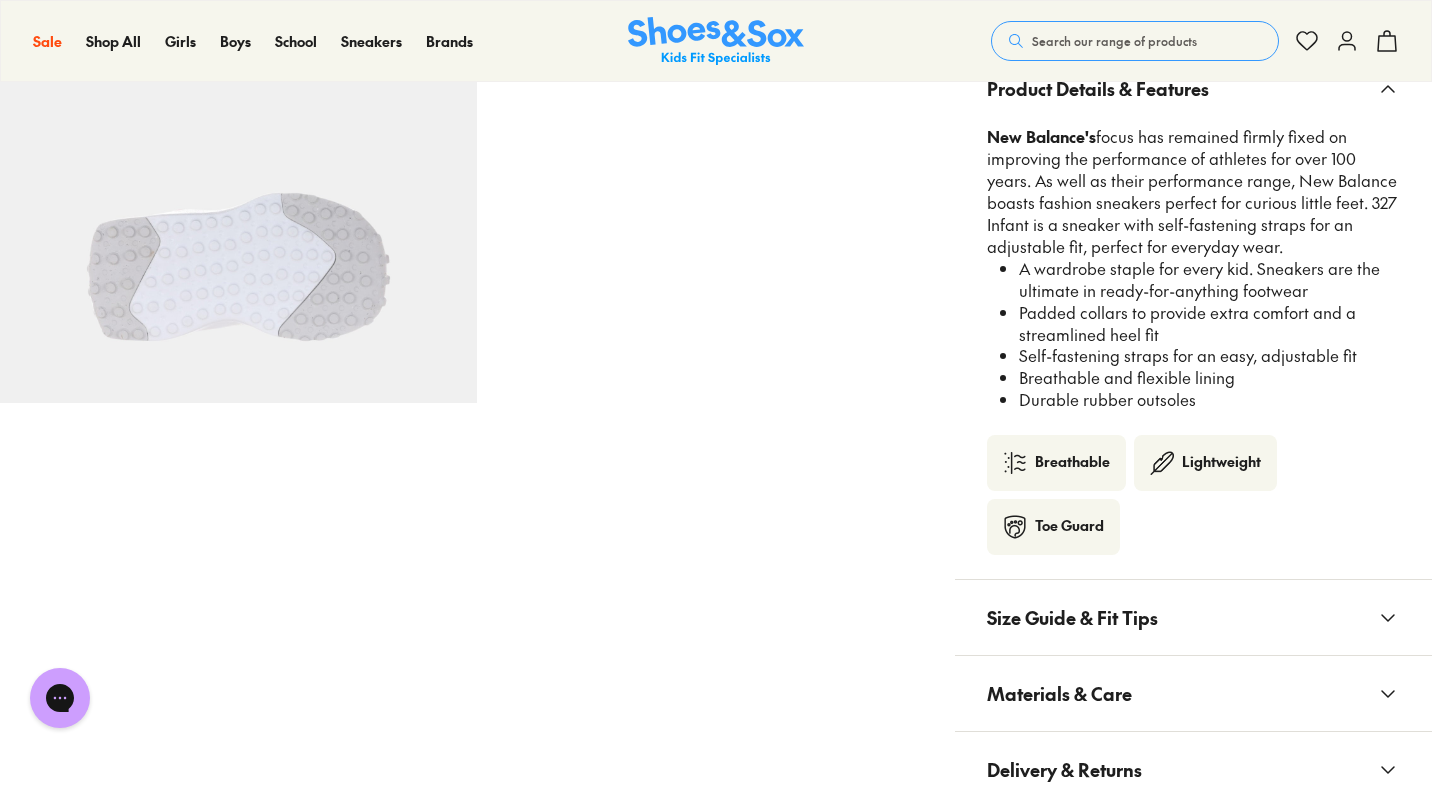 click on "Materials & Care" at bounding box center [1059, 693] 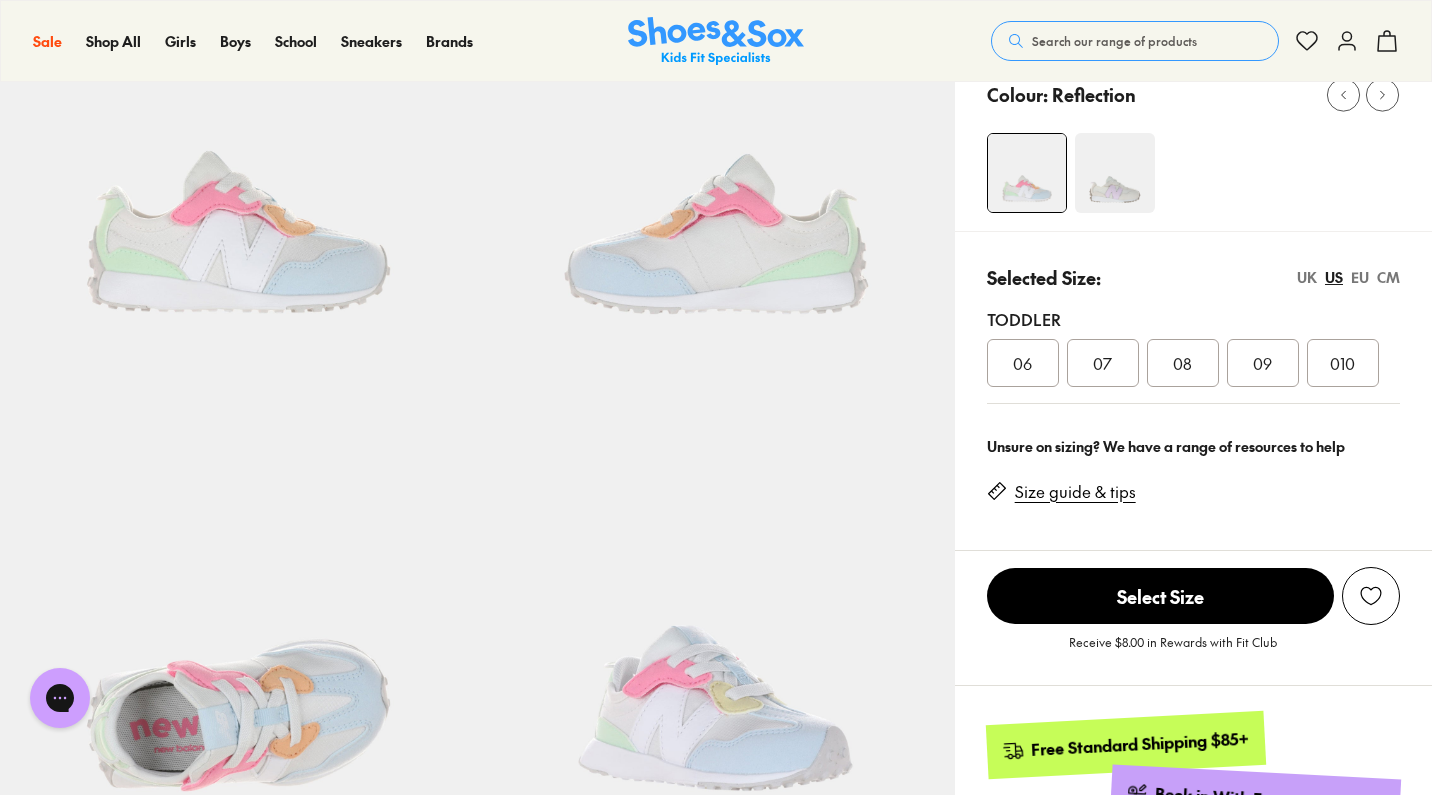 scroll, scrollTop: 159, scrollLeft: 0, axis: vertical 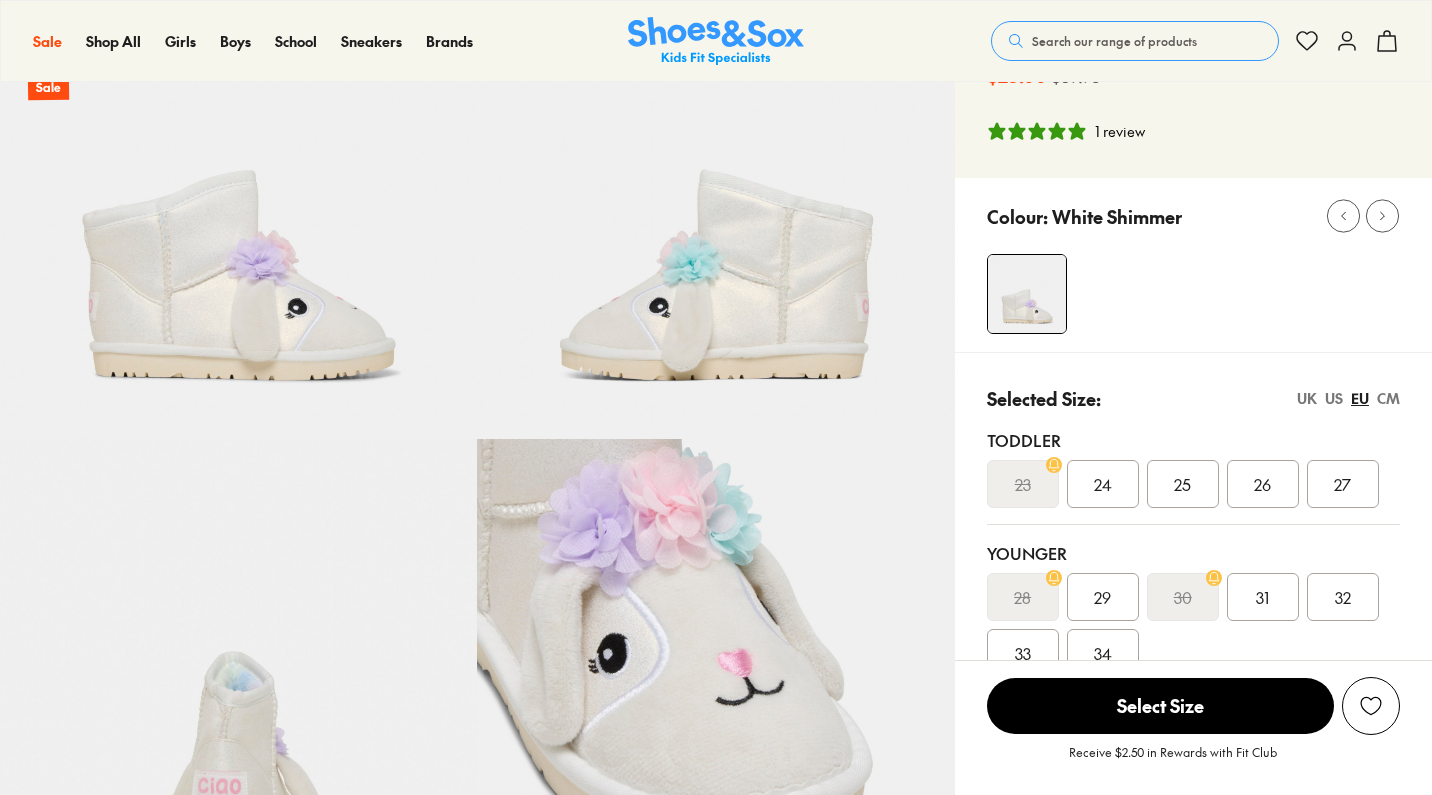 select on "*" 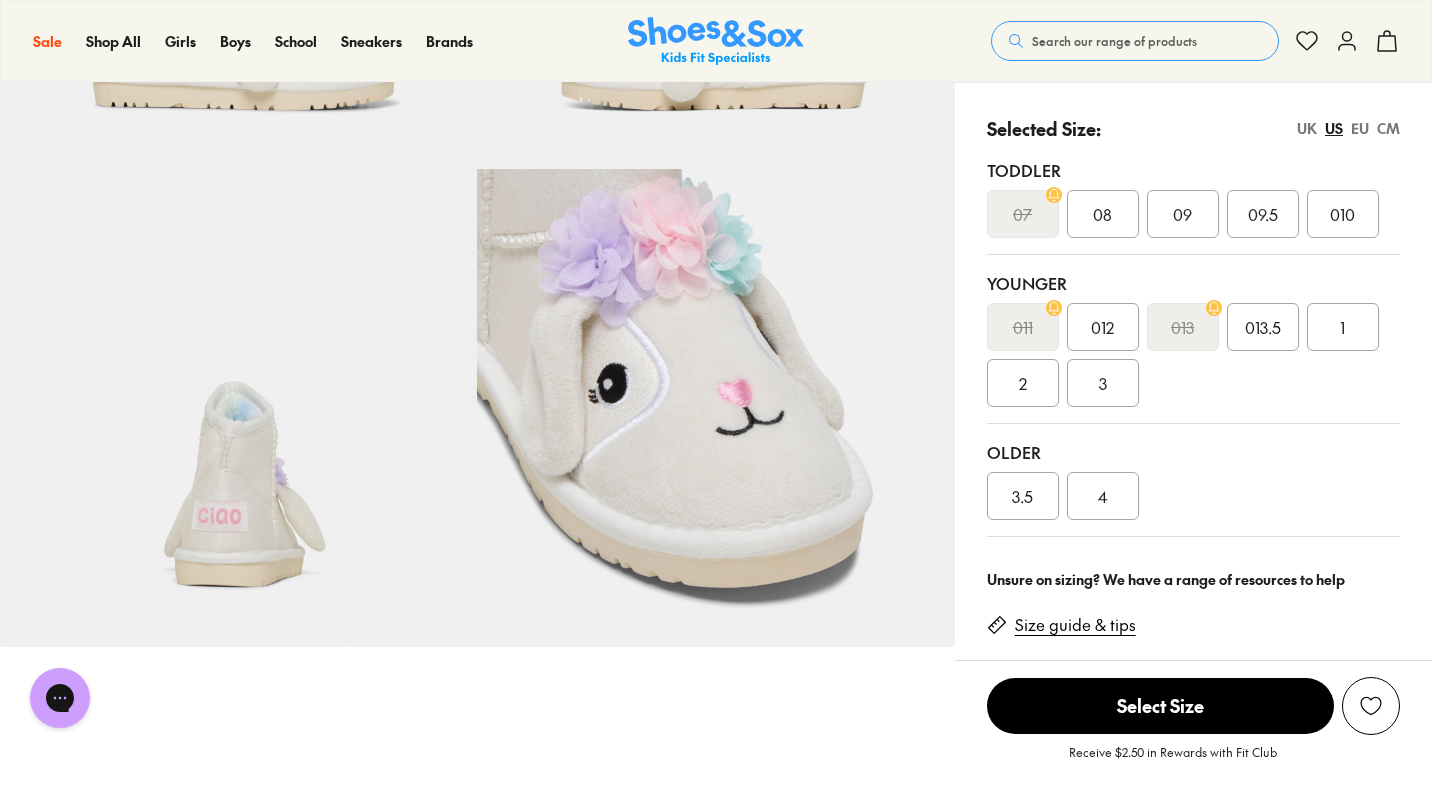 scroll, scrollTop: 406, scrollLeft: 0, axis: vertical 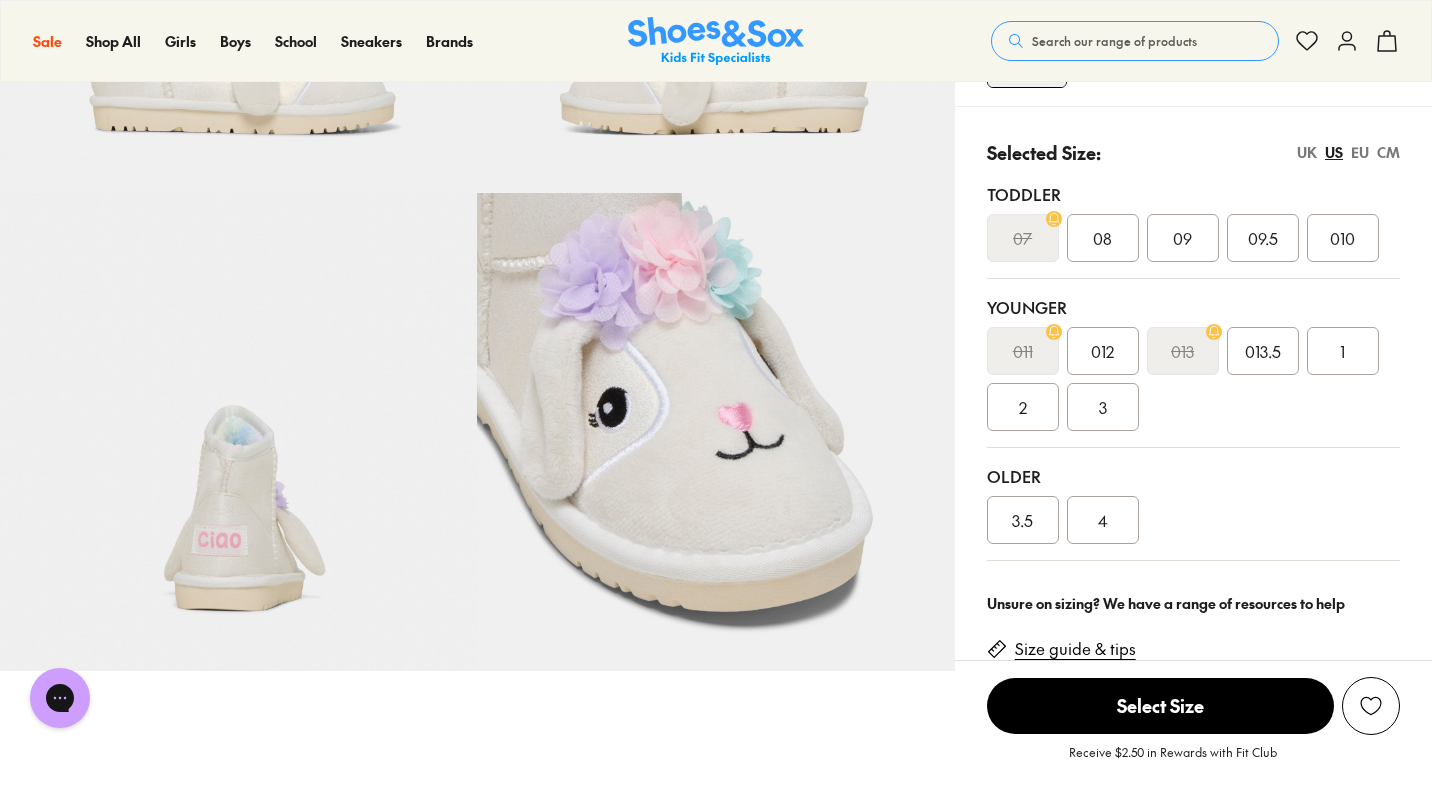 click on "UK" at bounding box center [1307, 152] 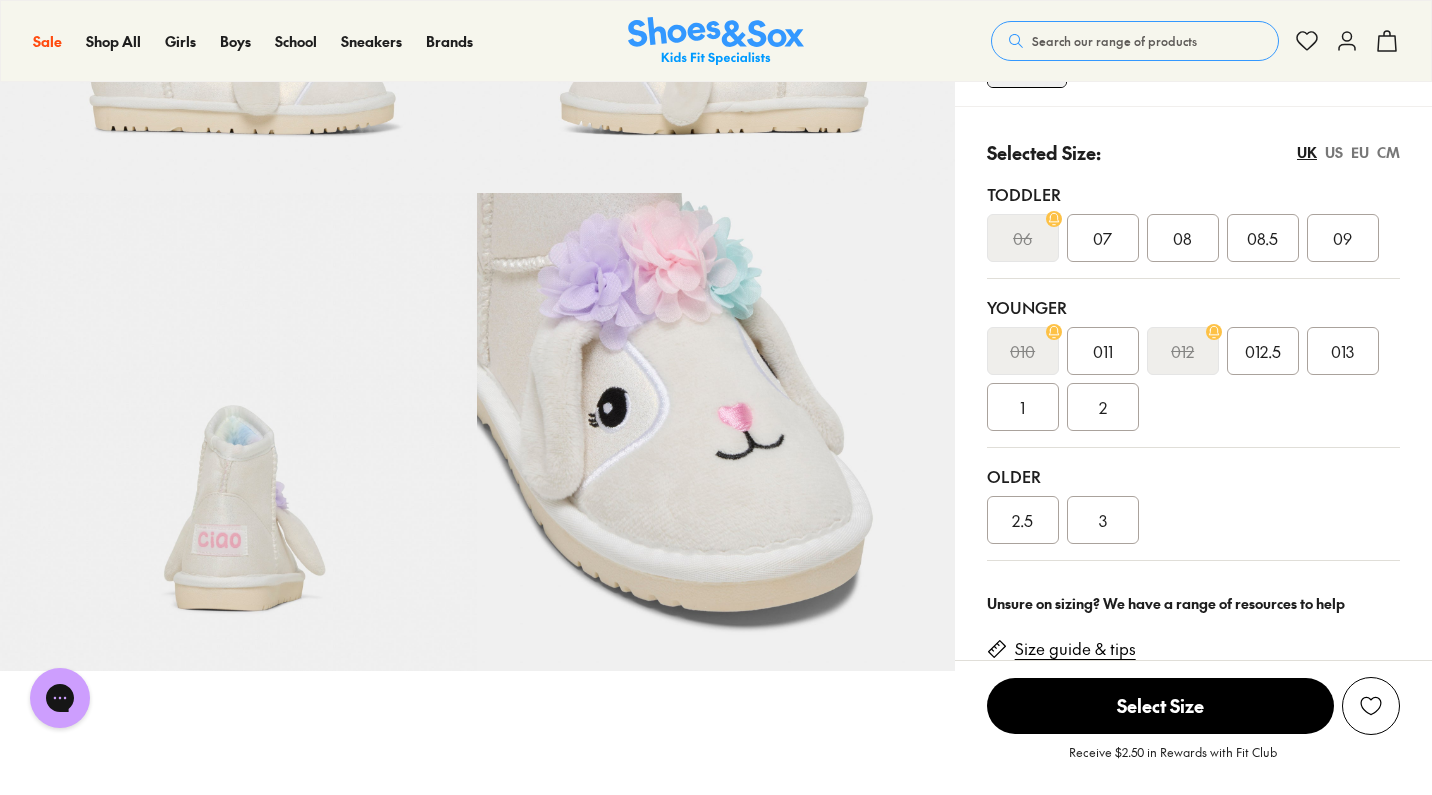 click on "US" at bounding box center [1334, 152] 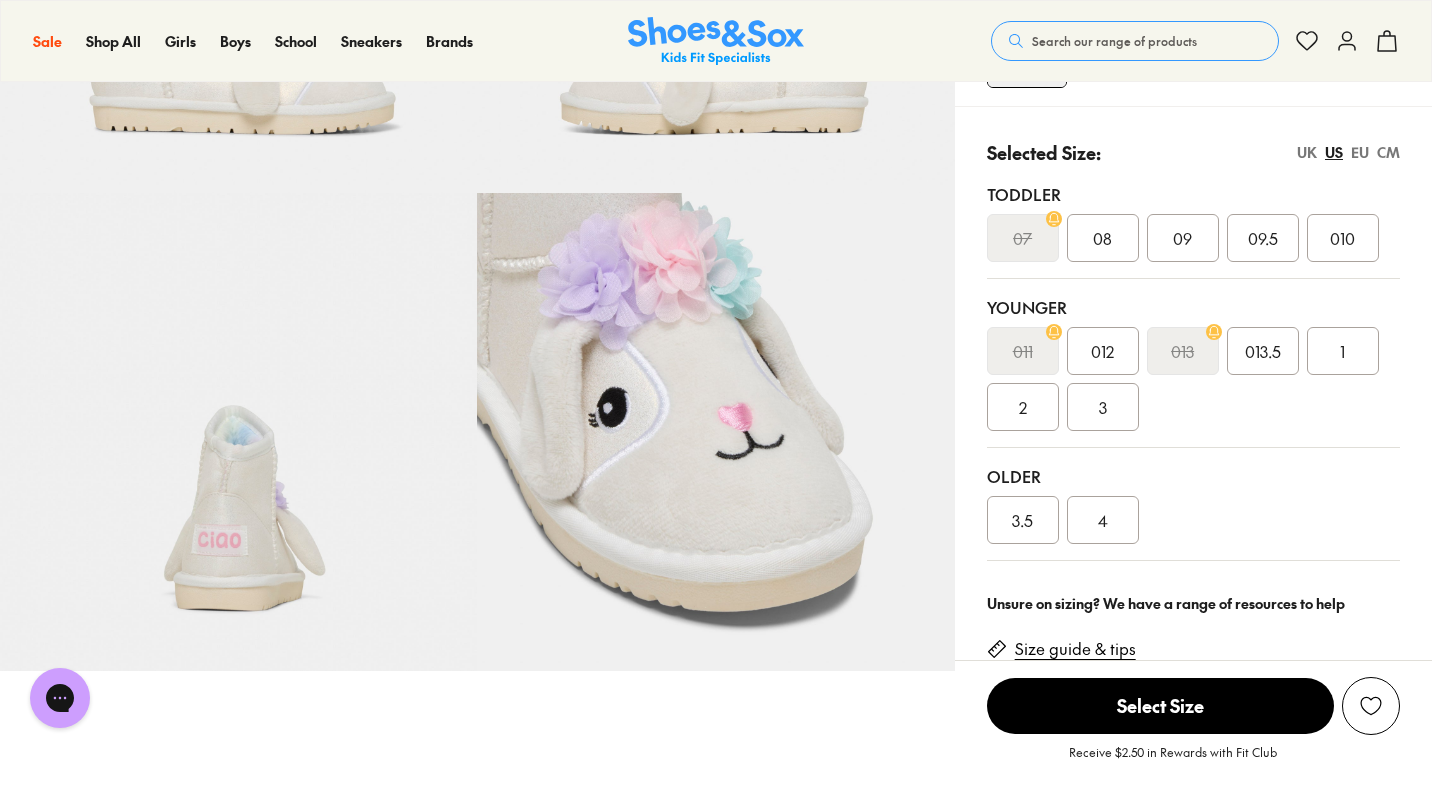 click on "UK" at bounding box center (1307, 152) 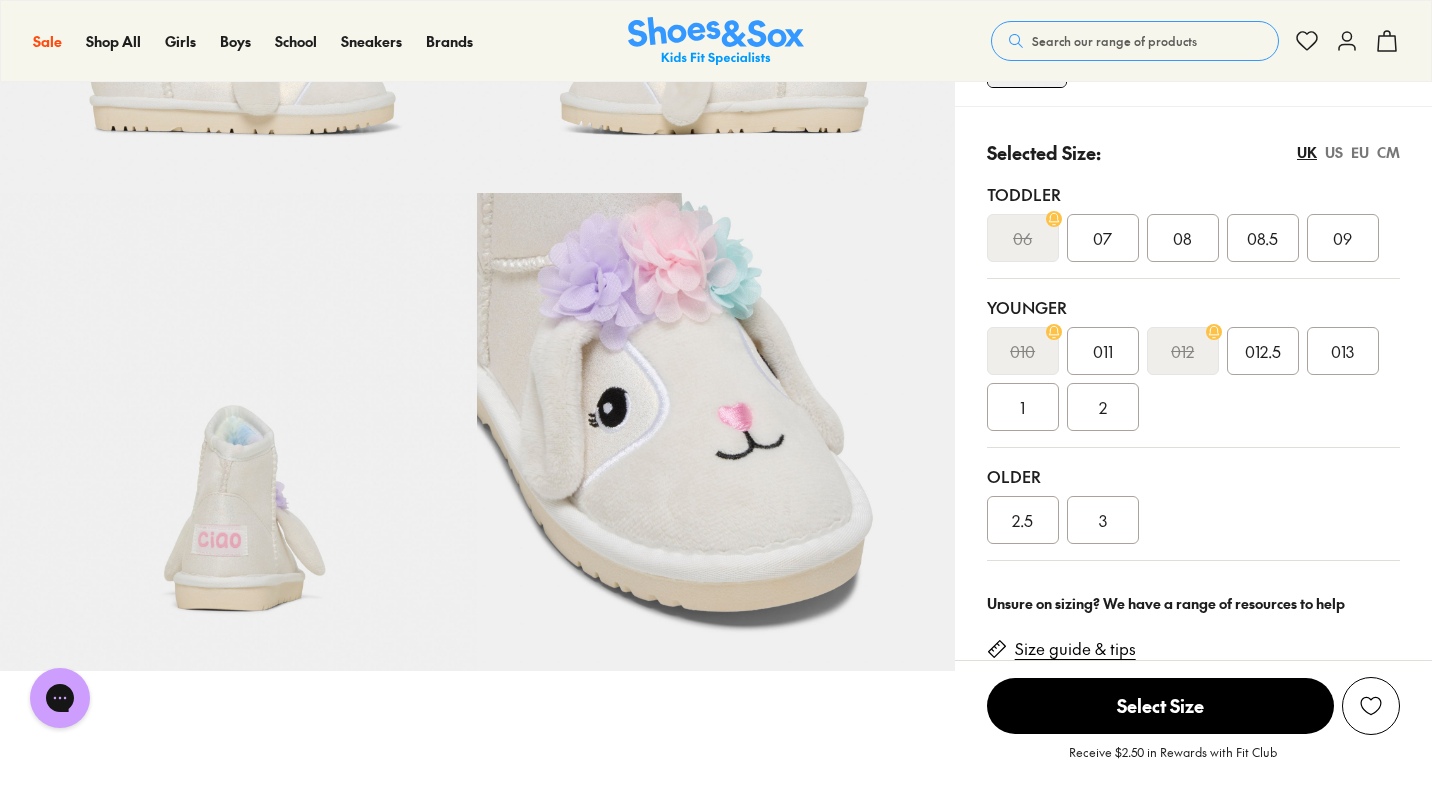 click on "UK US EU CM" at bounding box center [1348, 152] 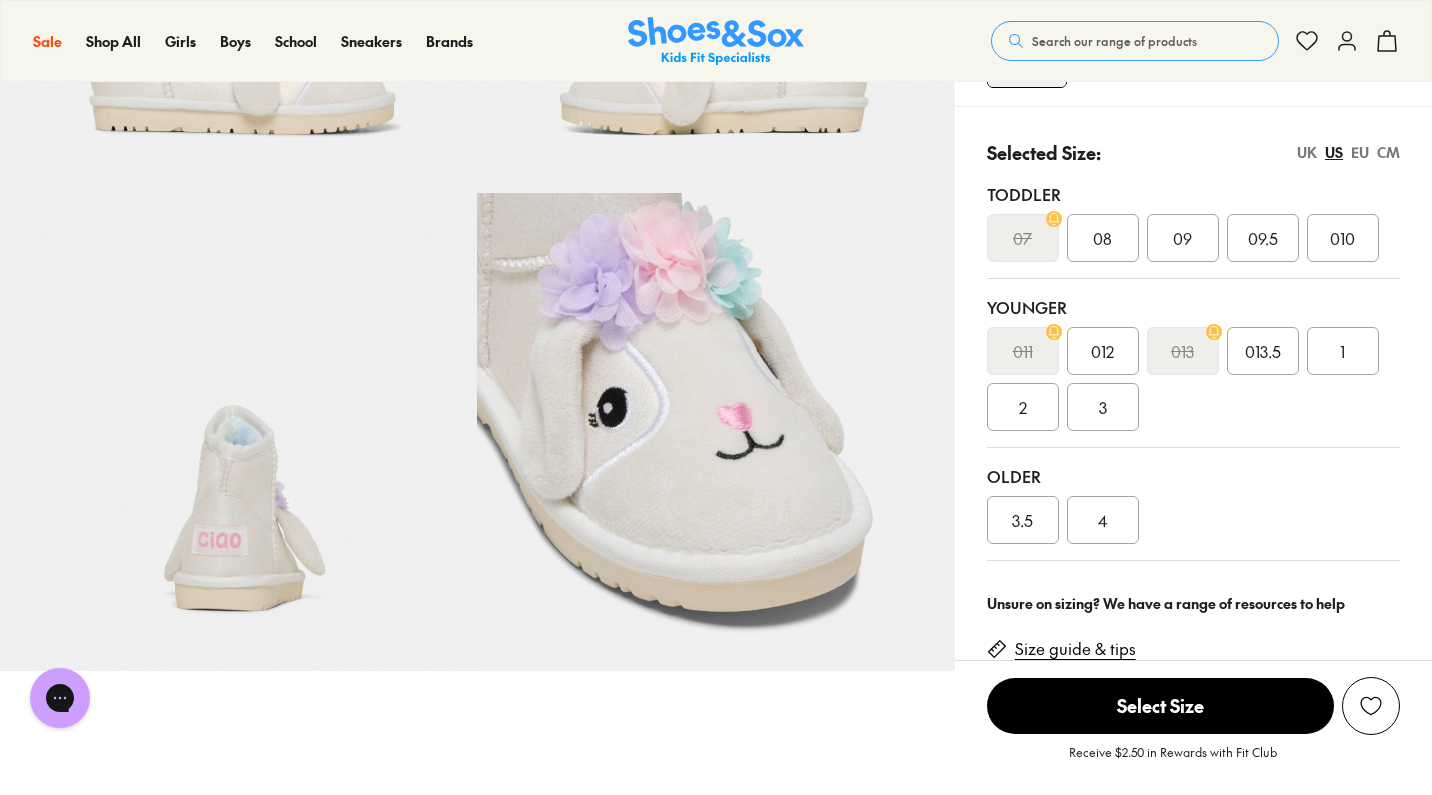 click on "UK" at bounding box center (1307, 152) 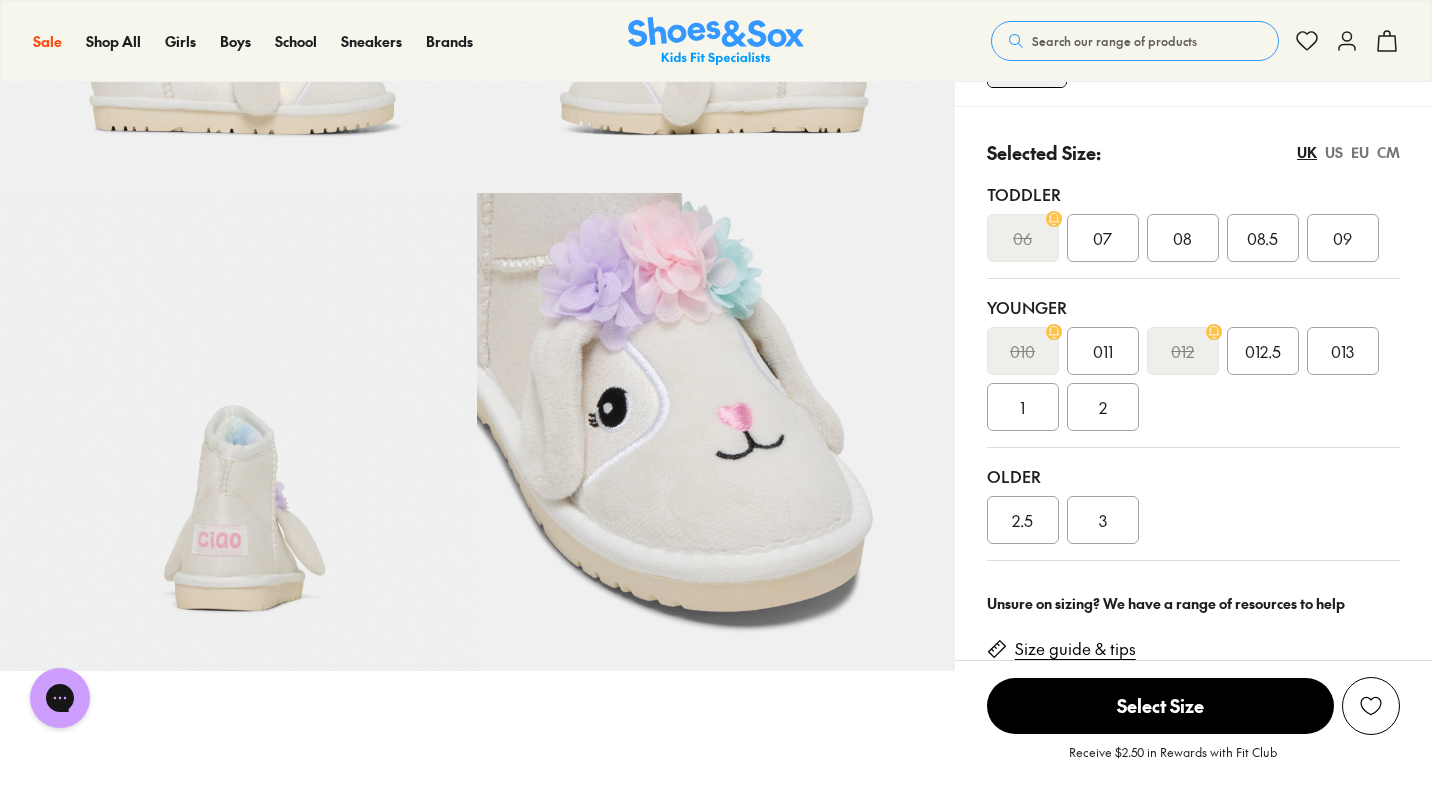 click on "US" at bounding box center [1334, 152] 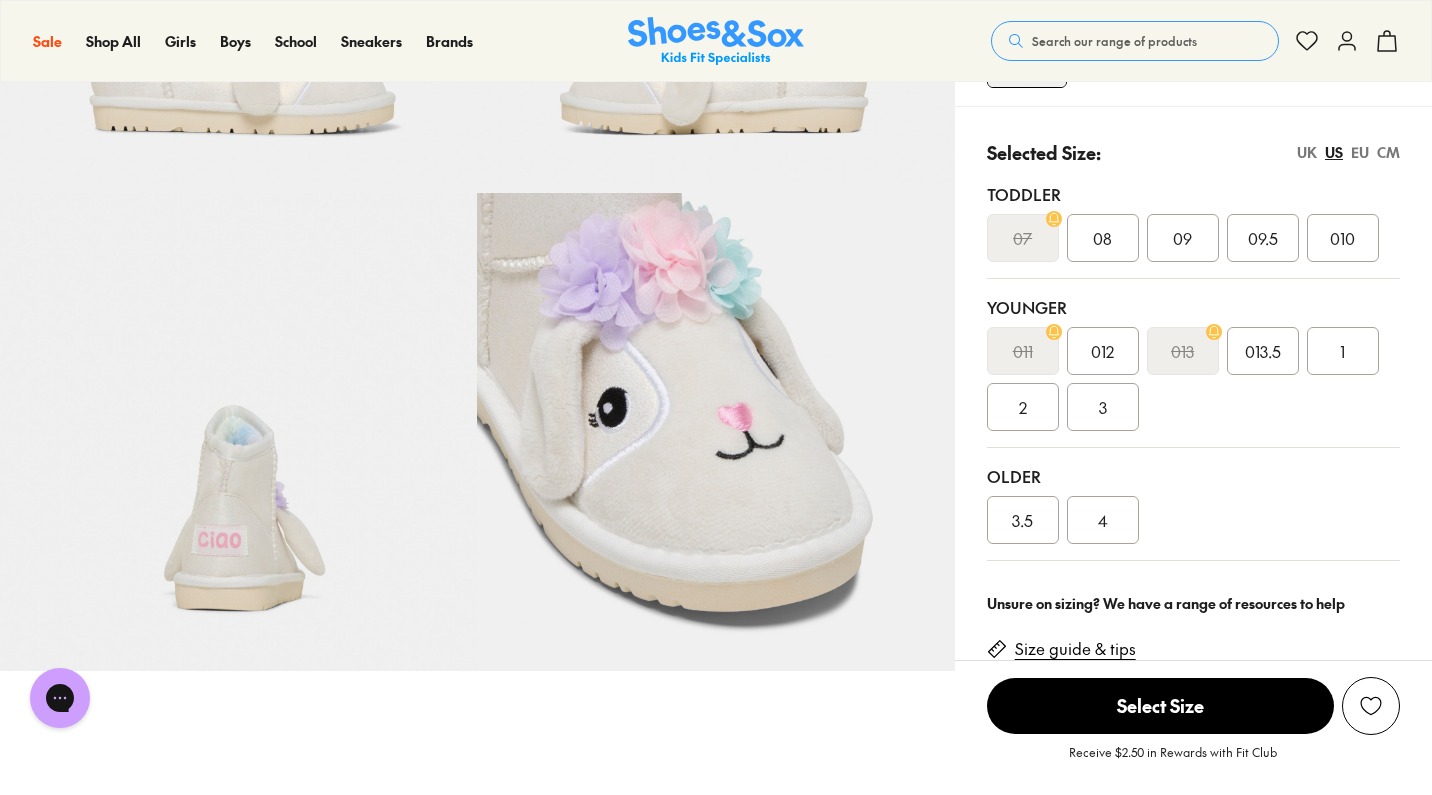 click on "Selected Size:   UK US EU CM" at bounding box center (1193, 152) 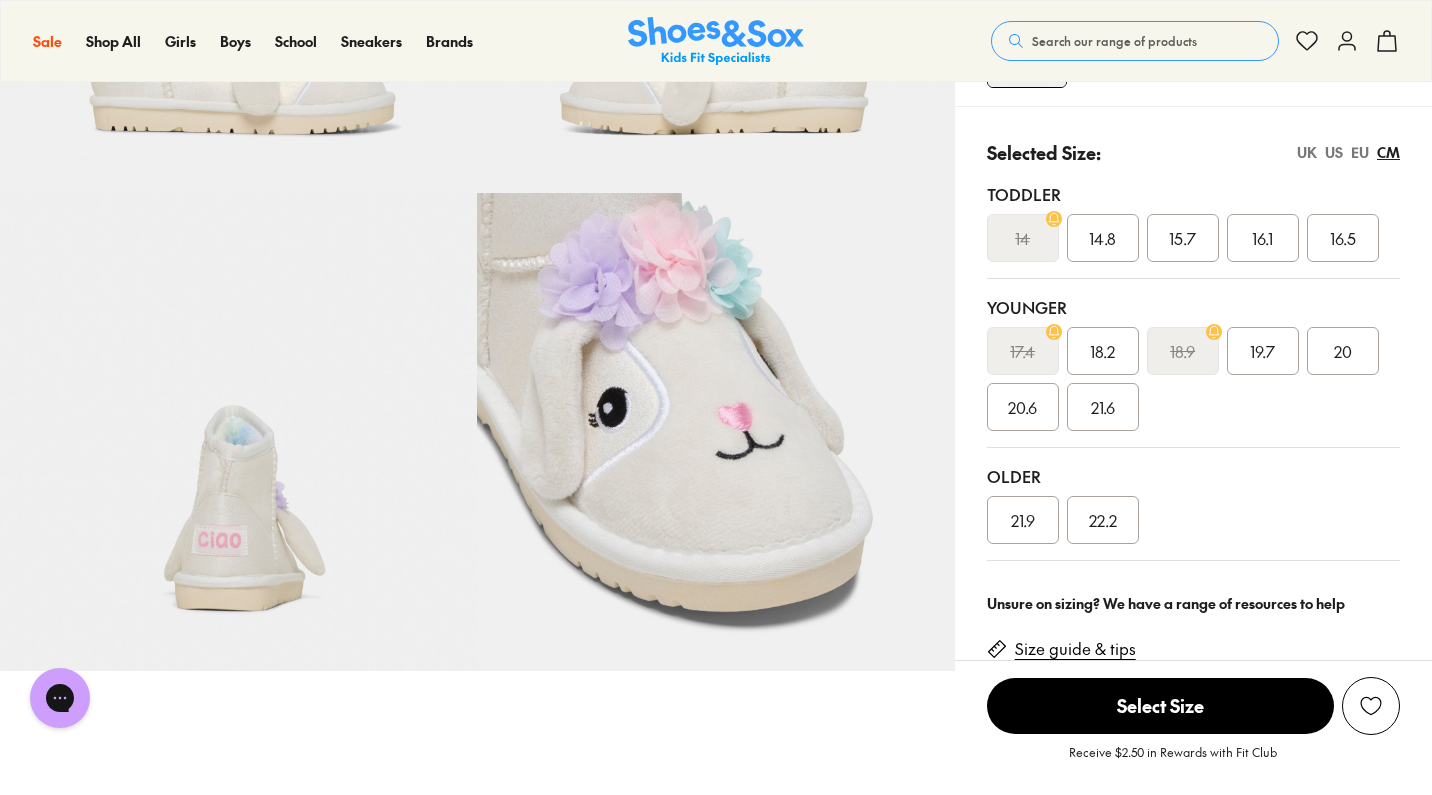 click on "US" at bounding box center (1334, 152) 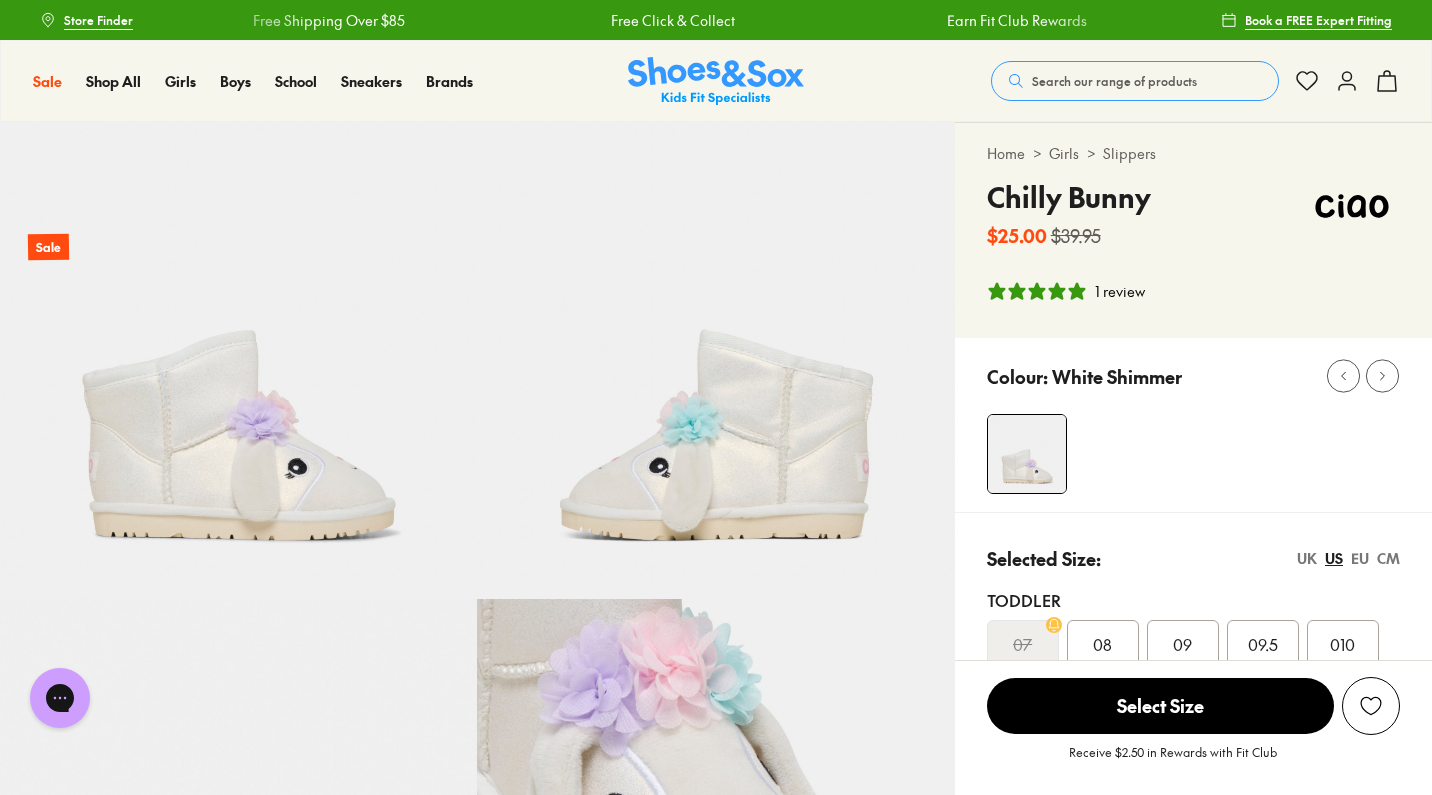 scroll, scrollTop: 0, scrollLeft: 0, axis: both 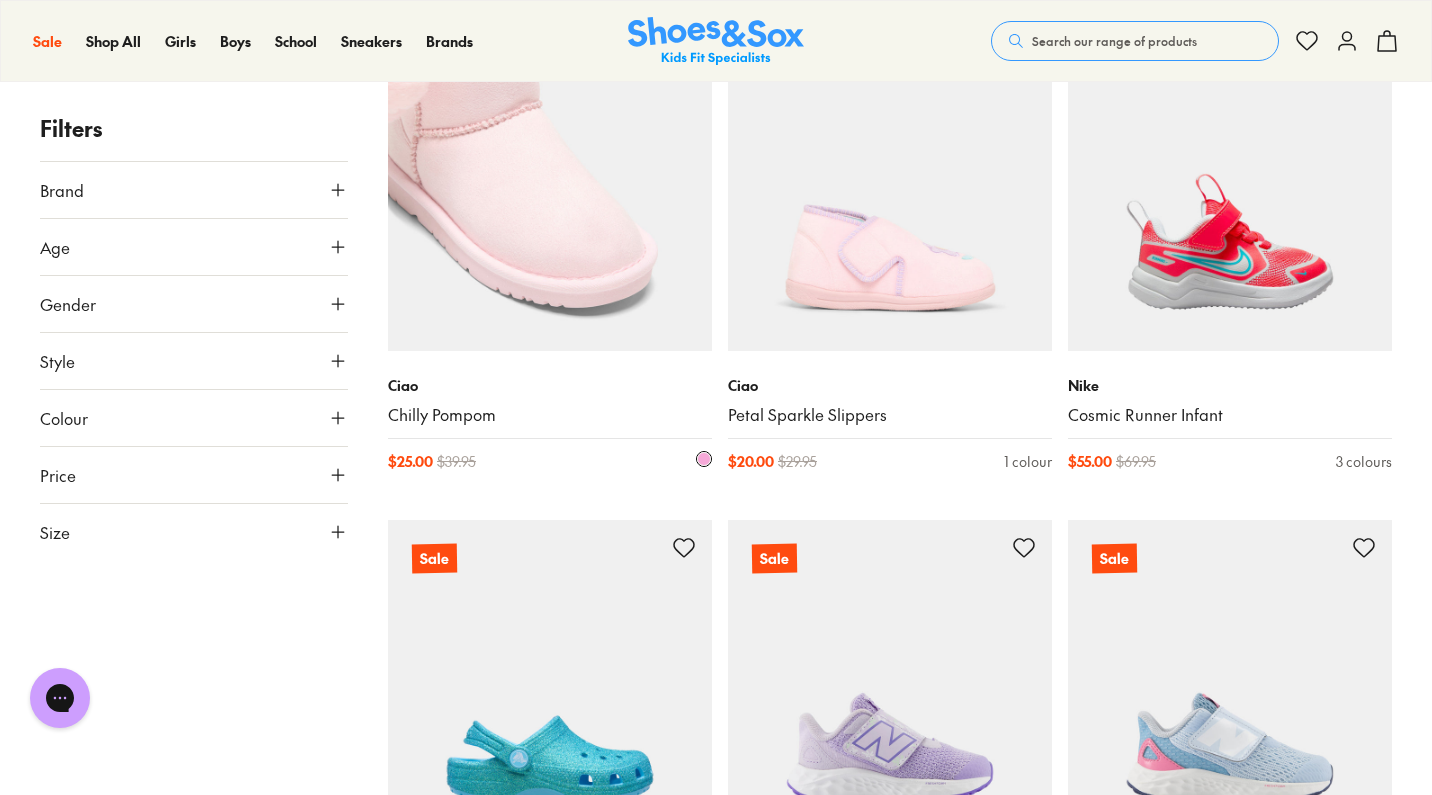 click at bounding box center (550, 189) 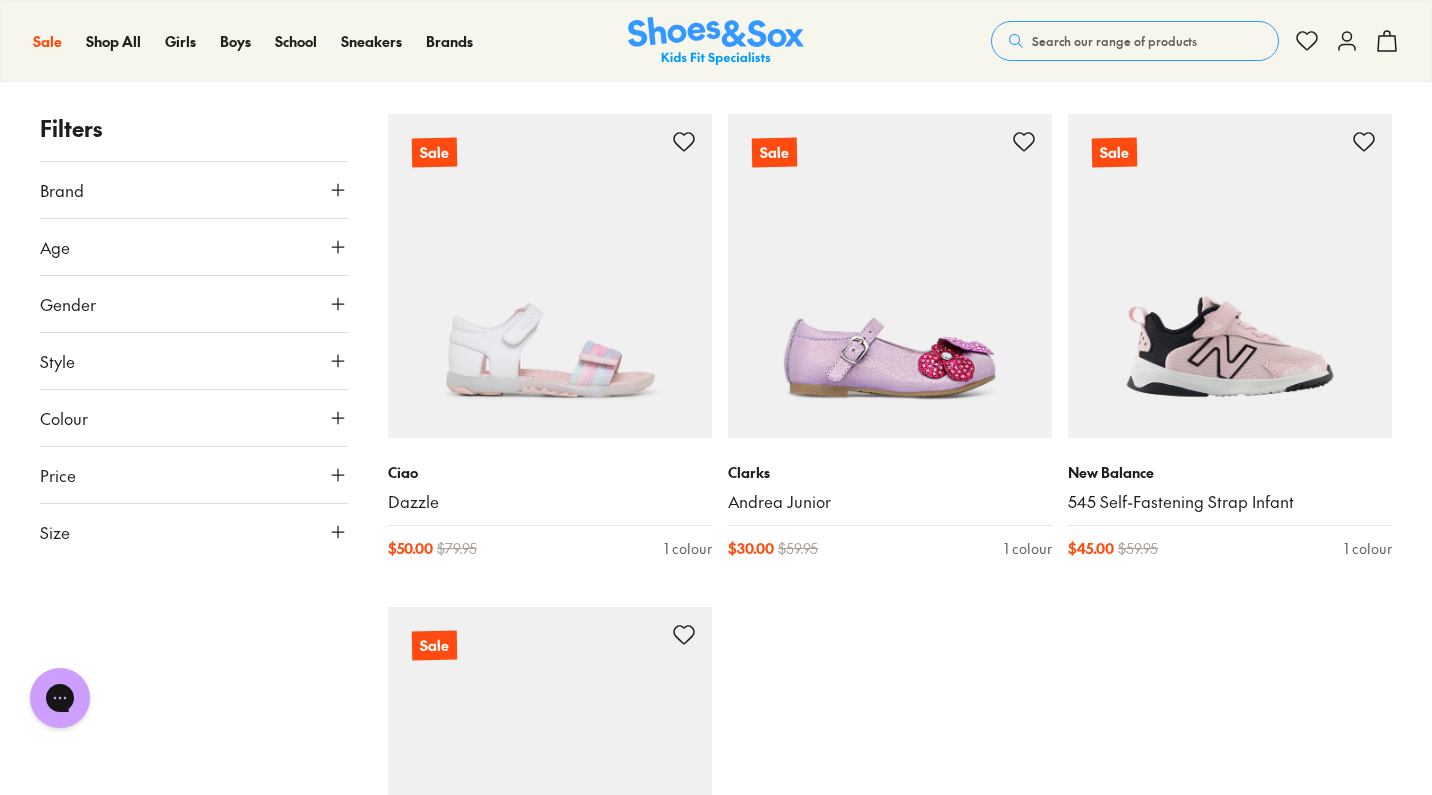 scroll, scrollTop: 10732, scrollLeft: 0, axis: vertical 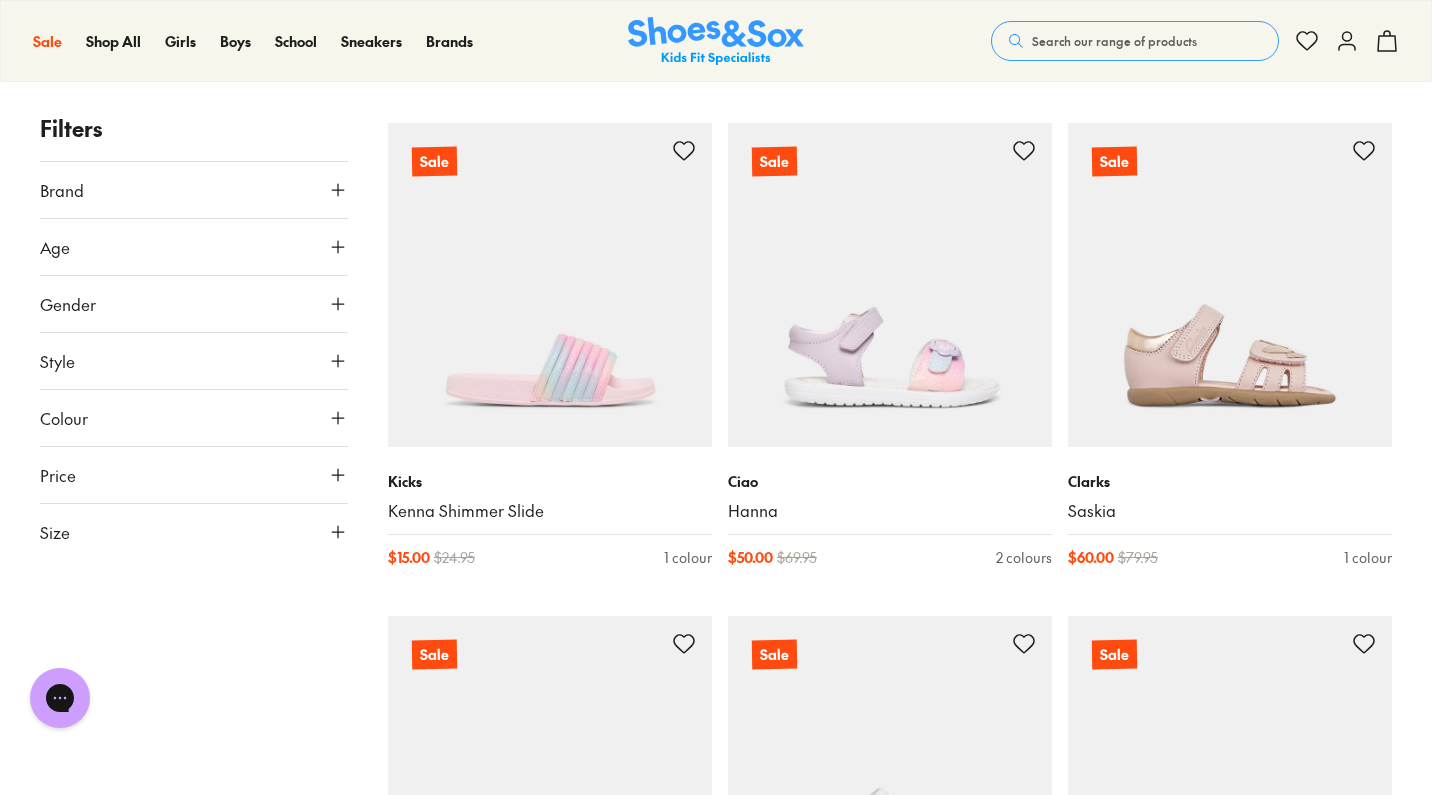 click on "Load Previous Sale Surefit Mani II Boots $ 50.00 $ 89.95 2 colours Sale Clarks Chelsea II $ 50.00 $ 99.95 6 colours Sale Ciao Busy $ 40.00 $ 59.95 3 colours Sale Ciao Gertie Boot $ 45.00 $ 89.95 2 colours Sale Ciao Georgia Boot $ 45.00 $ 89.95 1 colour Sale Old Soles Wos Ground $ 55.00 $ 79.95 2 colours Sale Bobux Kid+ Jodhpur Boot II $ 80.00 $ 109.95 2 colours Sale Ciao Busy $ 40.00 $ 59.95 3 colours Sale Ciao Chilly Bunny $ 25.00 $ 39.95 1 colour Sale Skechers Microspec Advance Infant $ 45.00 $ 59.95 2 colours Sale Clarks Raven $ 45.00 $ 79.95 2 colours Sale Clarks Raven $ 45.00 $ 79.95 2 colours Sale Clarks Regan $ 45.00 $ 79.95 2 colours Sale Clarks Adelina Senior $ 45.00 $ 59.95 2 colours Sale Bobux Iwalk Billie Boot $ 80.00 $ 104.95 2 colours Sale Clarks Aubrey Senior $ 45.00 $ 59.95 2 colours Sale Clarks Aubrey Junior $ 45.00 $ 59.95 2 colours Sale Clarks Adelina Junior $ 45.00 $ 59.95 2 colours Sale Clarks Adelina Junior $ 45.00 $ 59.95 2 colours Sale Bobux Step Up Billie Boot $ 70.00 $ 94.95 Sale $ $" at bounding box center [890, -2403] 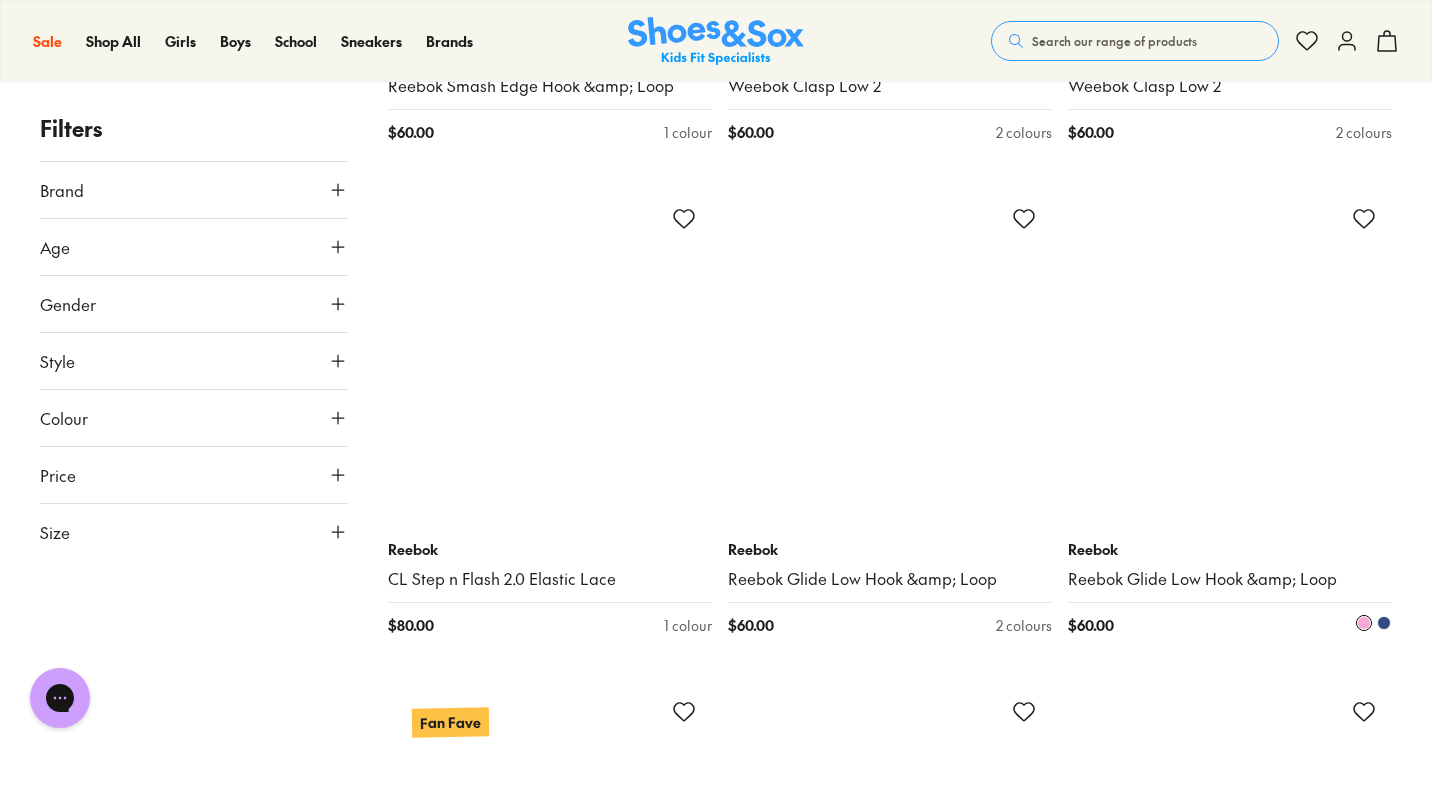scroll, scrollTop: 19533, scrollLeft: 0, axis: vertical 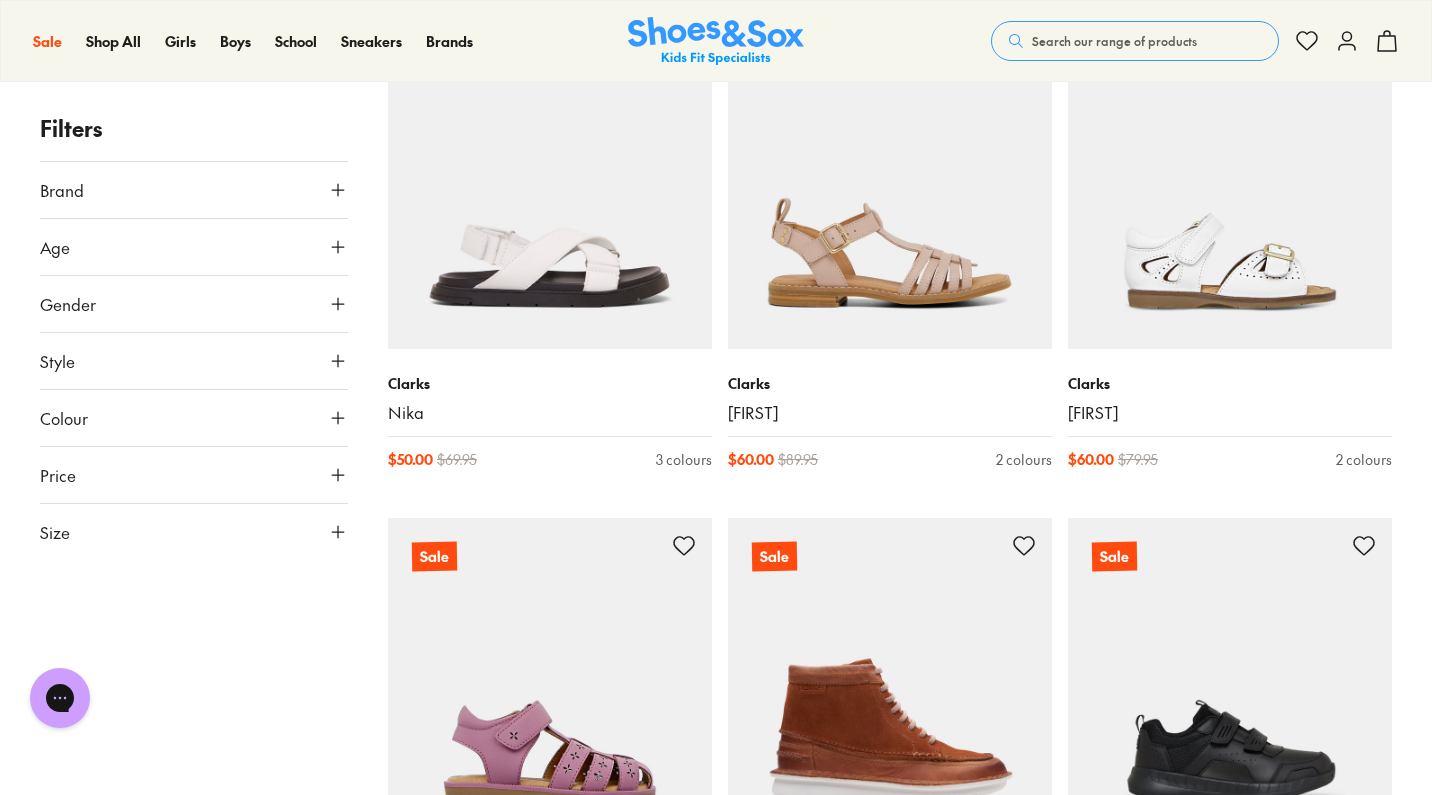 click on "Load Previous Sale Surefit Mani II Boots $ 50.00 $ 89.95 2 colours Sale Clarks Chelsea II $ 50.00 $ 99.95 6 colours Sale Ciao Busy $ 40.00 $ 59.95 3 colours Sale Ciao Gertie Boot $ 45.00 $ 89.95 2 colours Sale Ciao Georgia Boot $ 45.00 $ 89.95 1 colour Sale Old Soles Wos Ground $ 55.00 $ 79.95 2 colours Sale Bobux Kid+ Jodhpur Boot II $ 80.00 $ 109.95 2 colours Sale Ciao Busy $ 40.00 $ 59.95 3 colours Sale Ciao Chilly Bunny $ 25.00 $ 39.95 1 colour Sale Skechers Microspec Advance Infant $ 45.00 $ 59.95 2 colours Sale Clarks Raven $ 45.00 $ 79.95 2 colours Sale Clarks Raven $ 45.00 $ 79.95 2 colours Sale Clarks Regan $ 45.00 $ 79.95 2 colours Sale Clarks Adelina Senior $ 45.00 $ 59.95 2 colours Sale Bobux Iwalk Billie Boot $ 80.00 $ 104.95 2 colours Sale Clarks Aubrey Senior $ 45.00 $ 59.95 2 colours Sale Clarks Aubrey Junior $ 45.00 $ 59.95 2 colours Sale Clarks Adelina Junior $ 45.00 $ 59.95 2 colours Sale Clarks Adelina Junior $ 45.00 $ 59.95 2 colours Sale Bobux Step Up Billie Boot $ 70.00 $ 94.95 Sale $ $" at bounding box center [890, -12607] 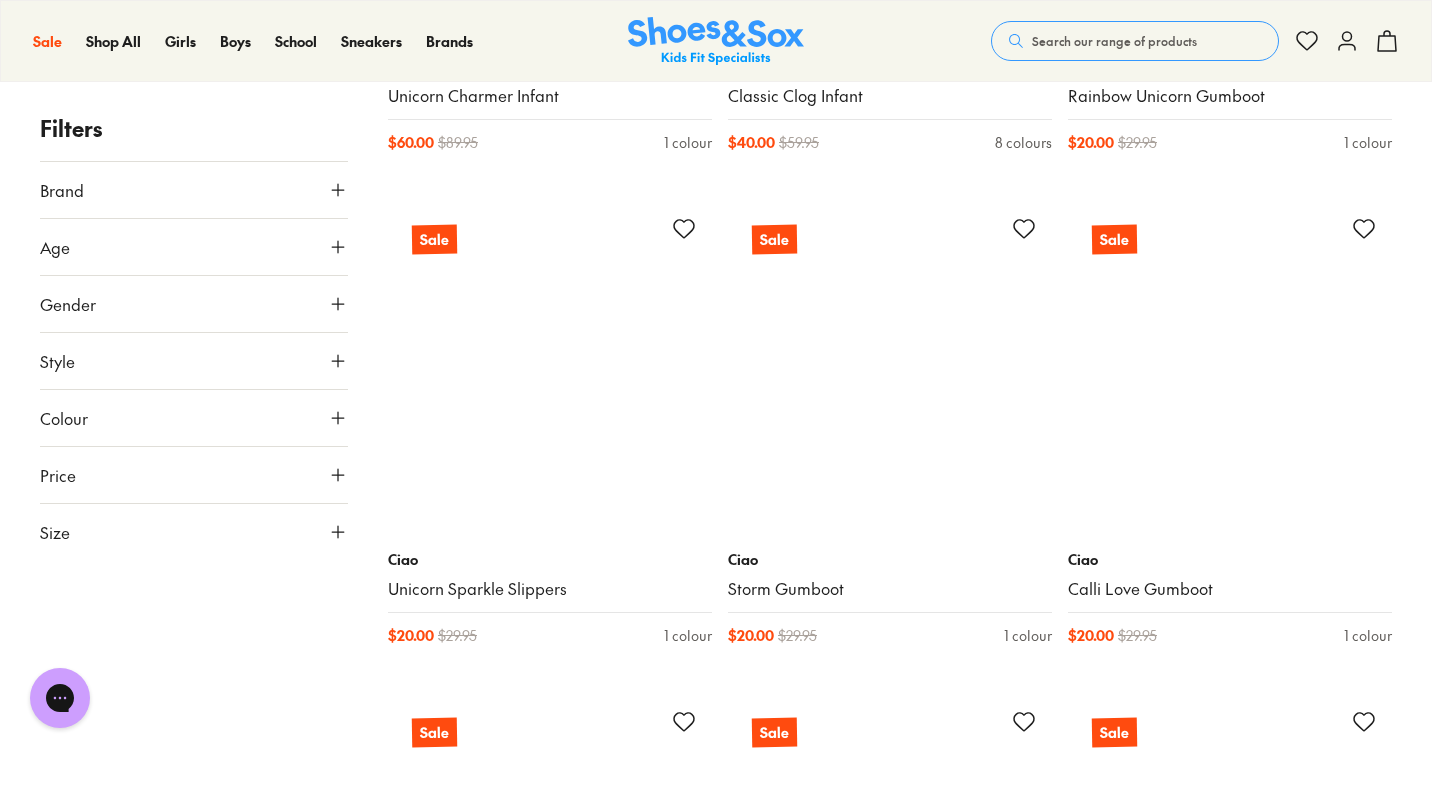 scroll, scrollTop: 38748, scrollLeft: 0, axis: vertical 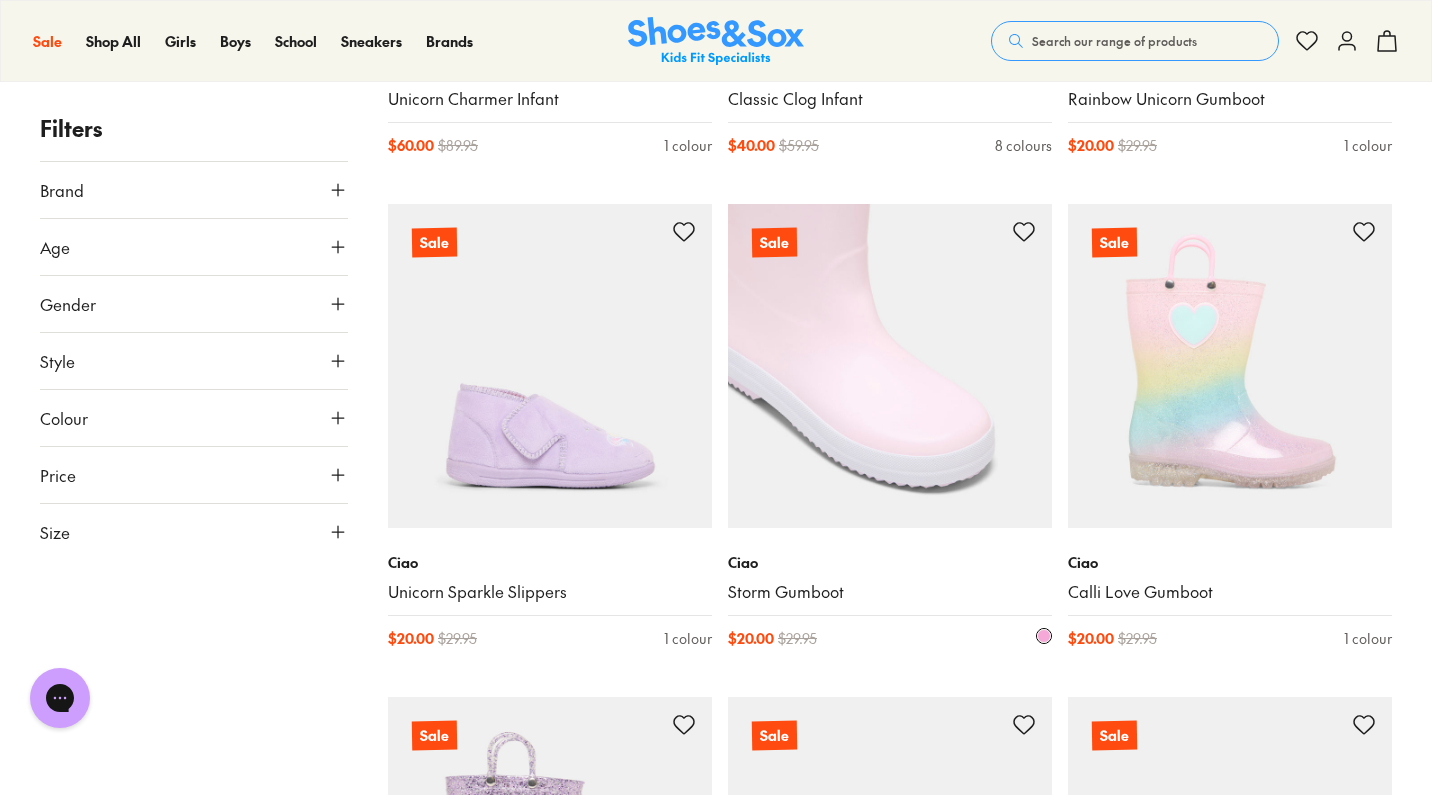 click at bounding box center (890, 366) 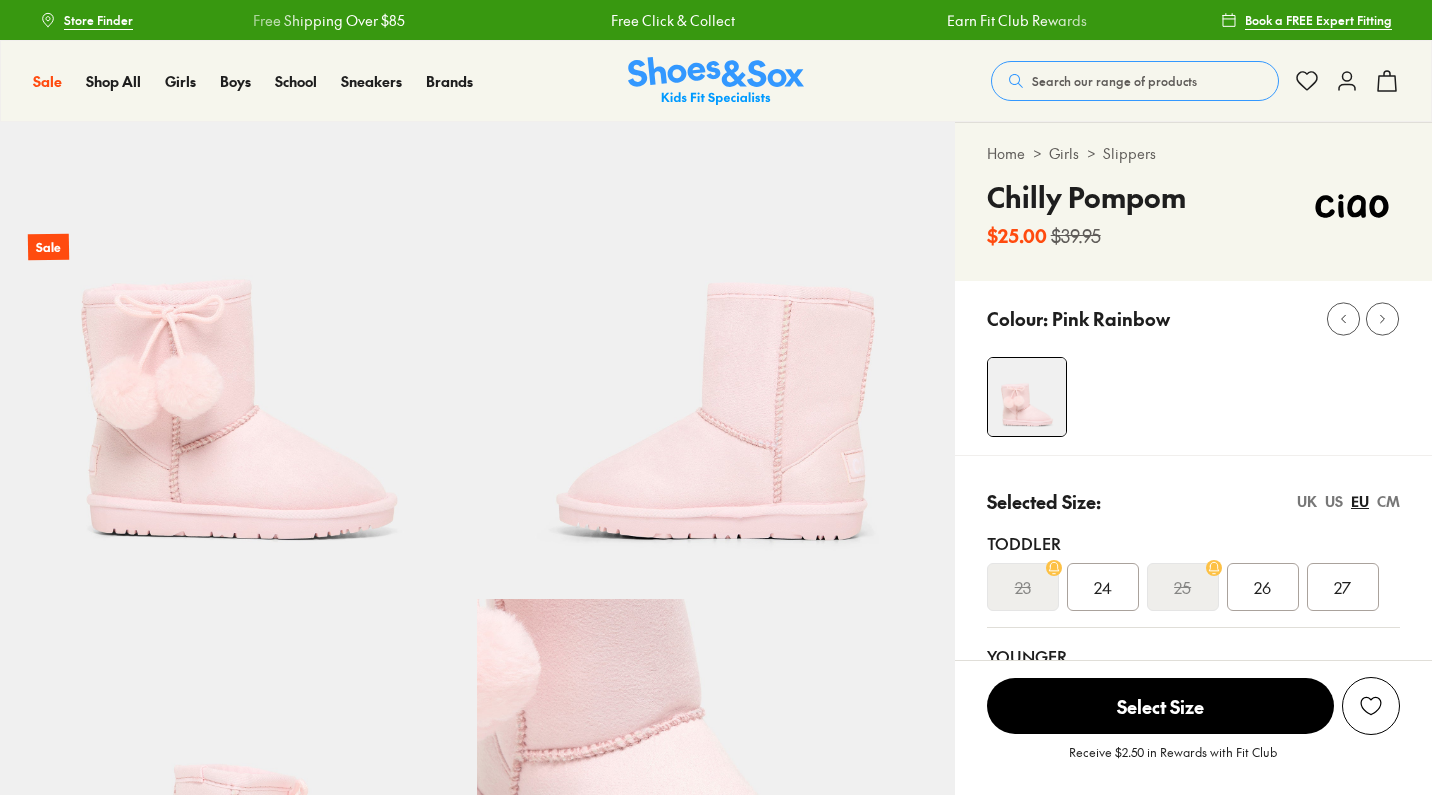 scroll, scrollTop: 0, scrollLeft: 0, axis: both 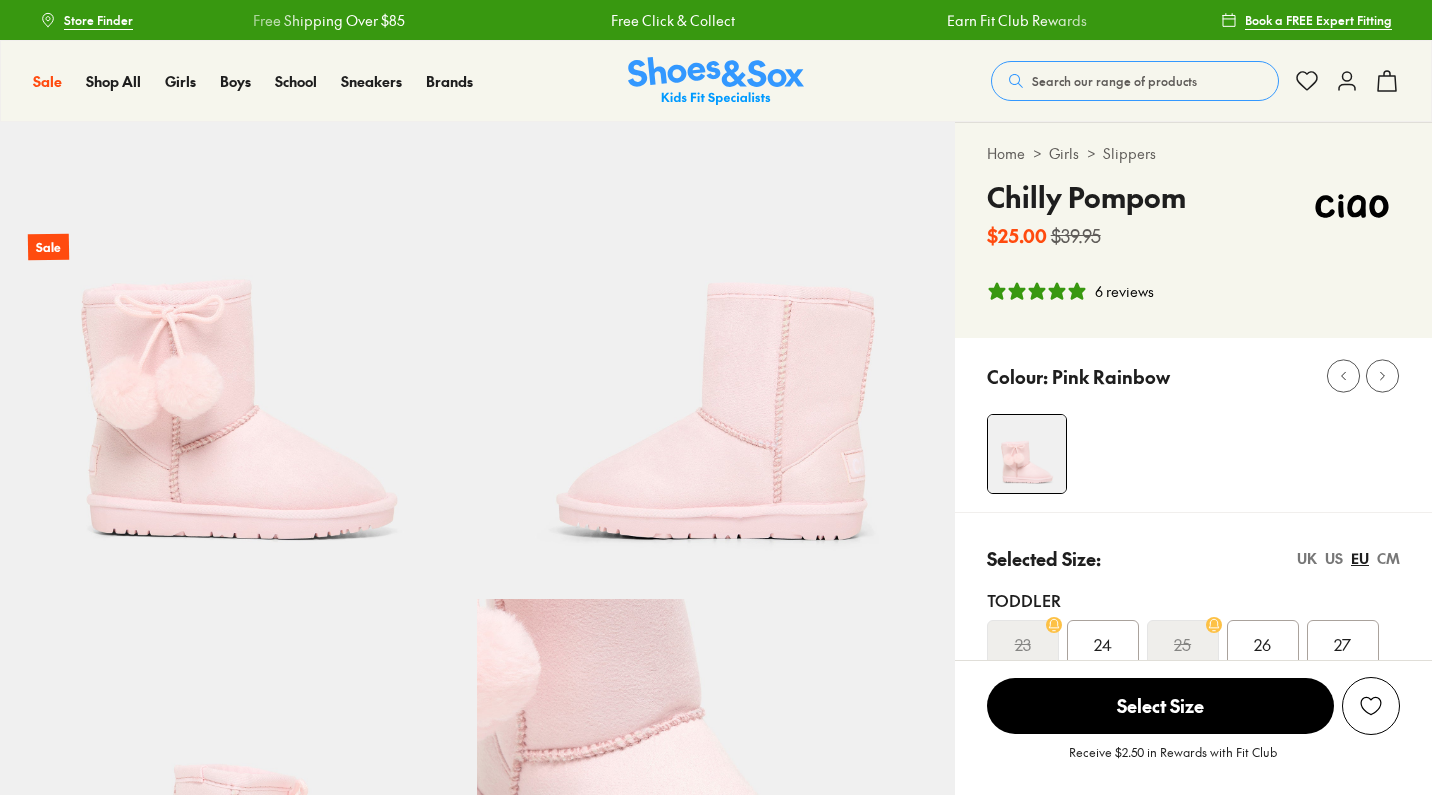 select on "*" 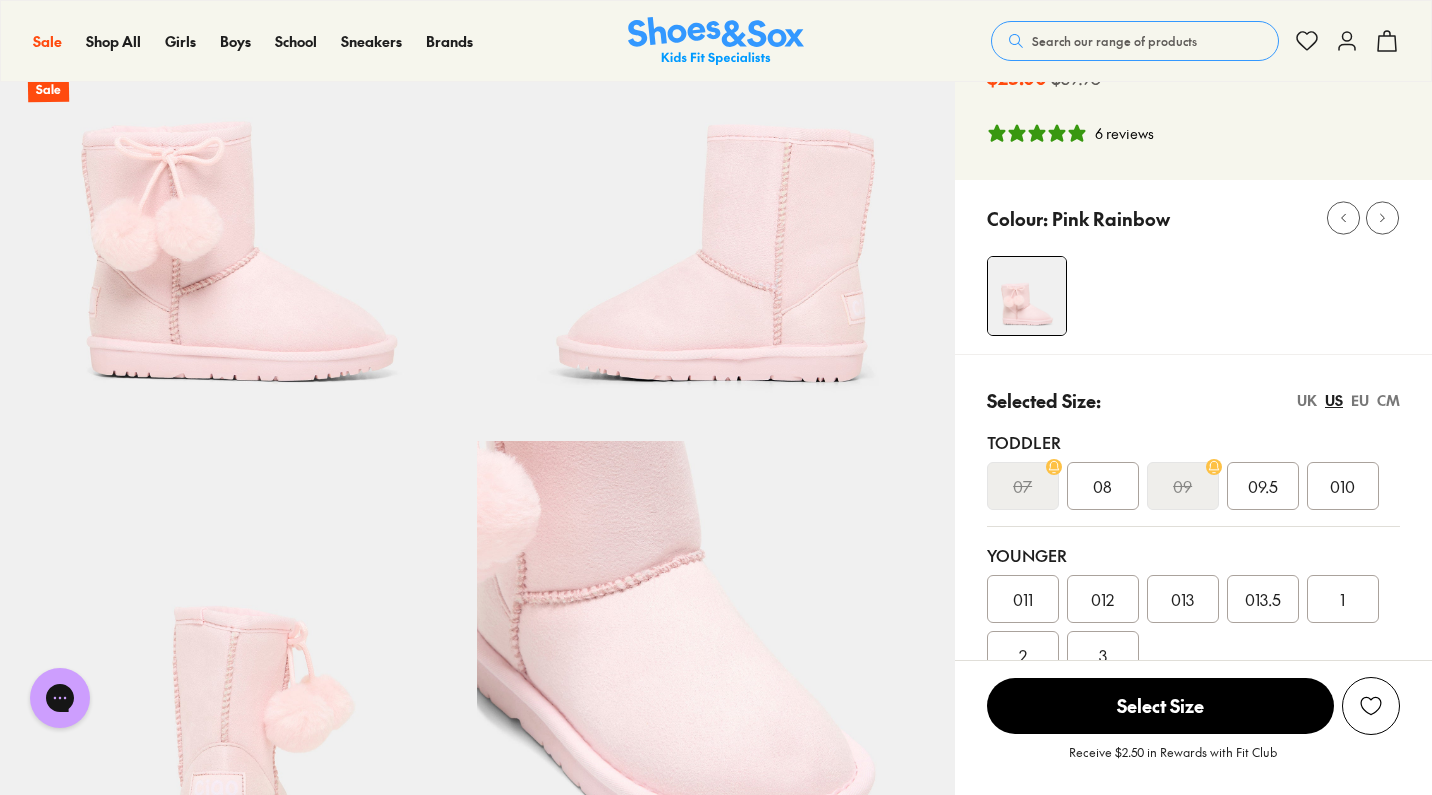 scroll, scrollTop: 143, scrollLeft: 0, axis: vertical 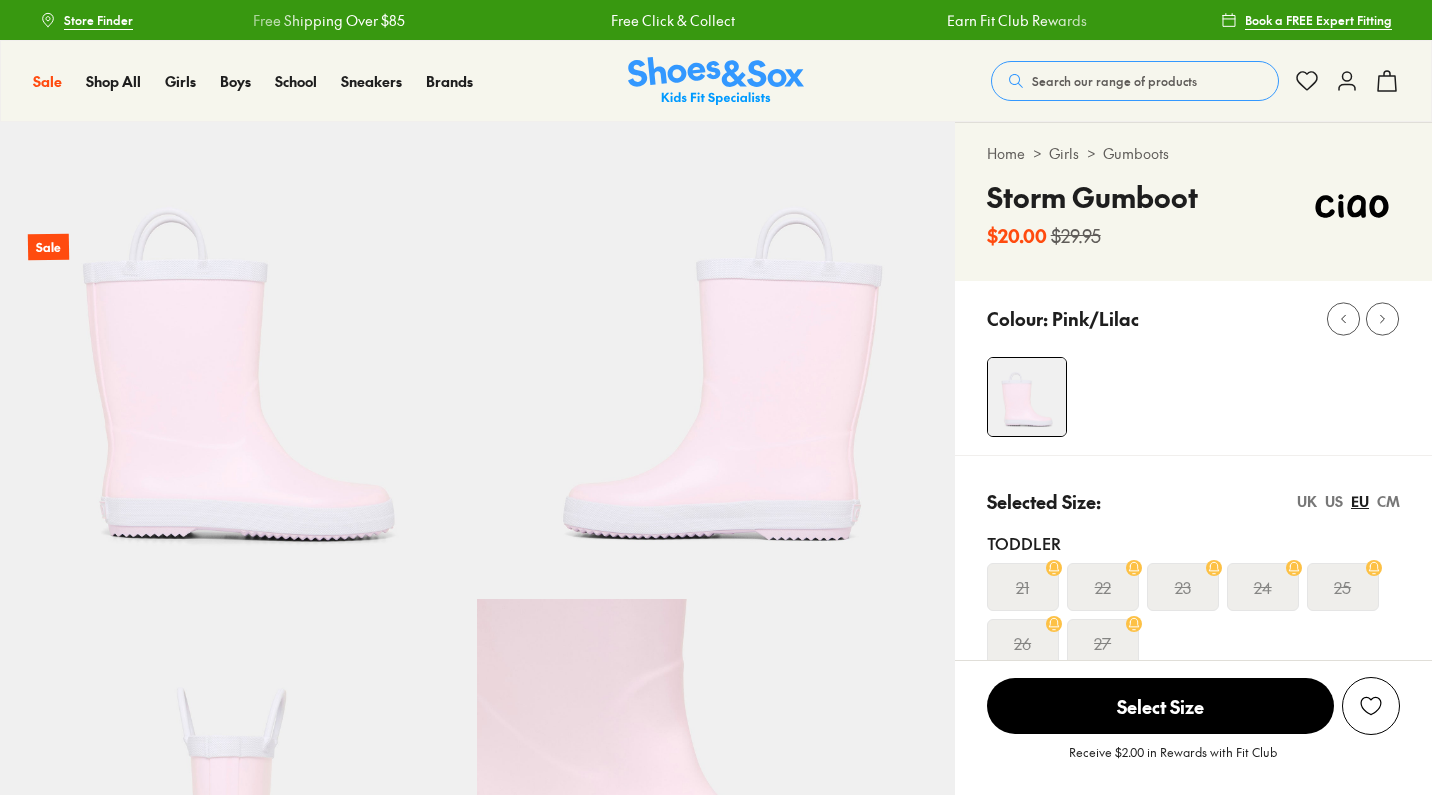 click on "Colour:
Pink/Lilac" at bounding box center (1193, 368) 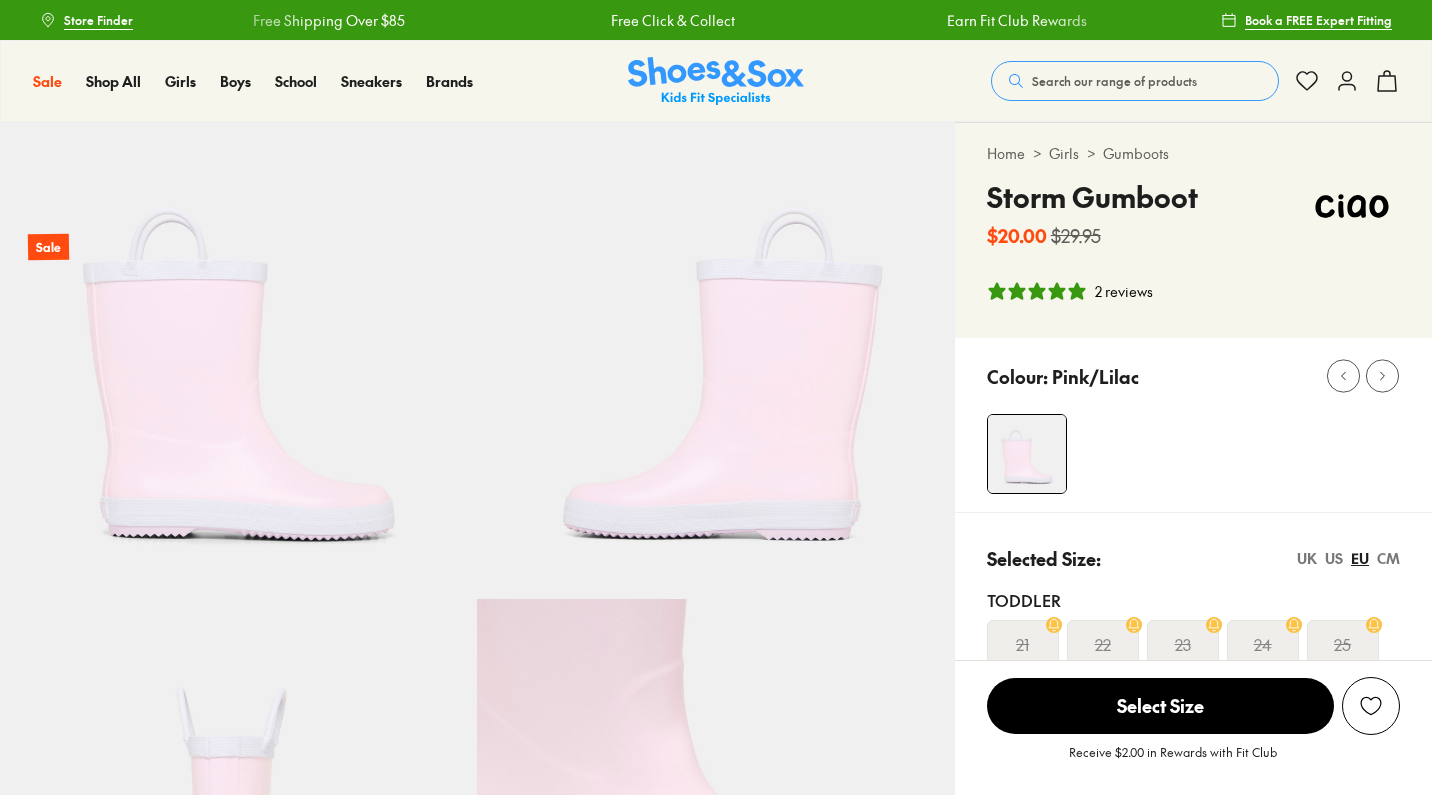 scroll, scrollTop: 0, scrollLeft: 0, axis: both 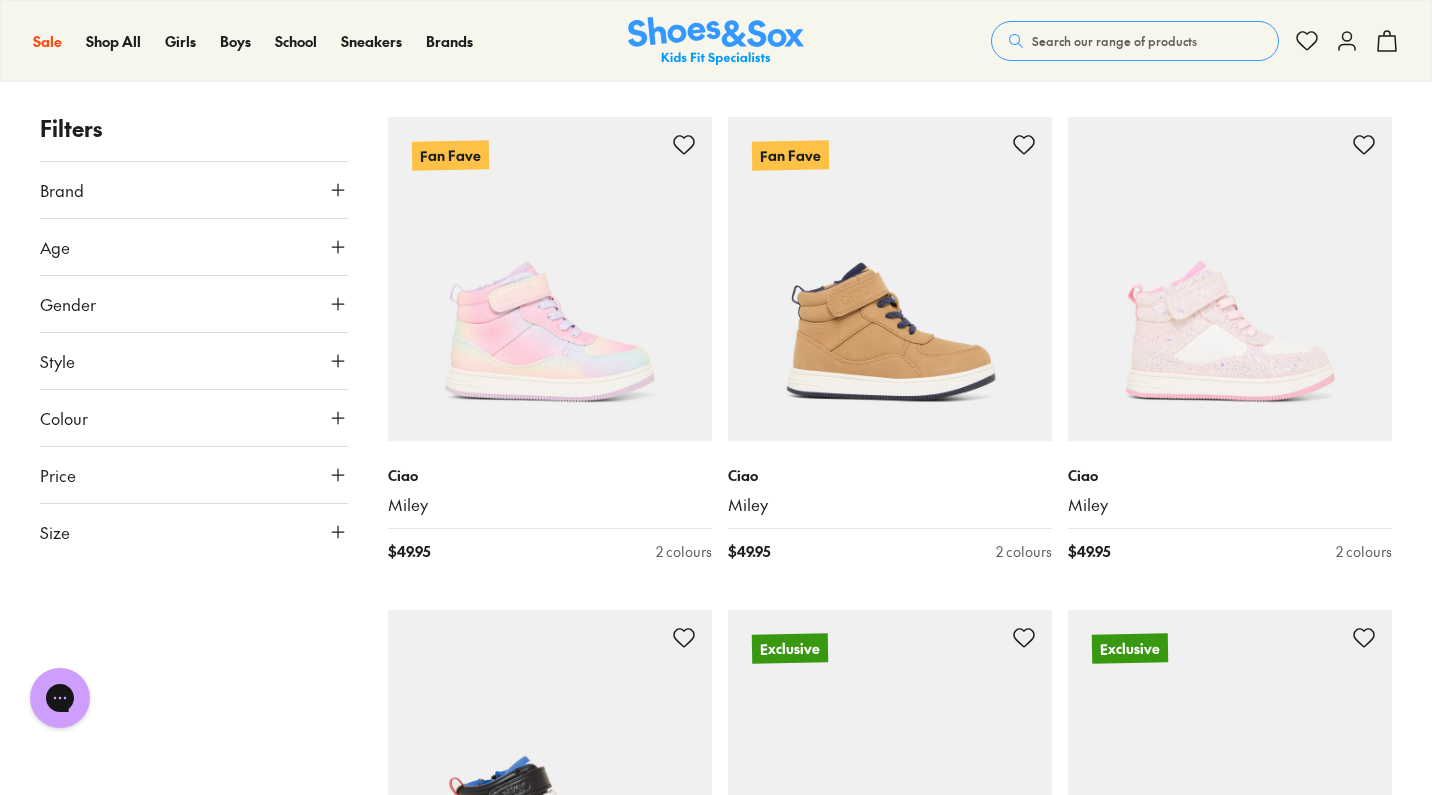 click 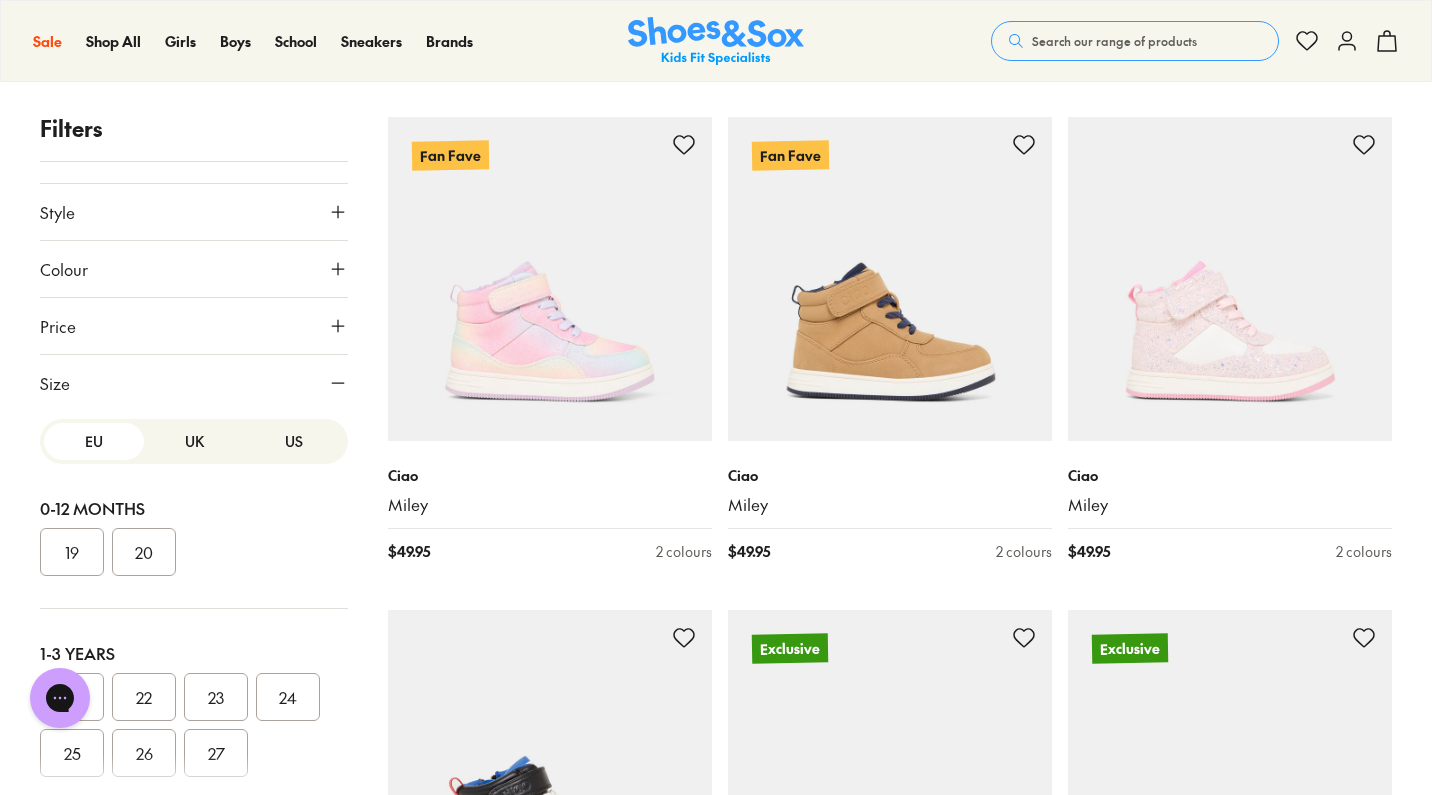 scroll, scrollTop: 149, scrollLeft: 0, axis: vertical 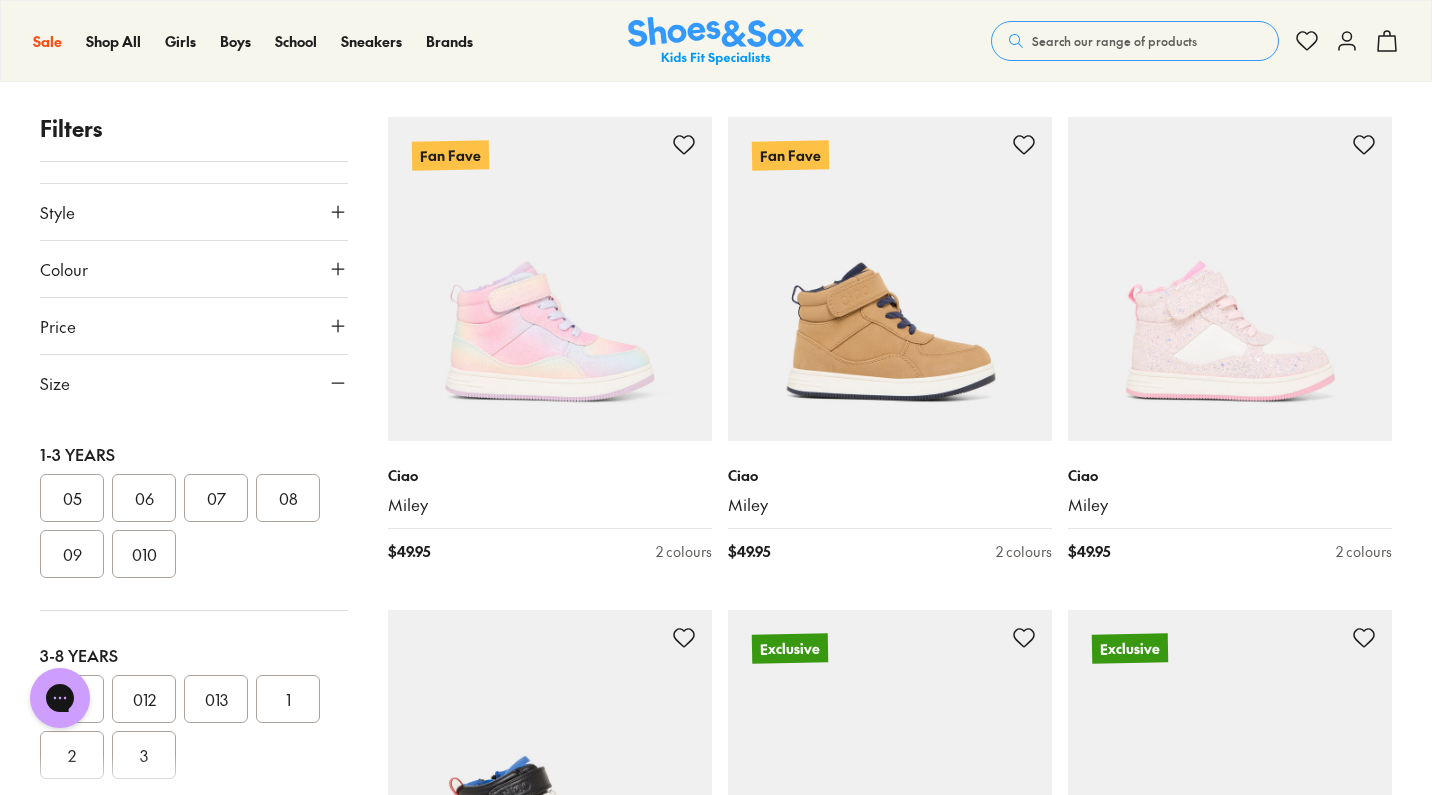 click on "07" at bounding box center (216, 498) 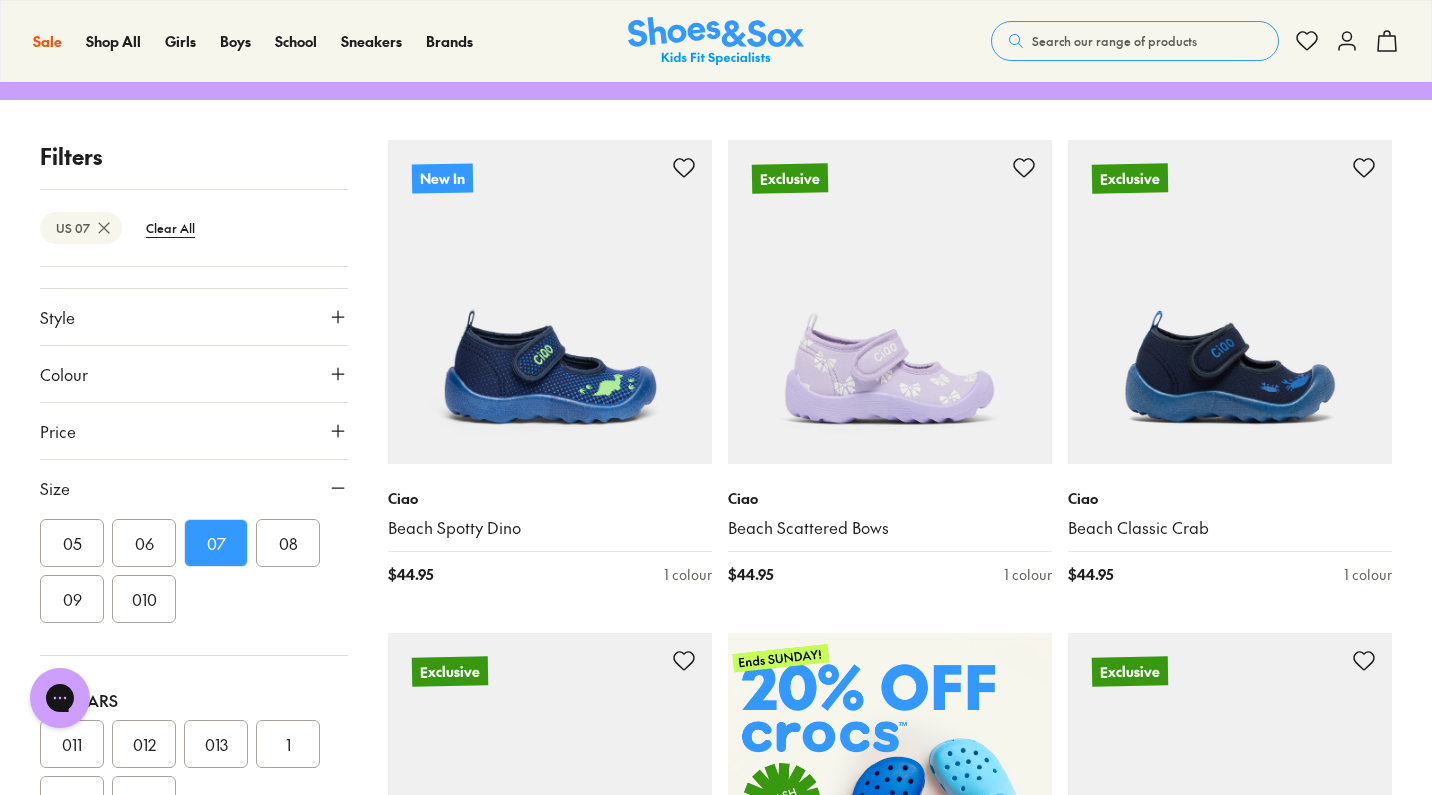 scroll, scrollTop: 223, scrollLeft: 0, axis: vertical 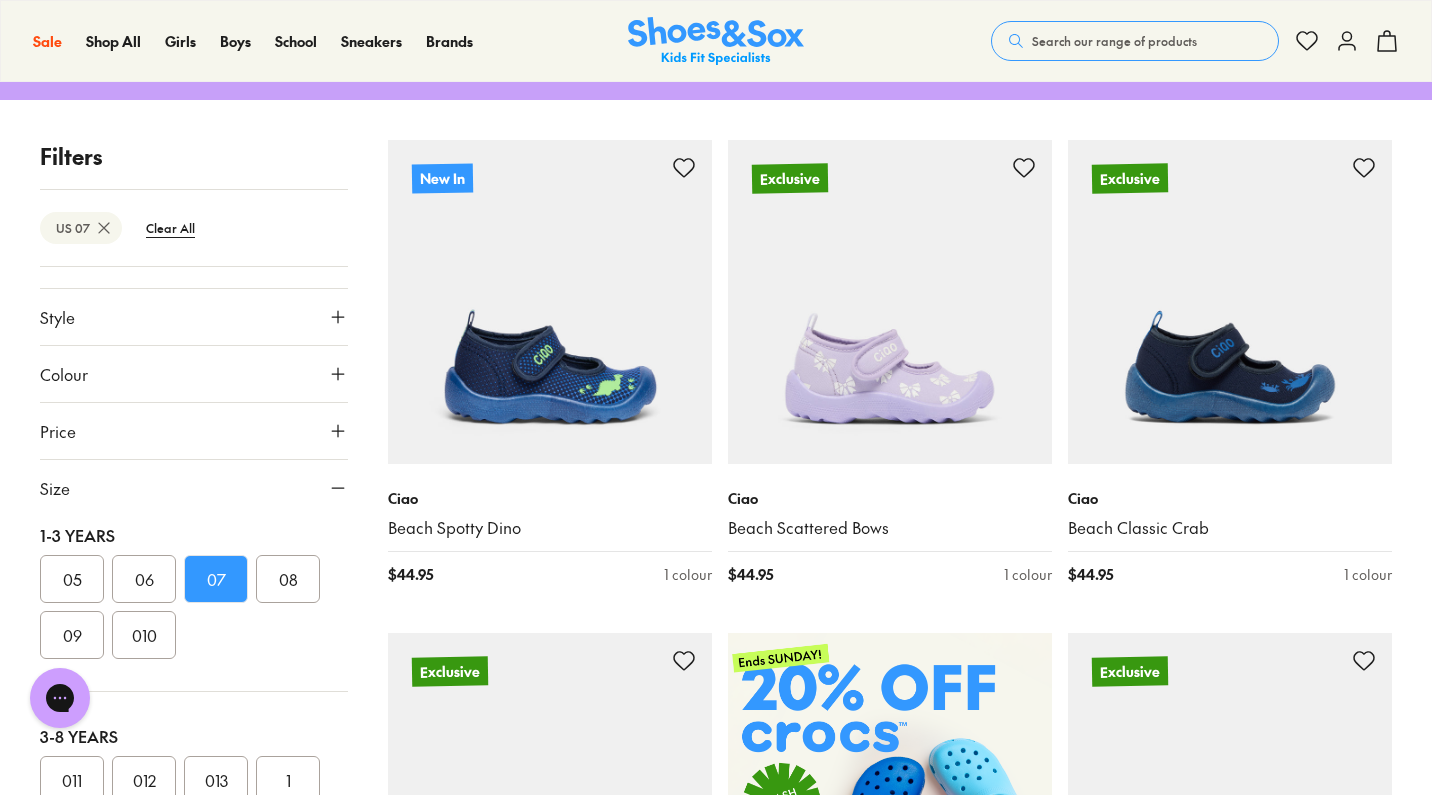 click on "09" at bounding box center [72, 635] 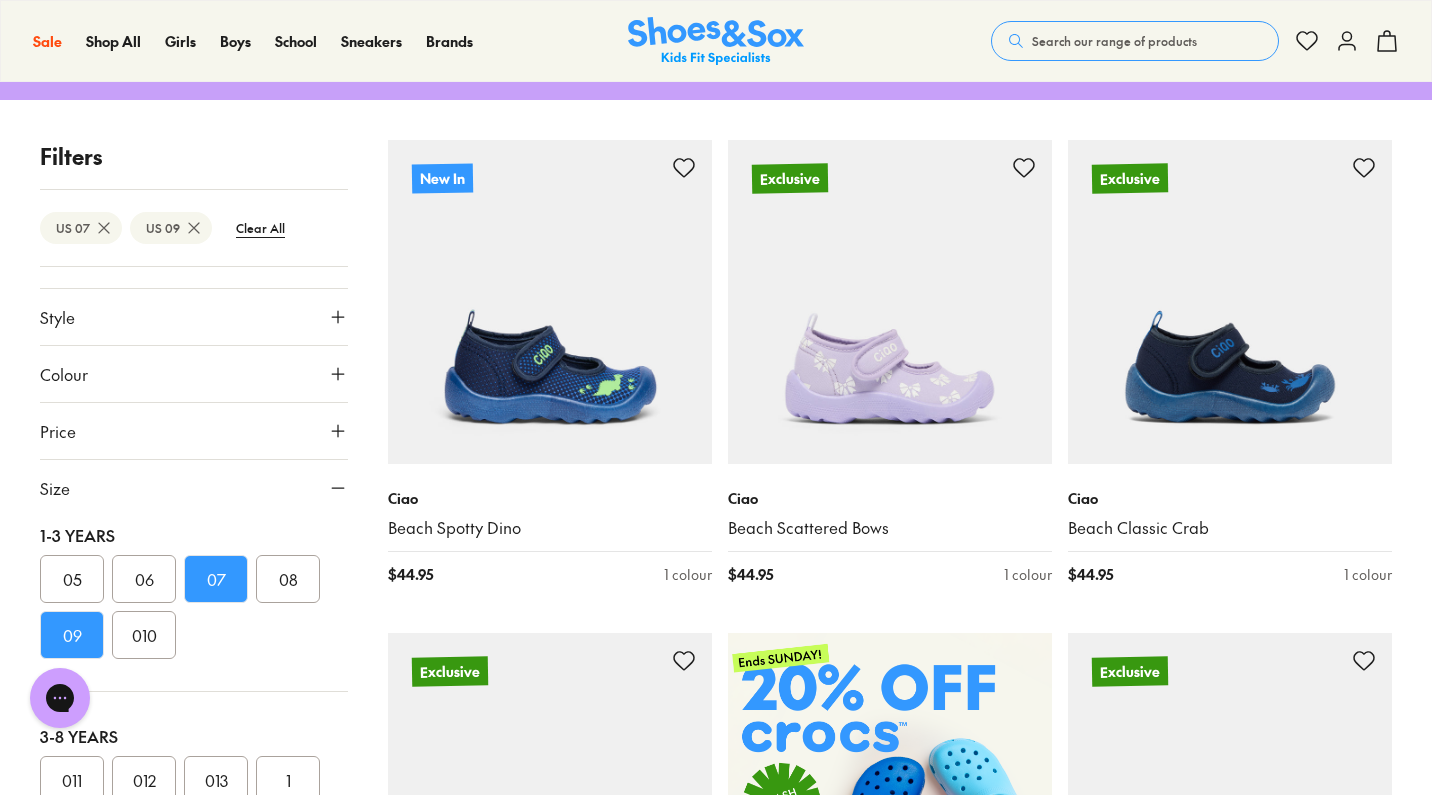 click on "08" at bounding box center [288, 579] 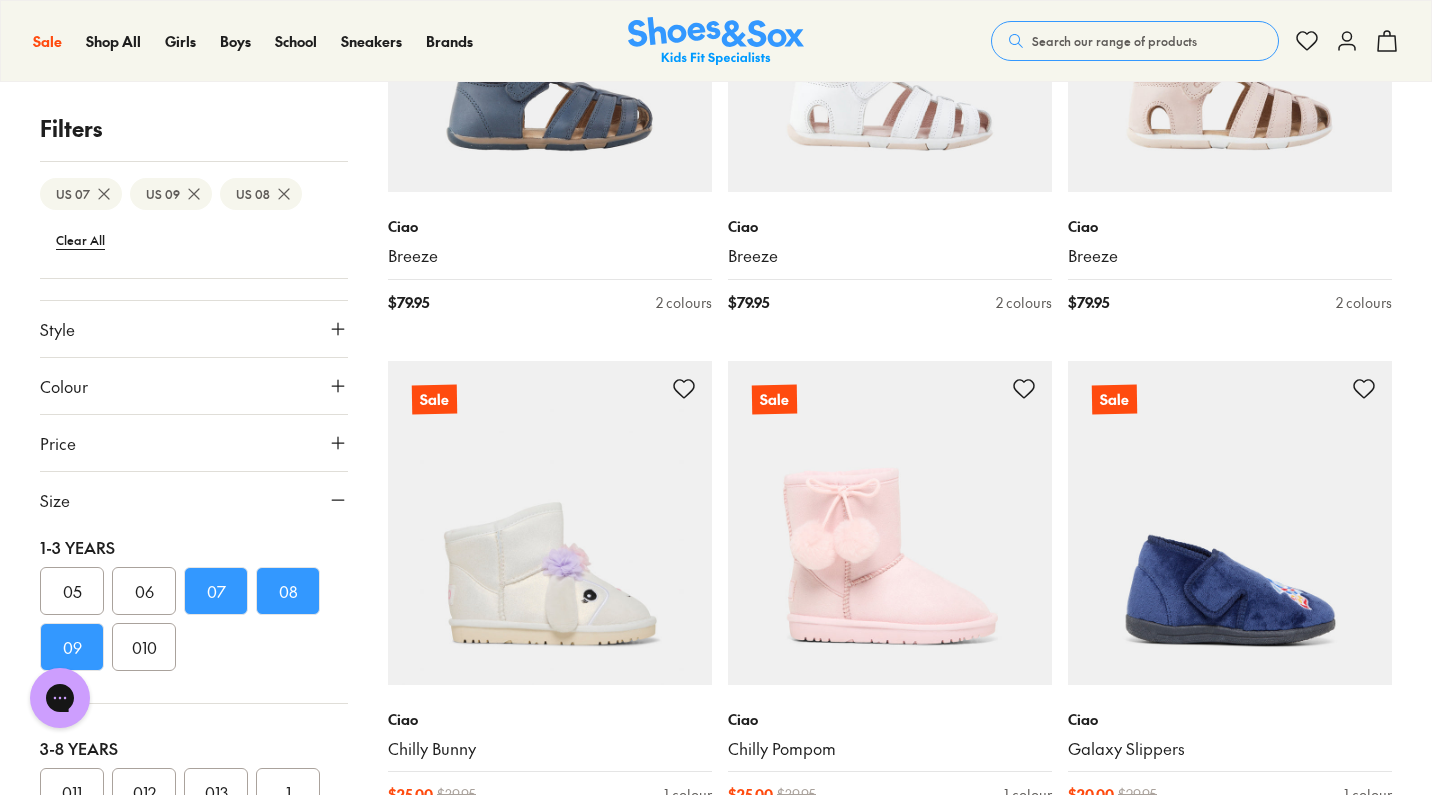 scroll, scrollTop: 3139, scrollLeft: 0, axis: vertical 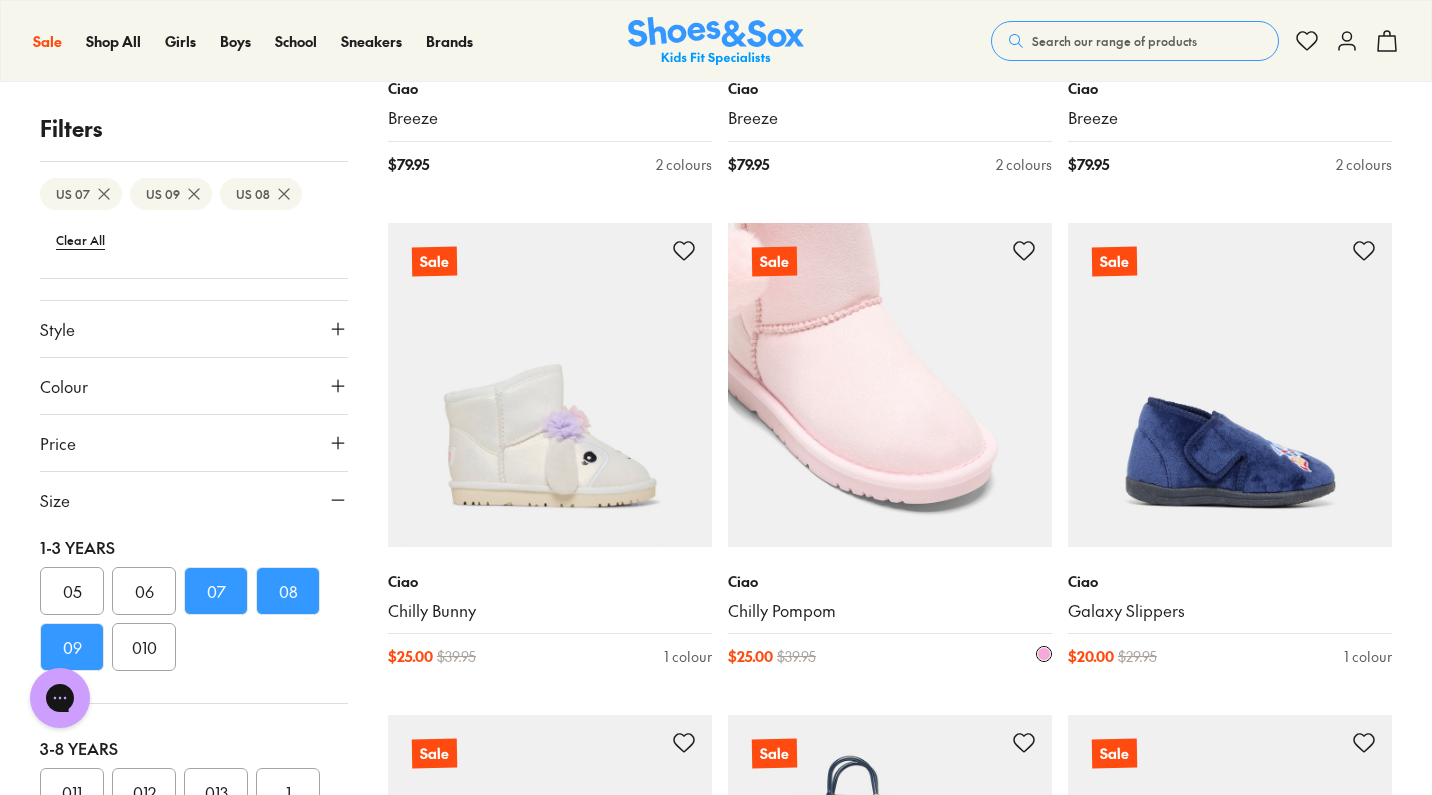 click at bounding box center (890, 385) 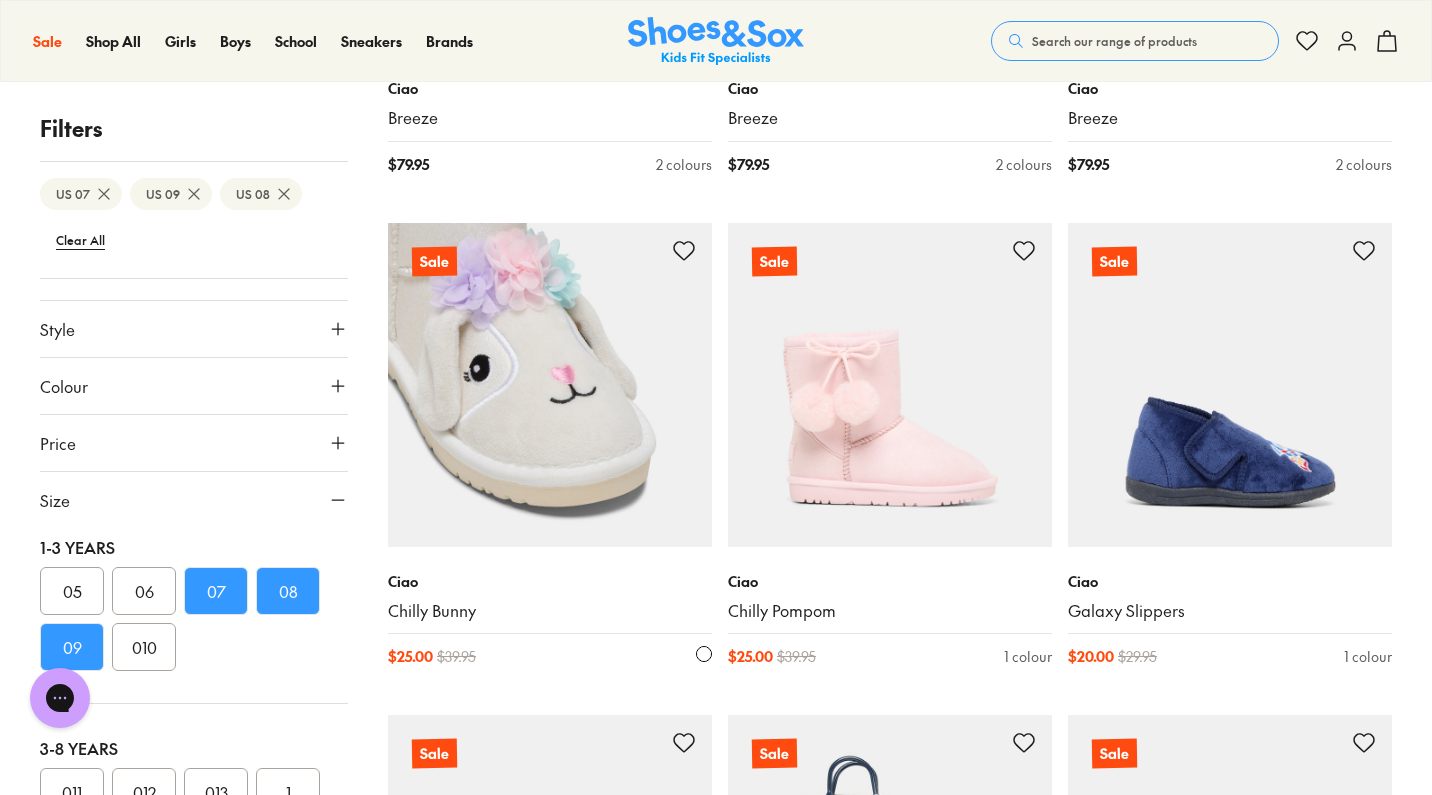 click at bounding box center (550, 385) 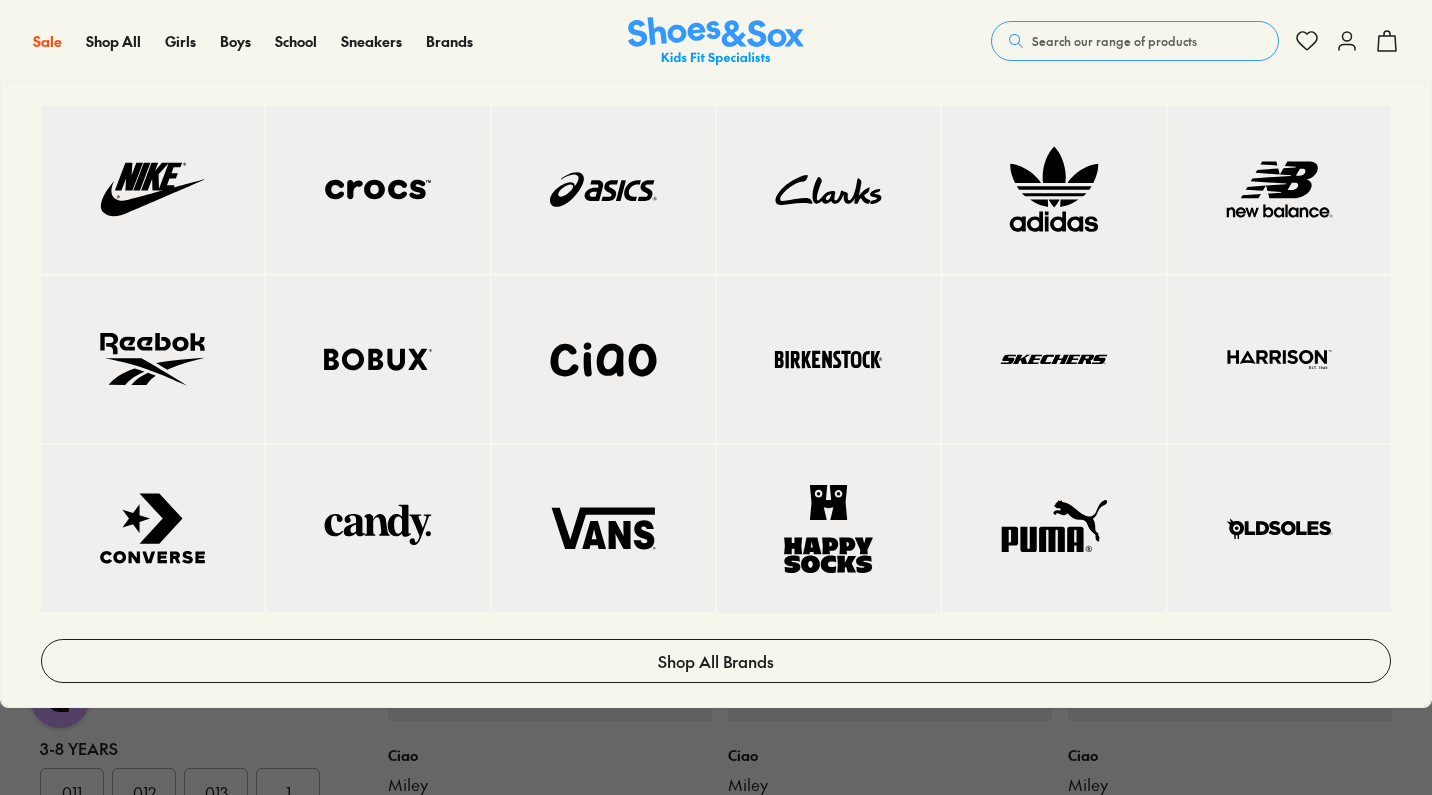 scroll, scrollTop: 1168, scrollLeft: 0, axis: vertical 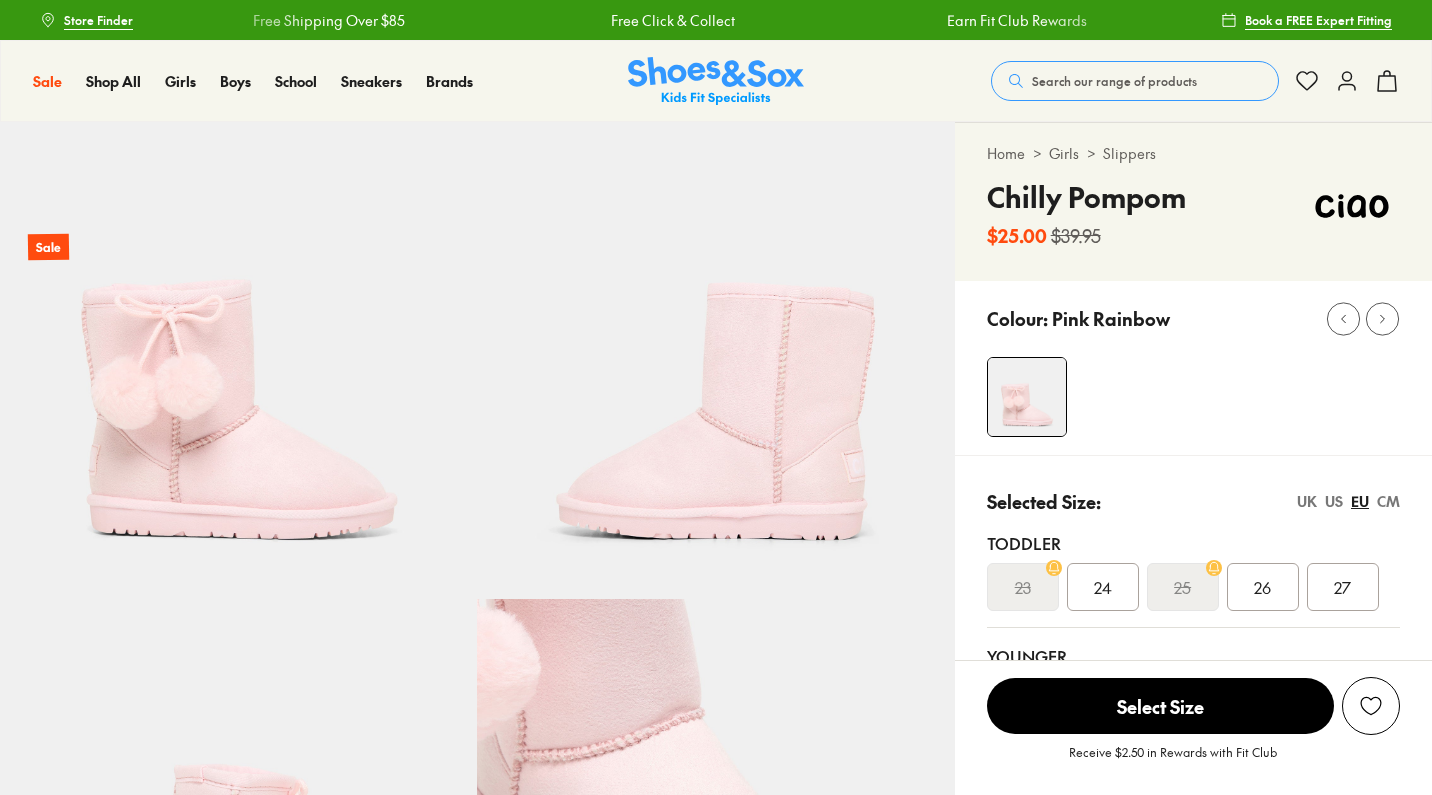 select on "*" 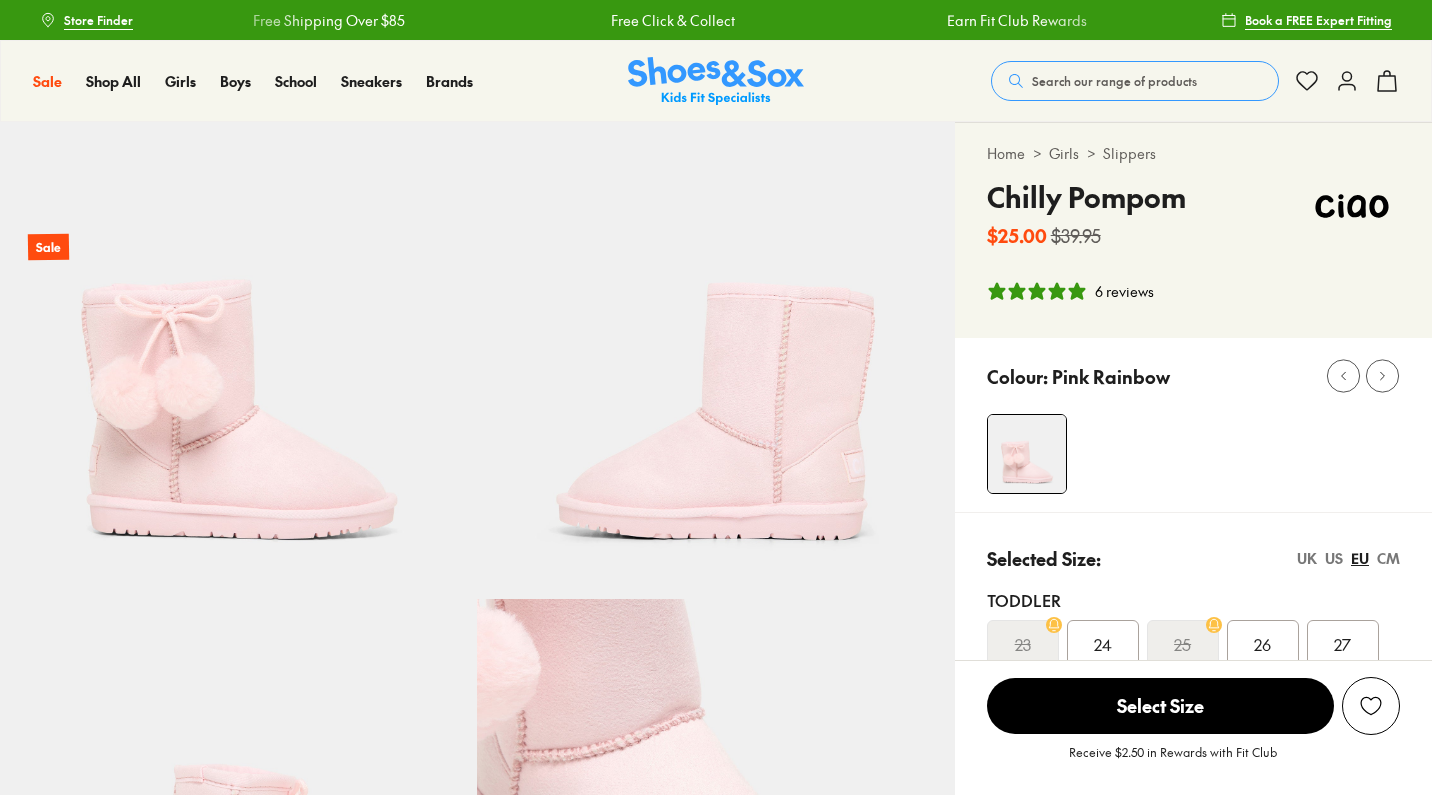 scroll, scrollTop: 0, scrollLeft: 0, axis: both 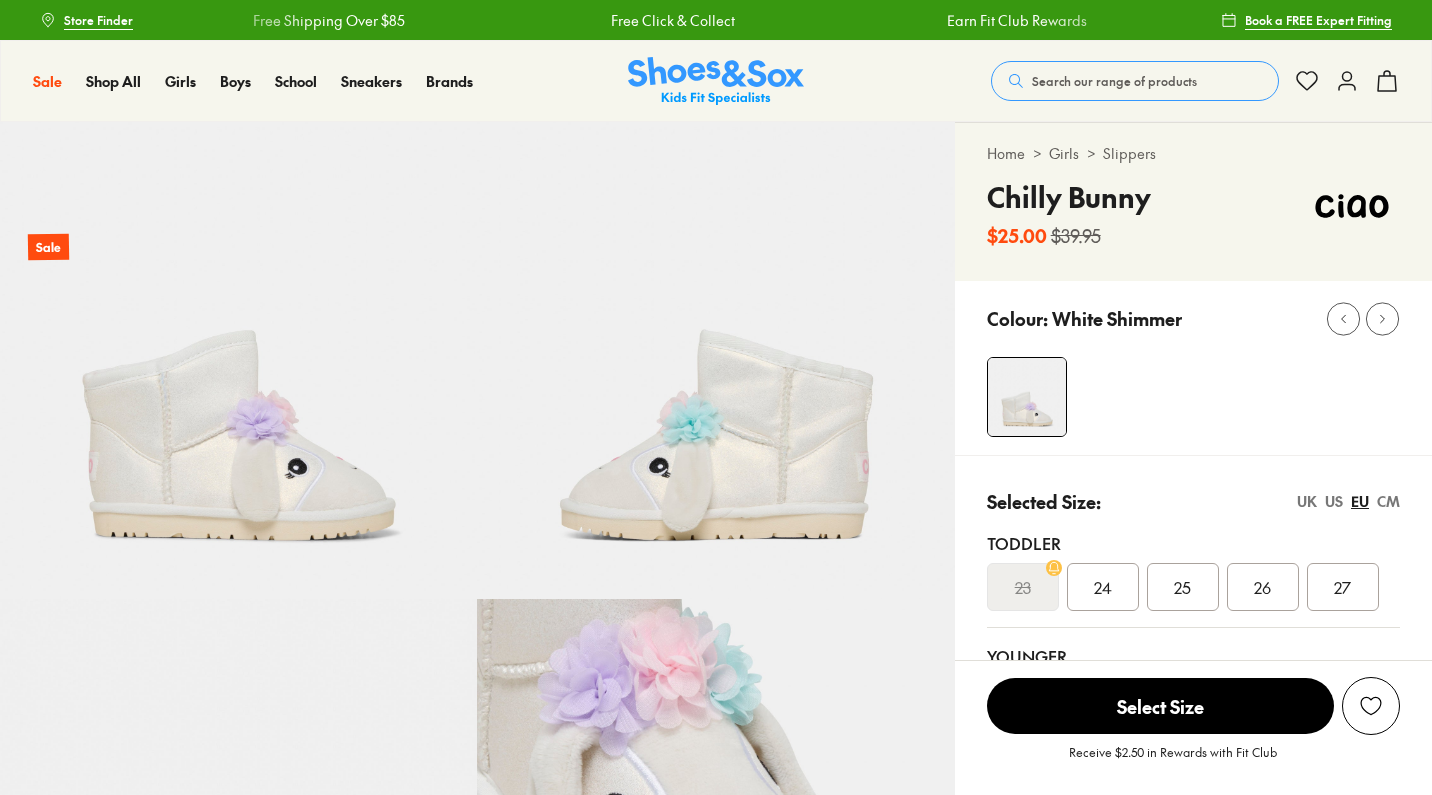 select on "*" 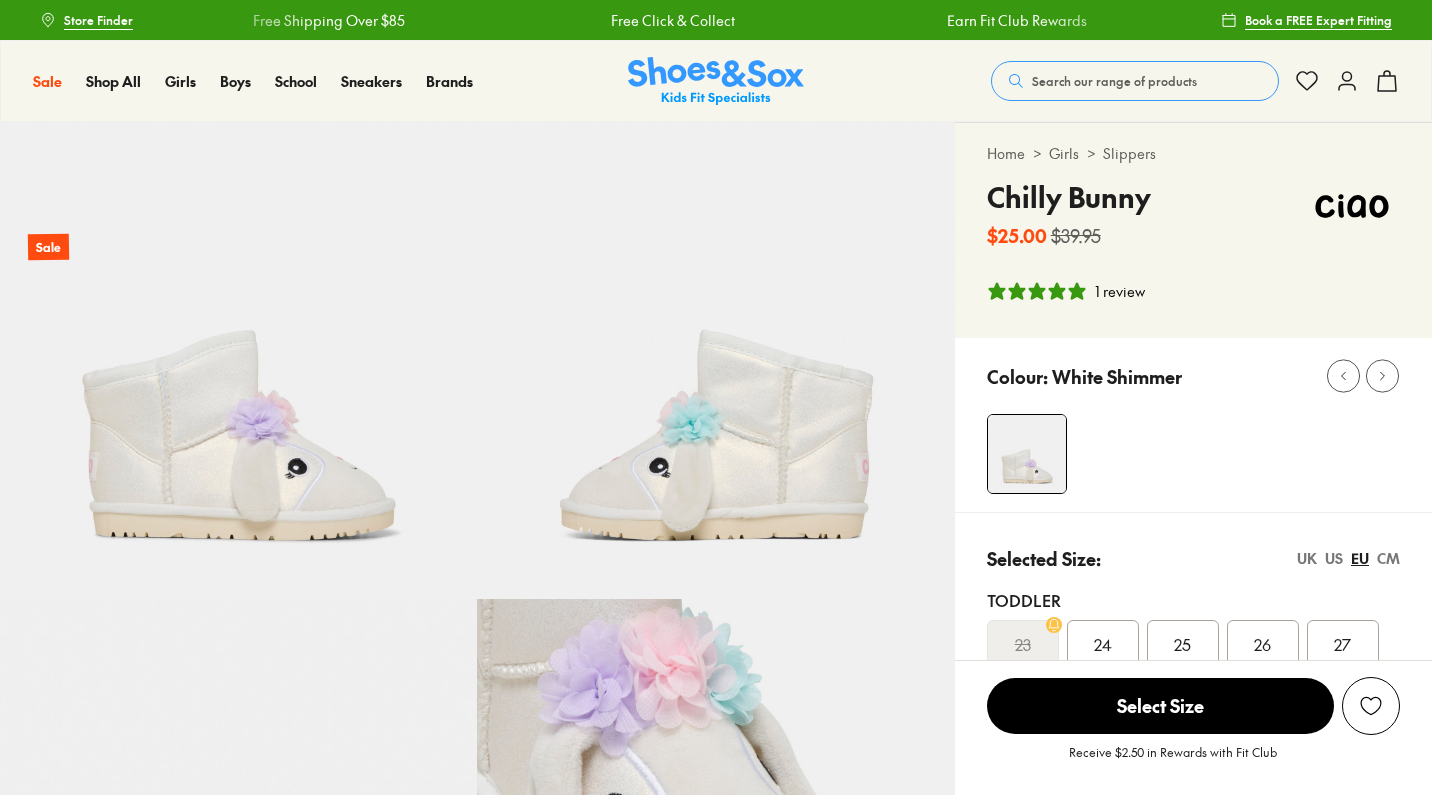 click on "US" at bounding box center (1334, 558) 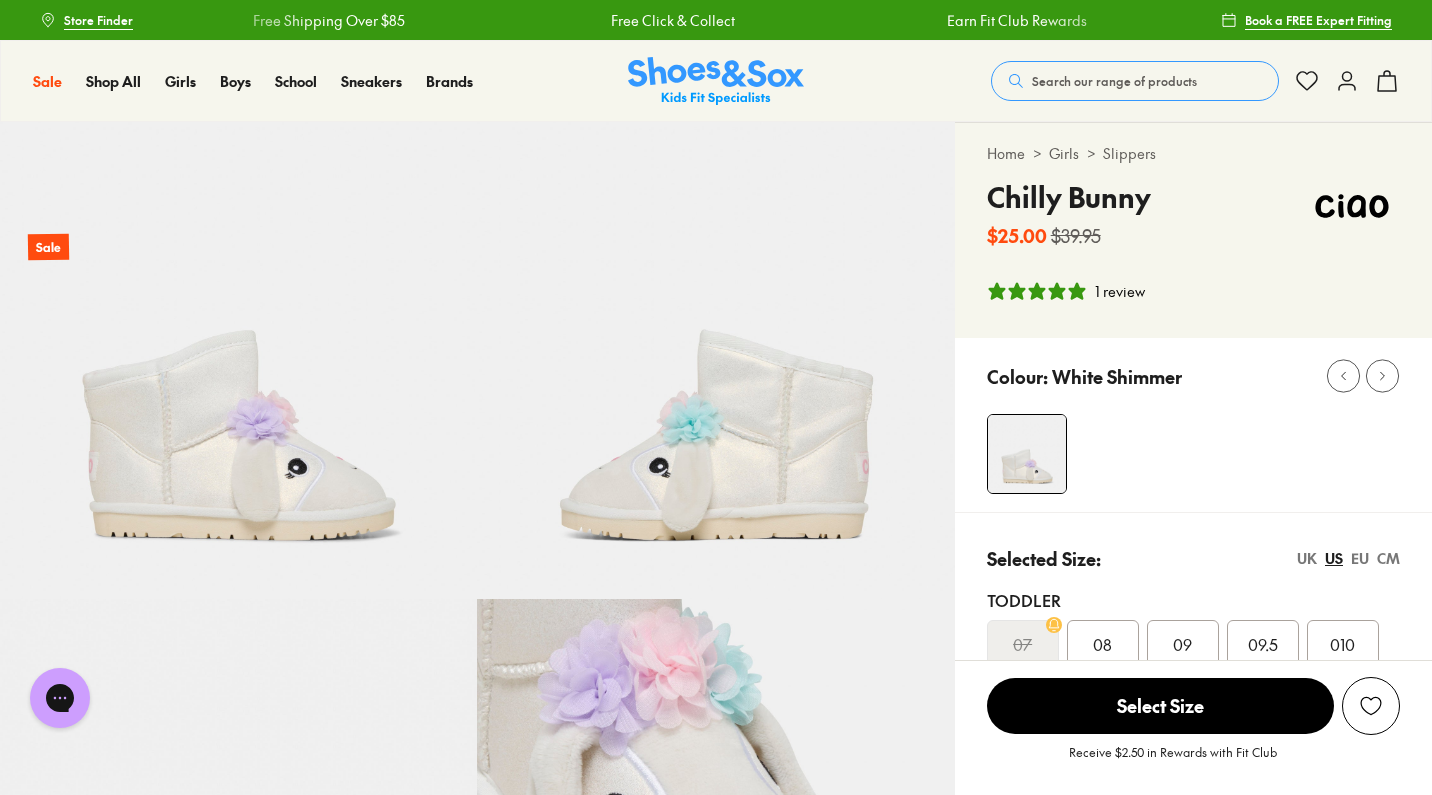 scroll, scrollTop: 0, scrollLeft: 0, axis: both 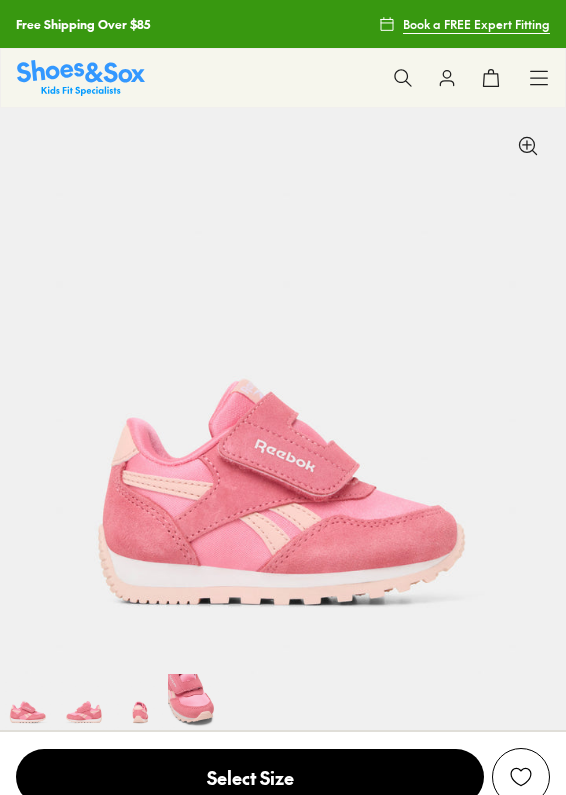 select on "*" 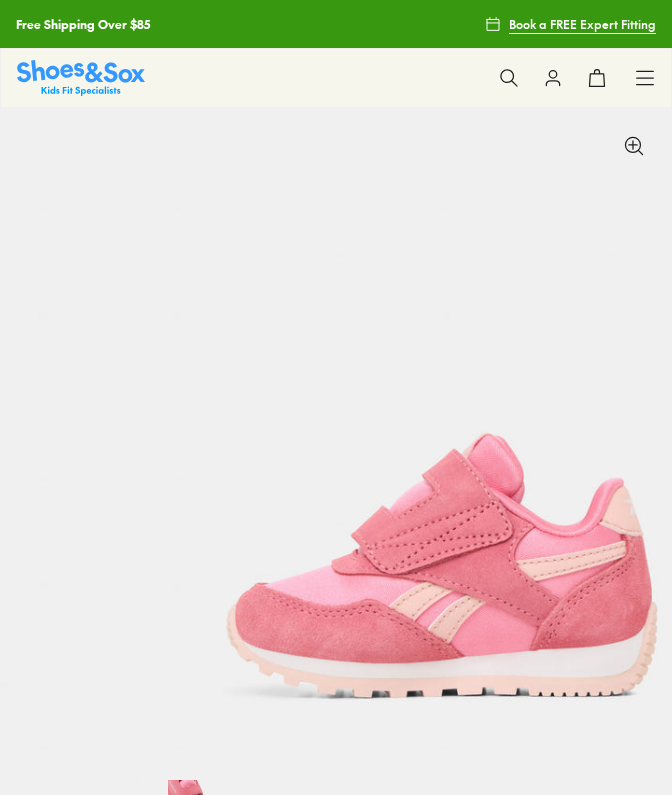 scroll, scrollTop: 0, scrollLeft: 672, axis: horizontal 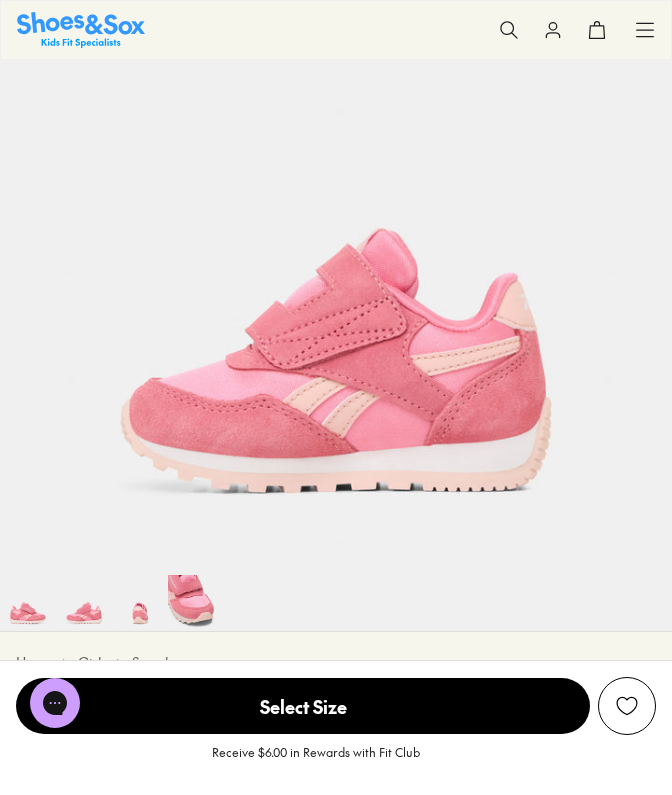 click at bounding box center [28, 603] 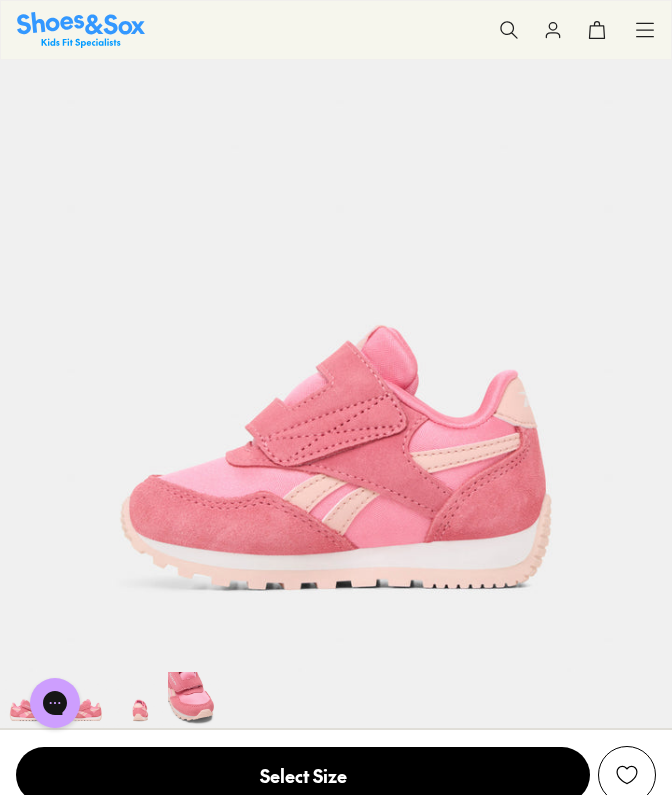 scroll, scrollTop: 0, scrollLeft: 0, axis: both 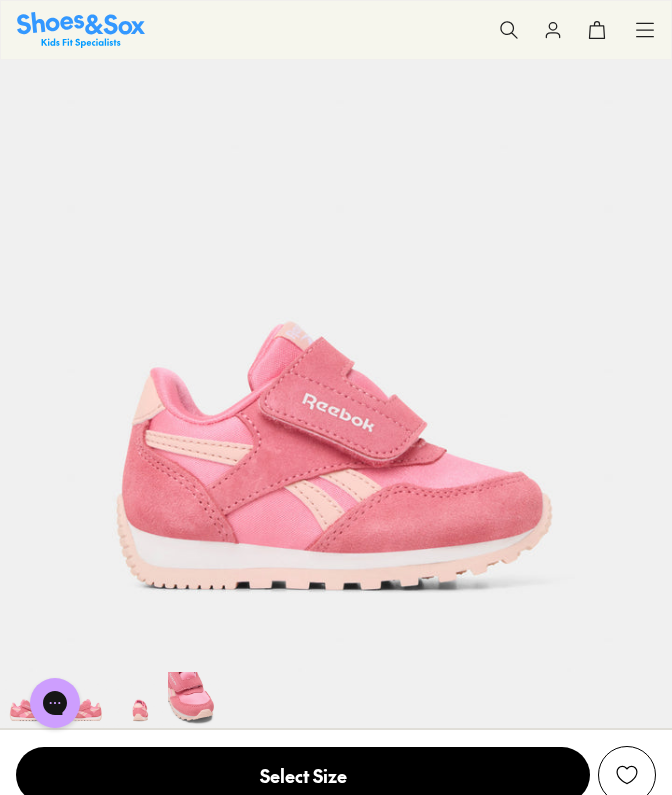 click at bounding box center (196, 700) 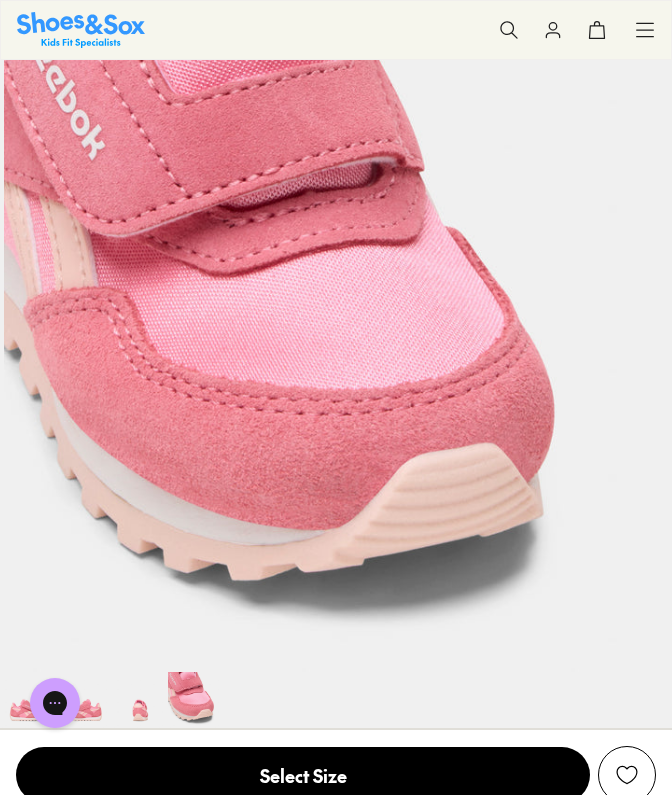 scroll, scrollTop: 0, scrollLeft: 2016, axis: horizontal 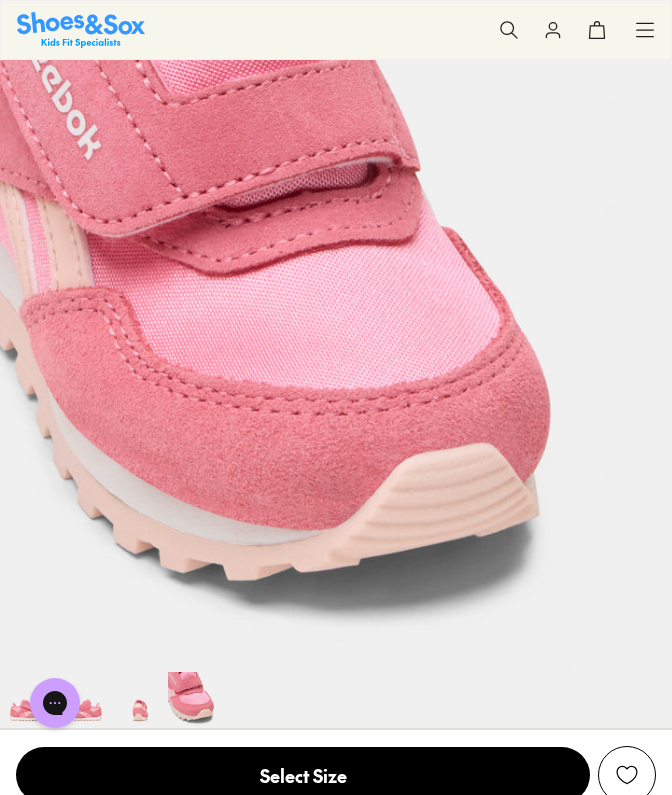 click on "Chat with us" at bounding box center [55, 703] 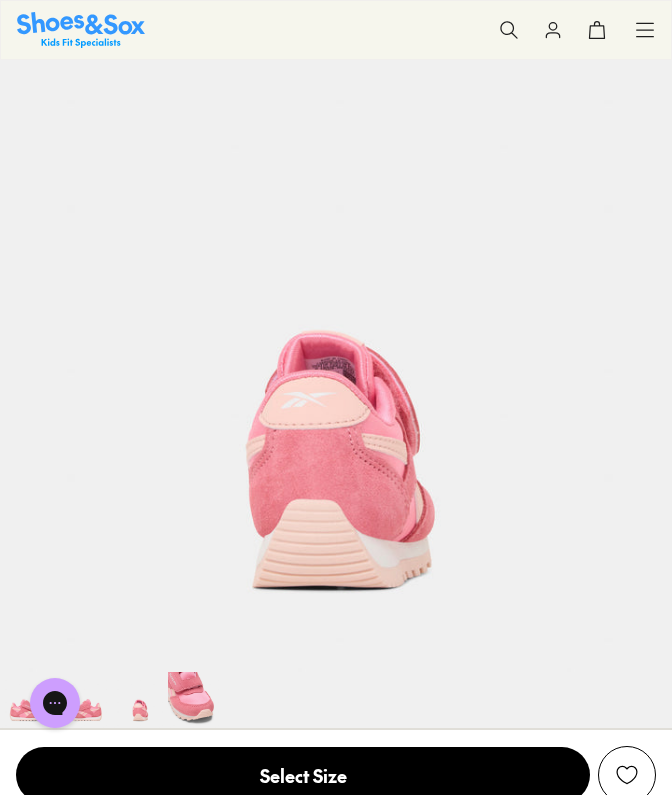 click at bounding box center (84, 700) 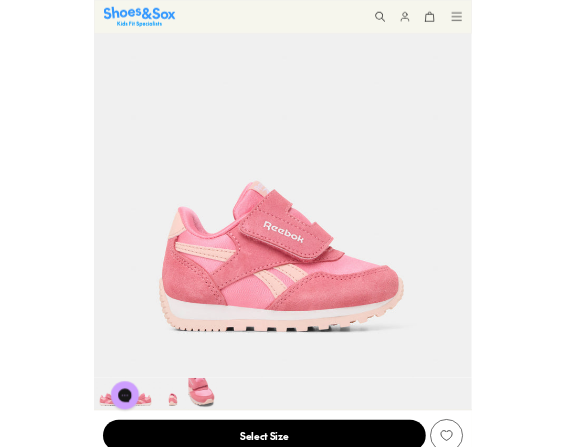 scroll, scrollTop: 0, scrollLeft: 0, axis: both 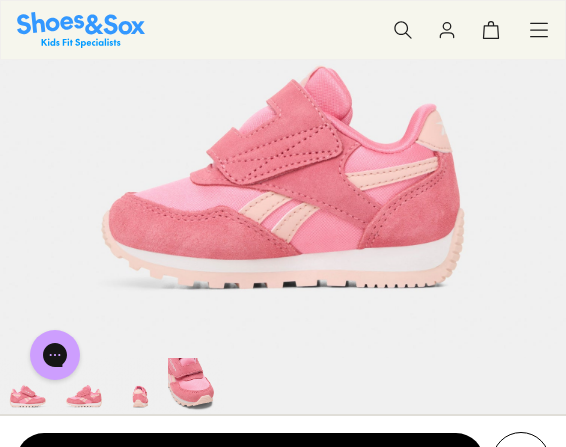 click at bounding box center (28, 386) 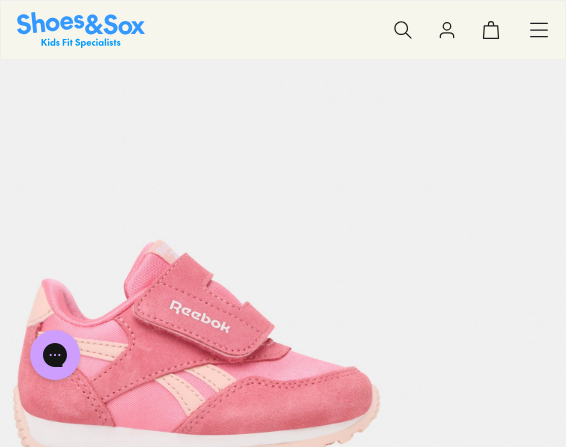 scroll, scrollTop: 108, scrollLeft: 0, axis: vertical 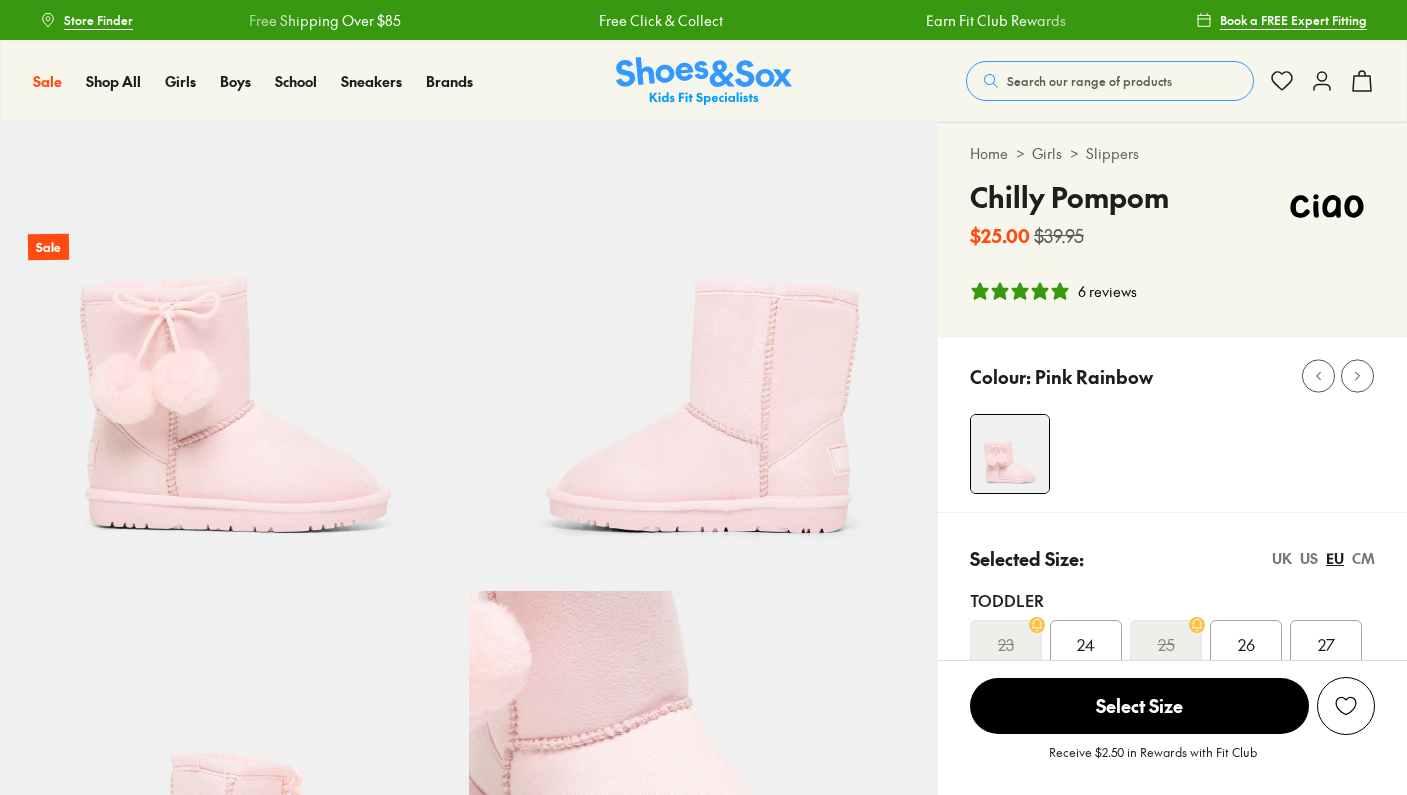 select on "*" 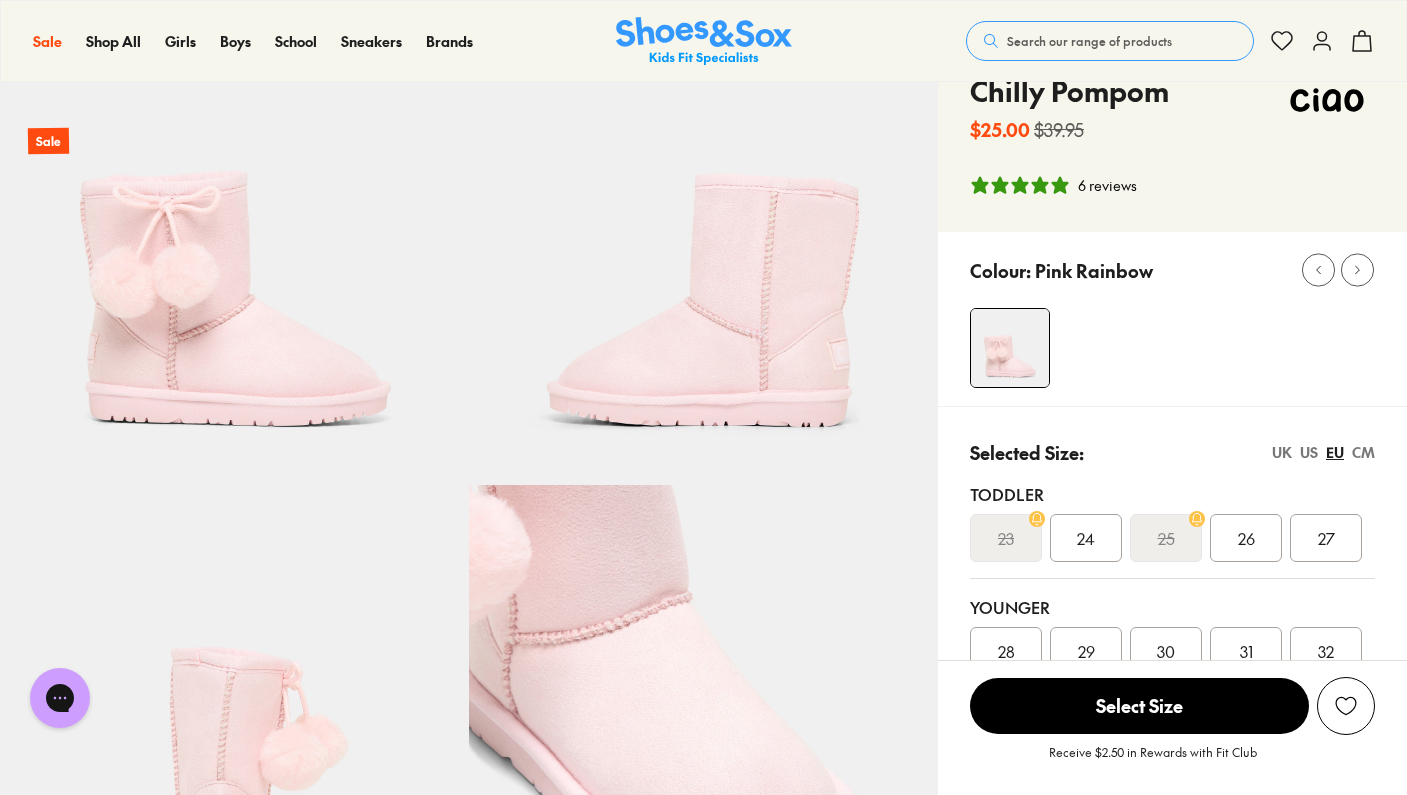 scroll, scrollTop: 0, scrollLeft: 0, axis: both 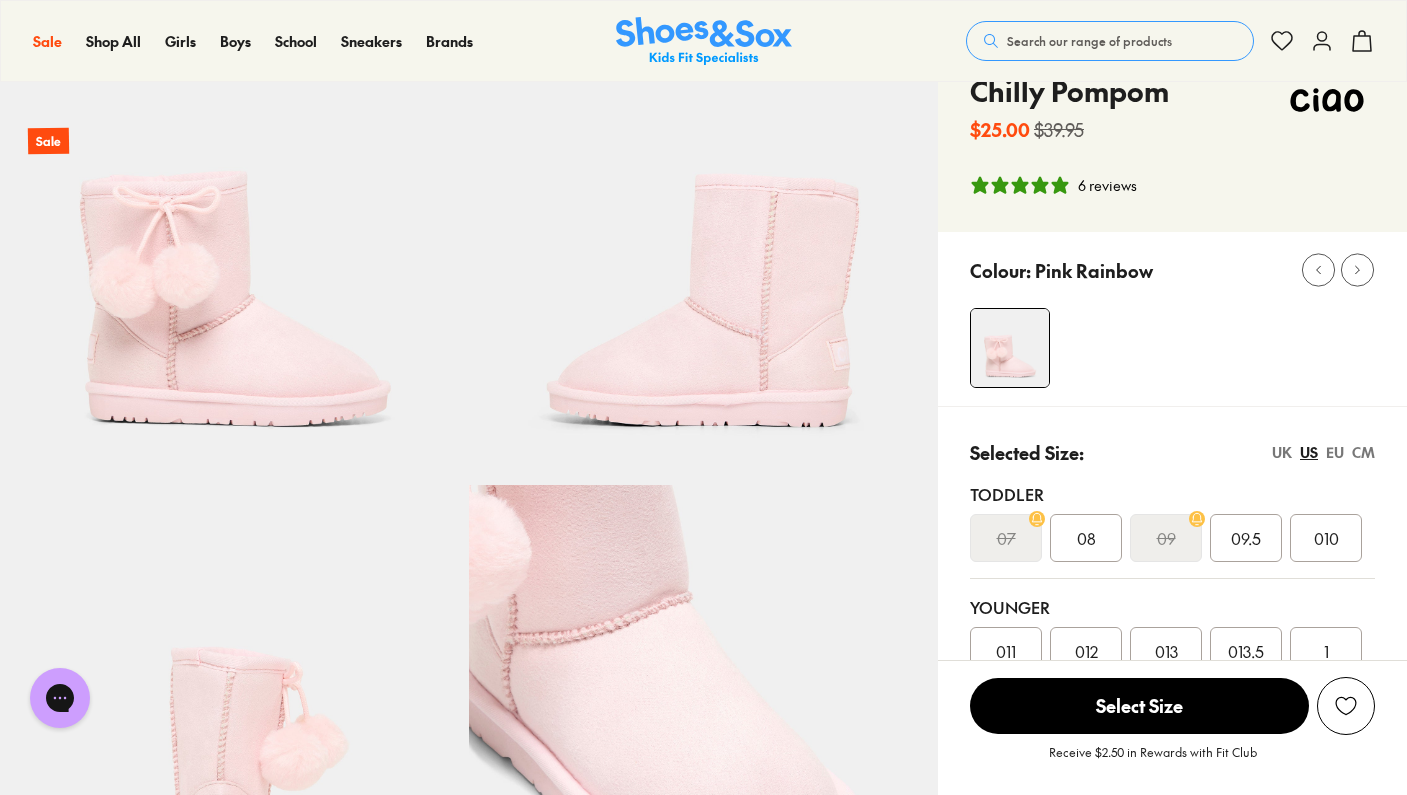 click on "EU" at bounding box center [1335, 452] 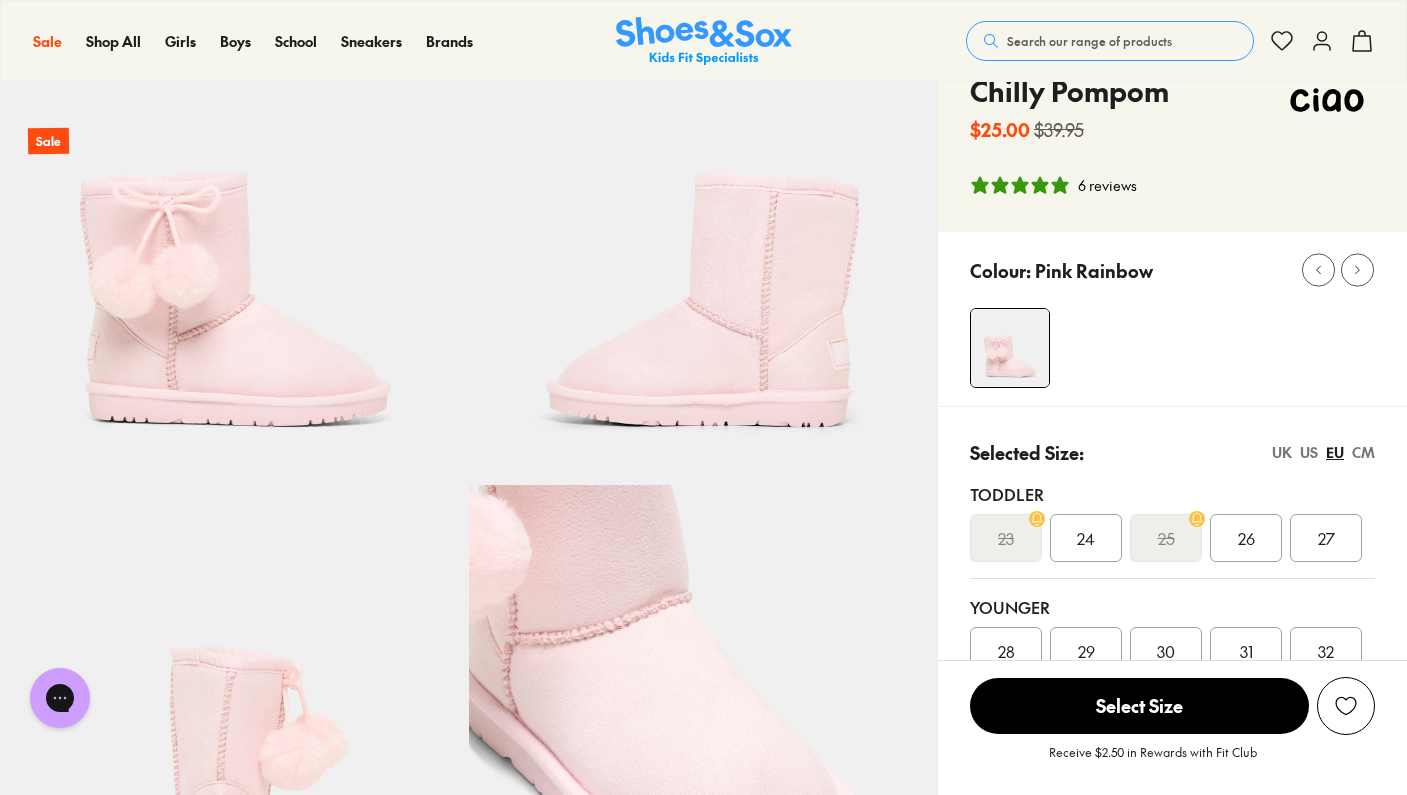 click on "US" at bounding box center [1309, 452] 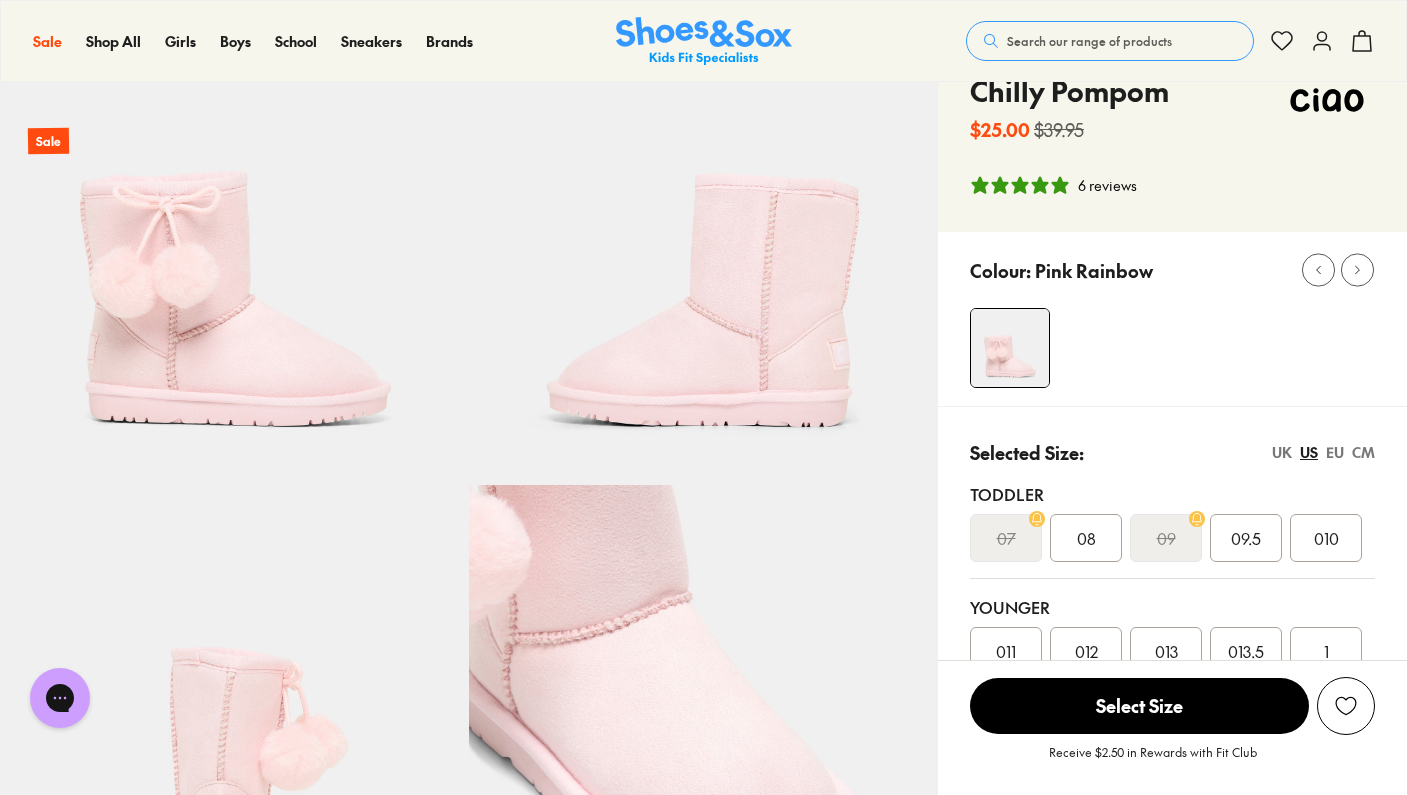 click on "EU" at bounding box center (1335, 452) 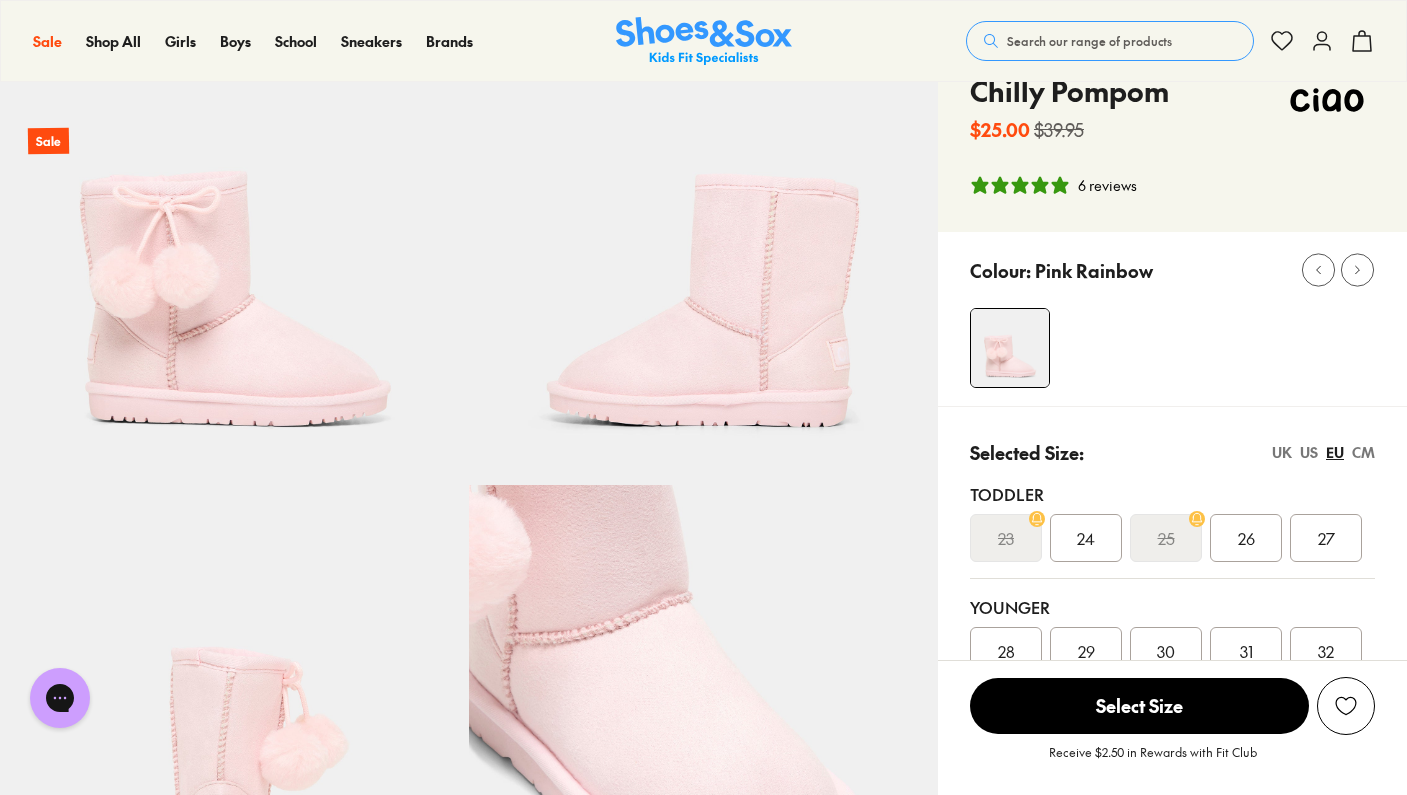 click on "UK US EU CM" at bounding box center [1323, 452] 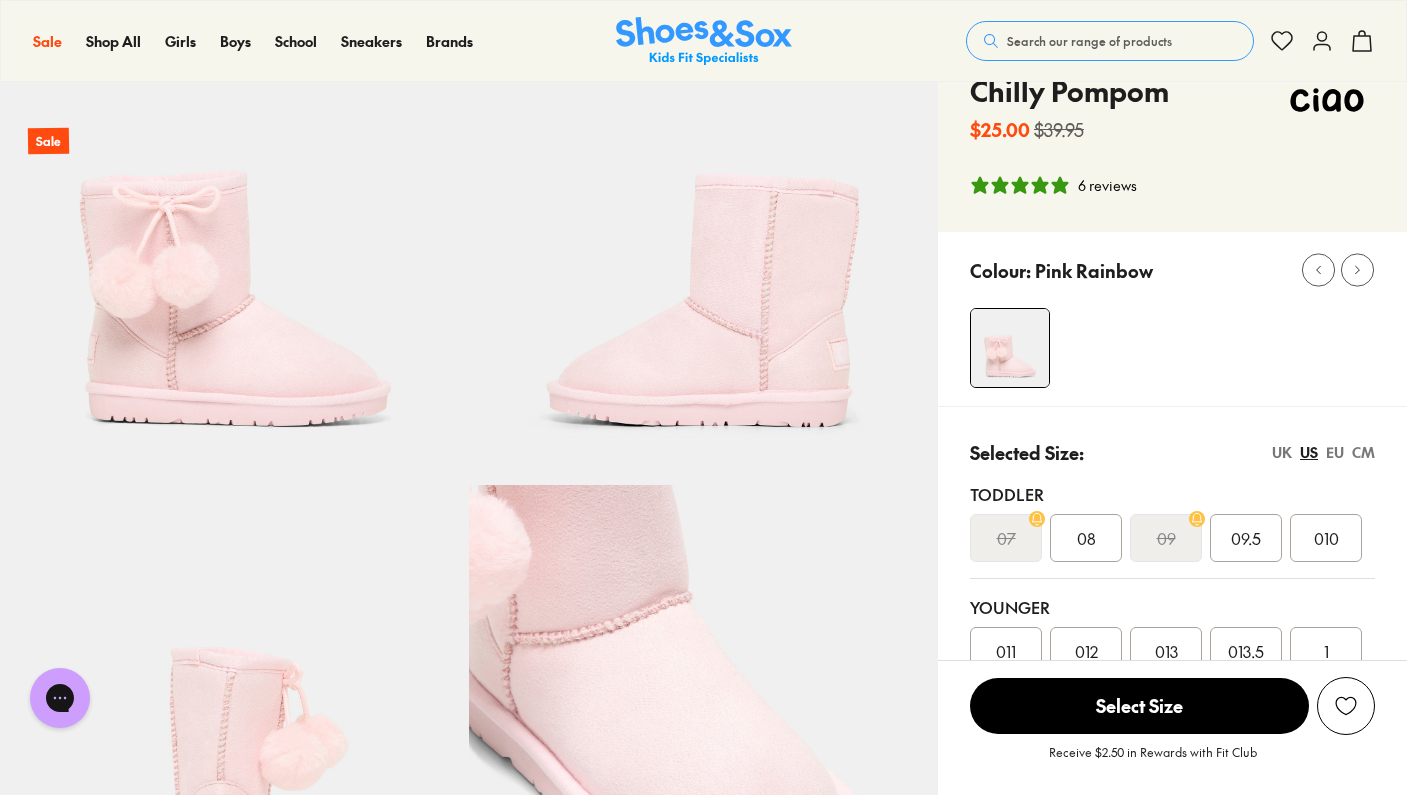 click on "EU" at bounding box center (1335, 452) 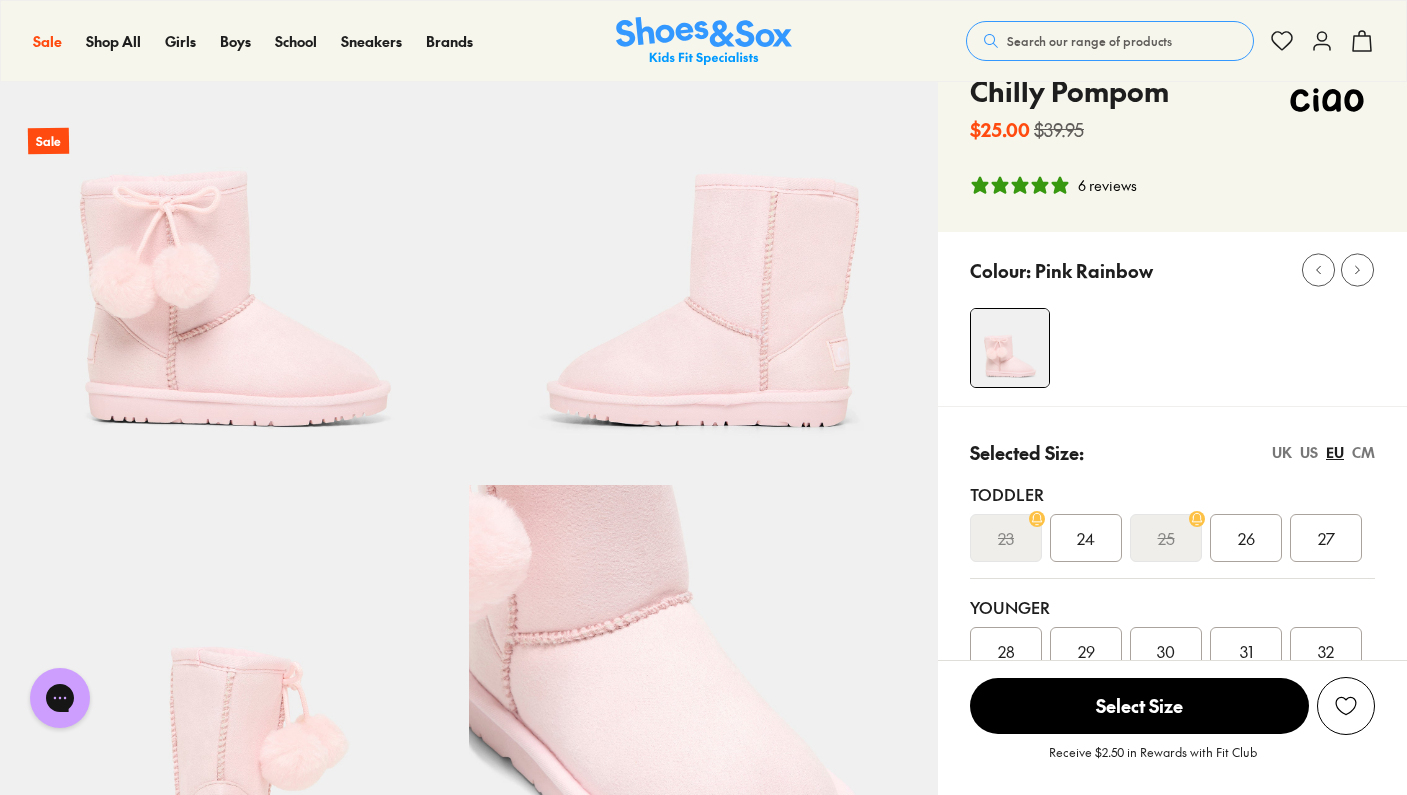click on "US" at bounding box center (1309, 452) 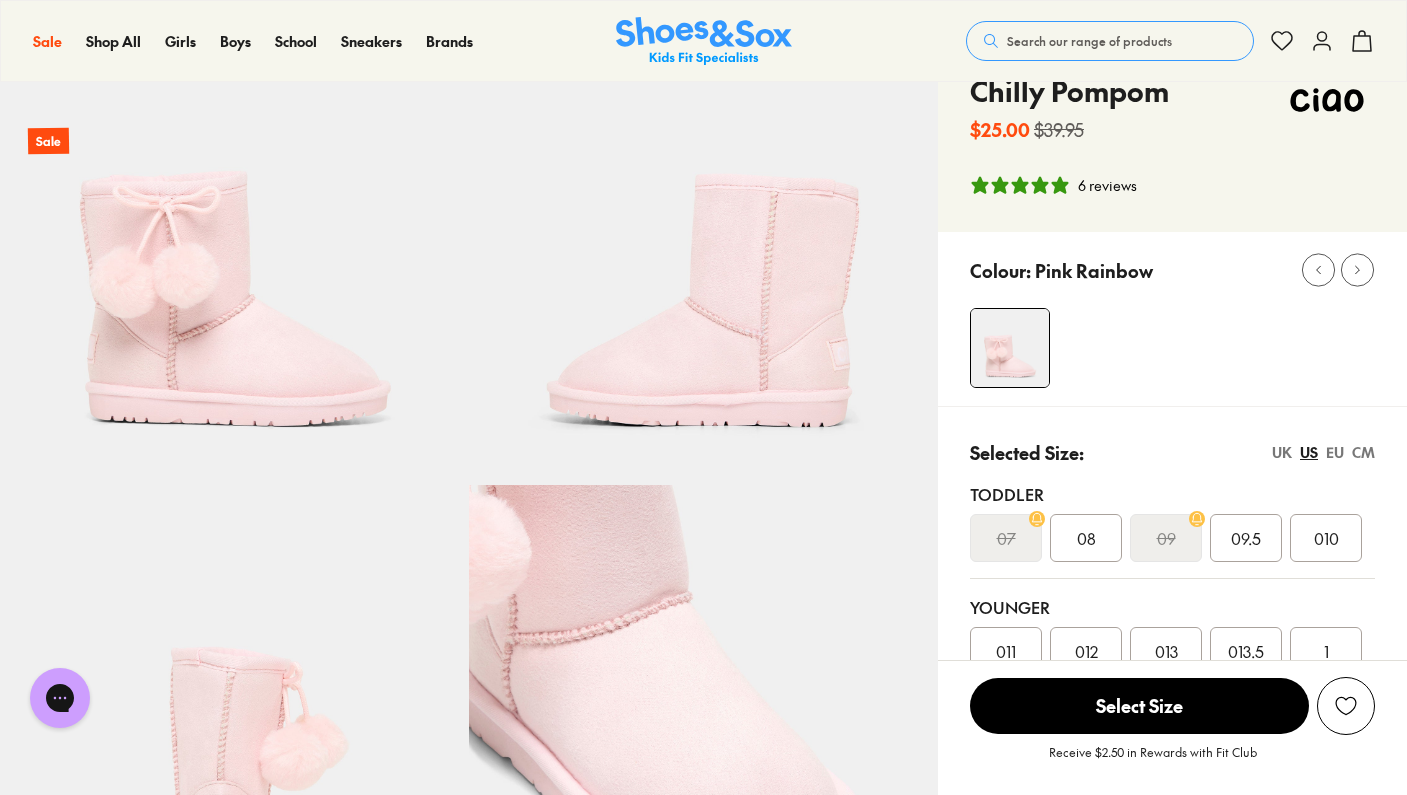 click on "EU" at bounding box center [1335, 452] 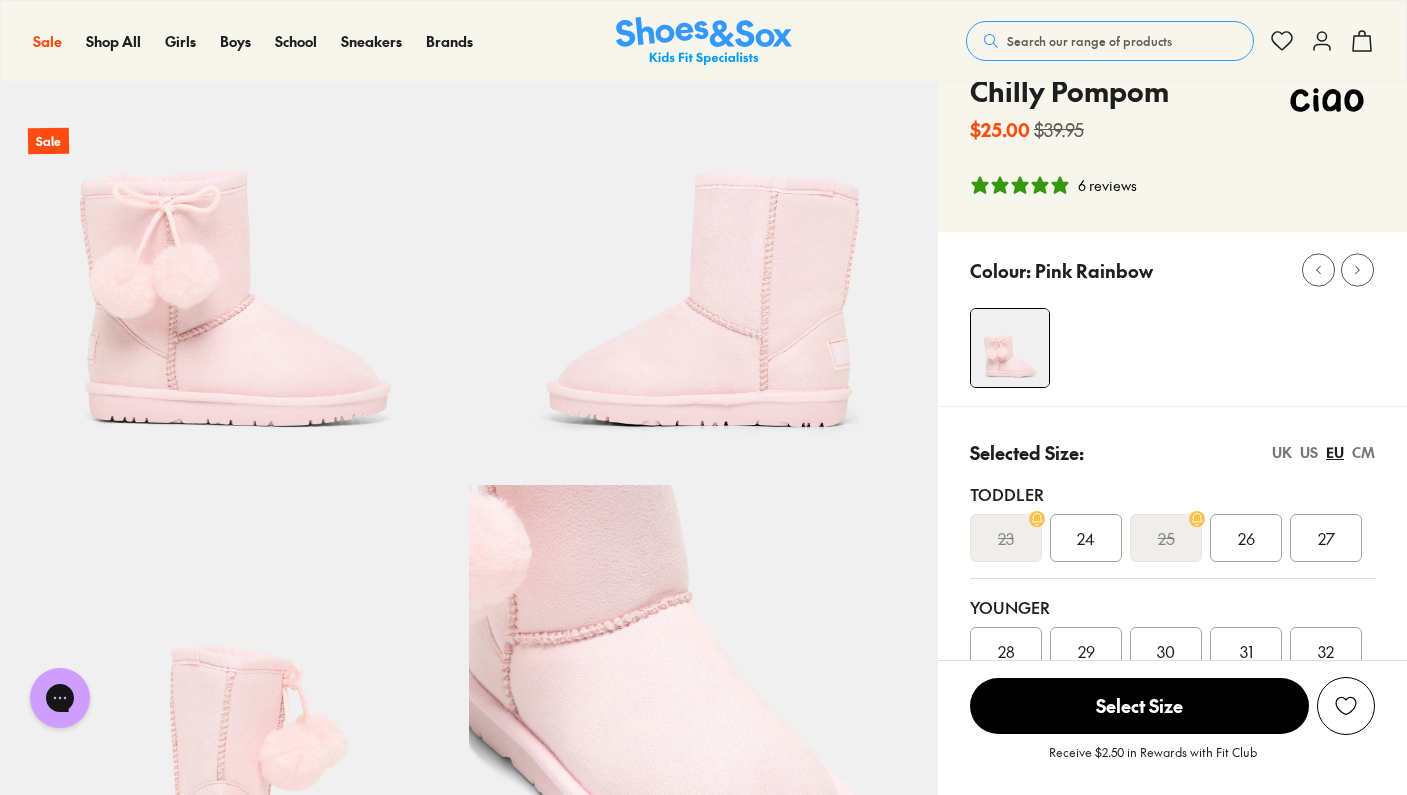 click on "US" at bounding box center (1309, 452) 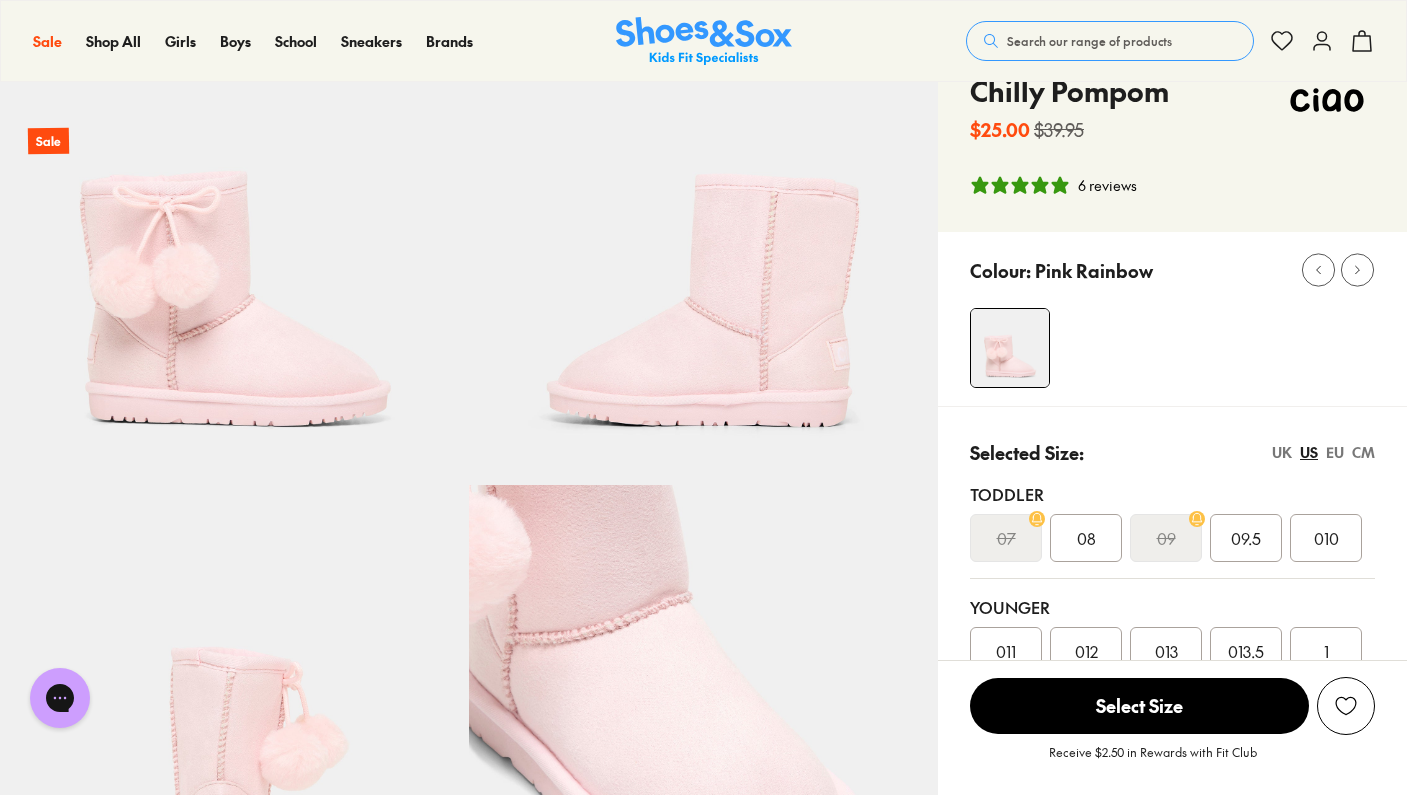 click on "EU" at bounding box center (1335, 452) 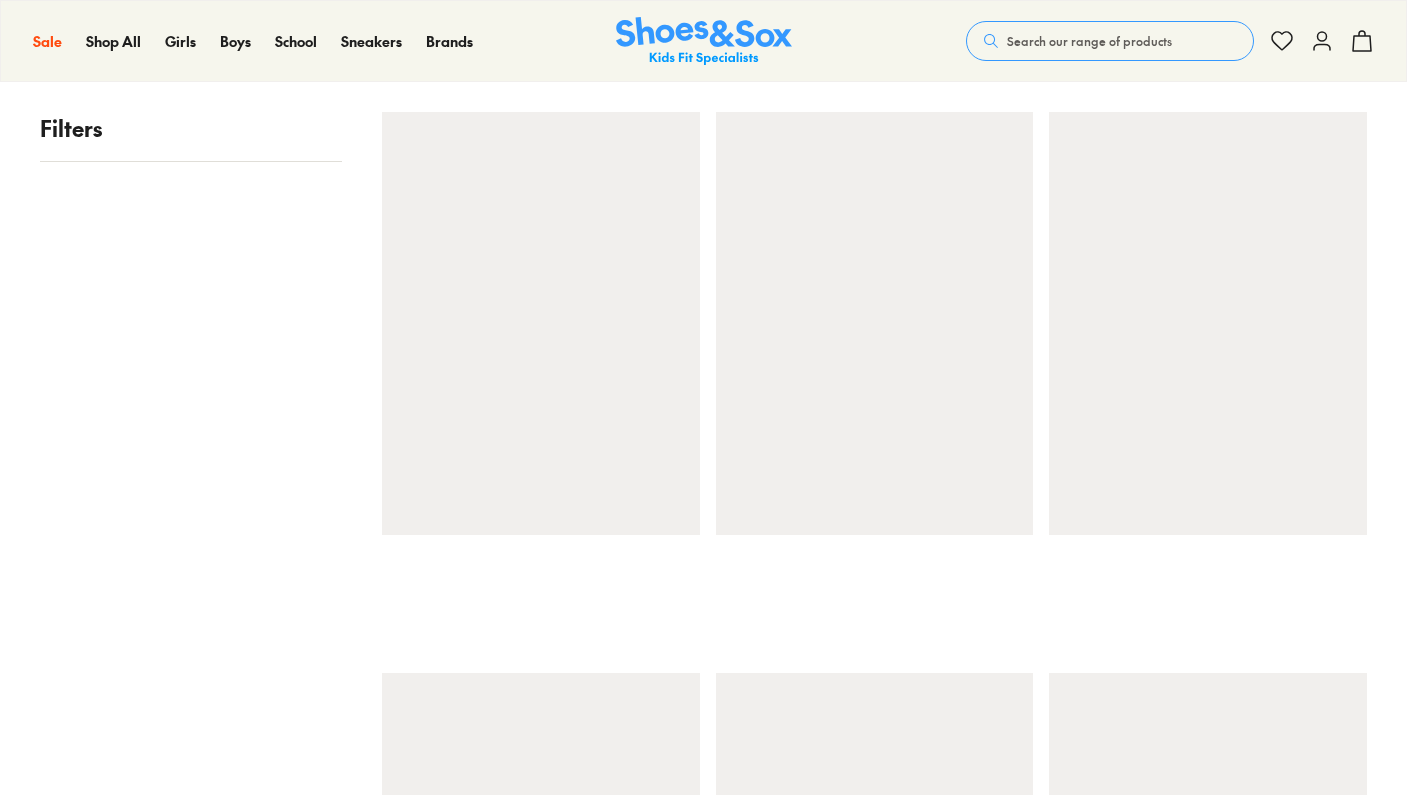 scroll, scrollTop: 0, scrollLeft: 0, axis: both 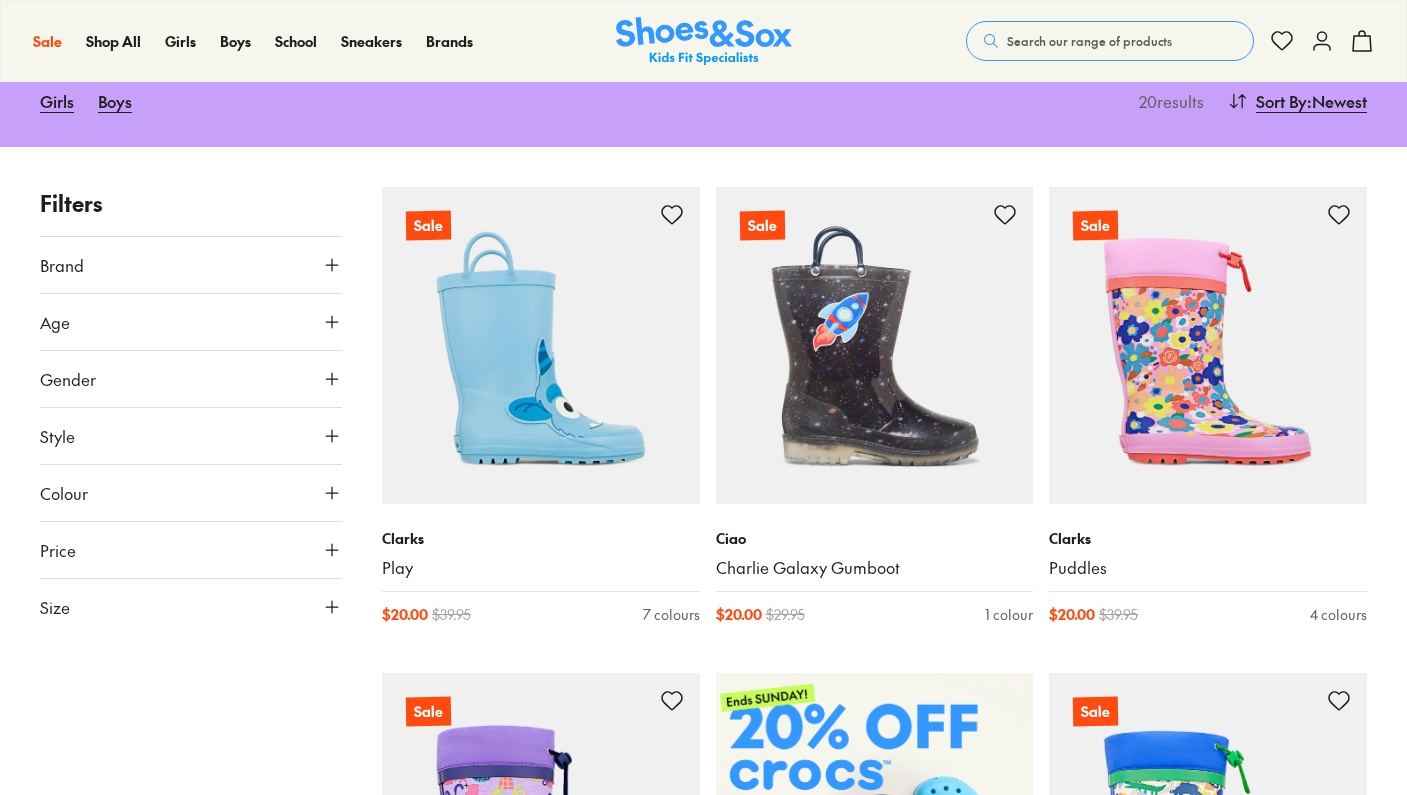 click 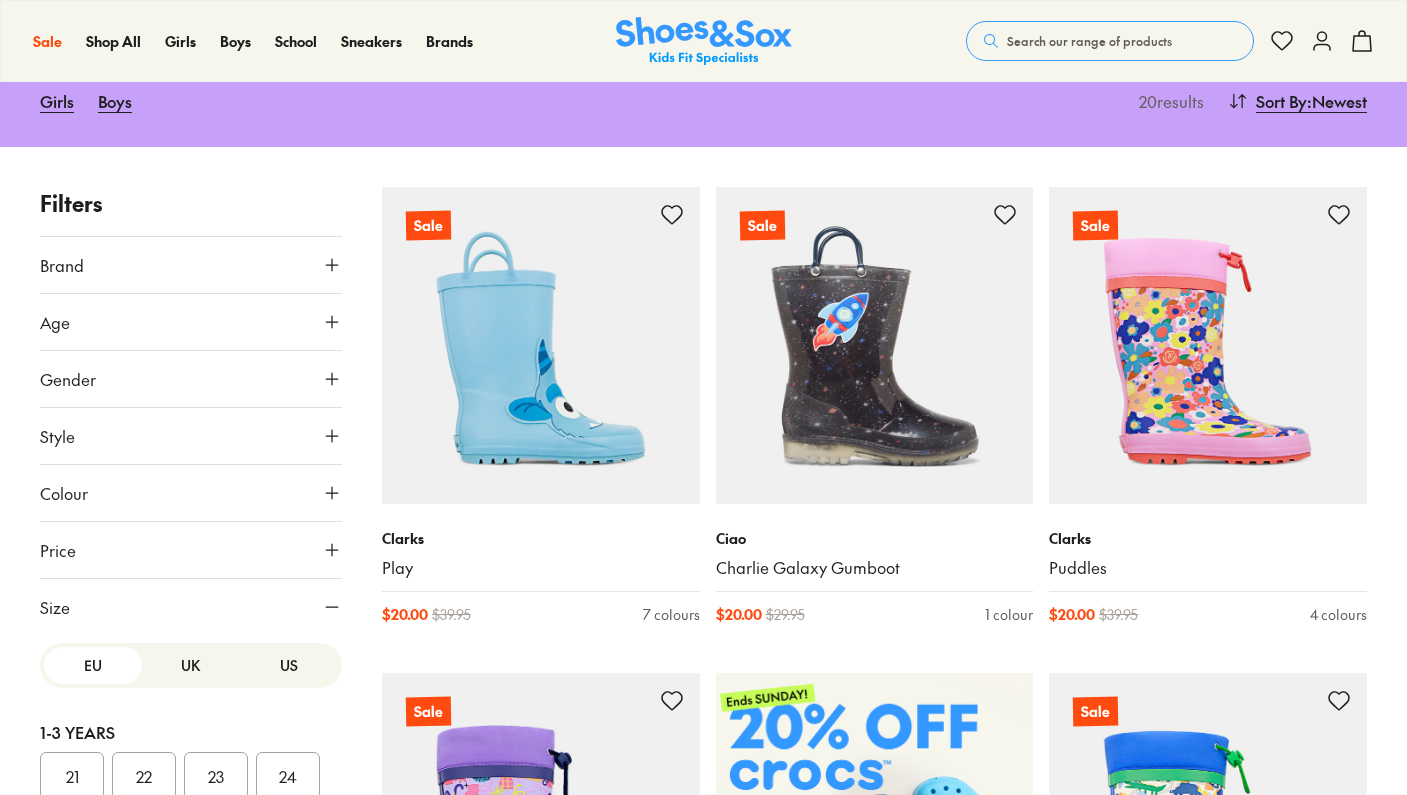 scroll, scrollTop: 0, scrollLeft: 0, axis: both 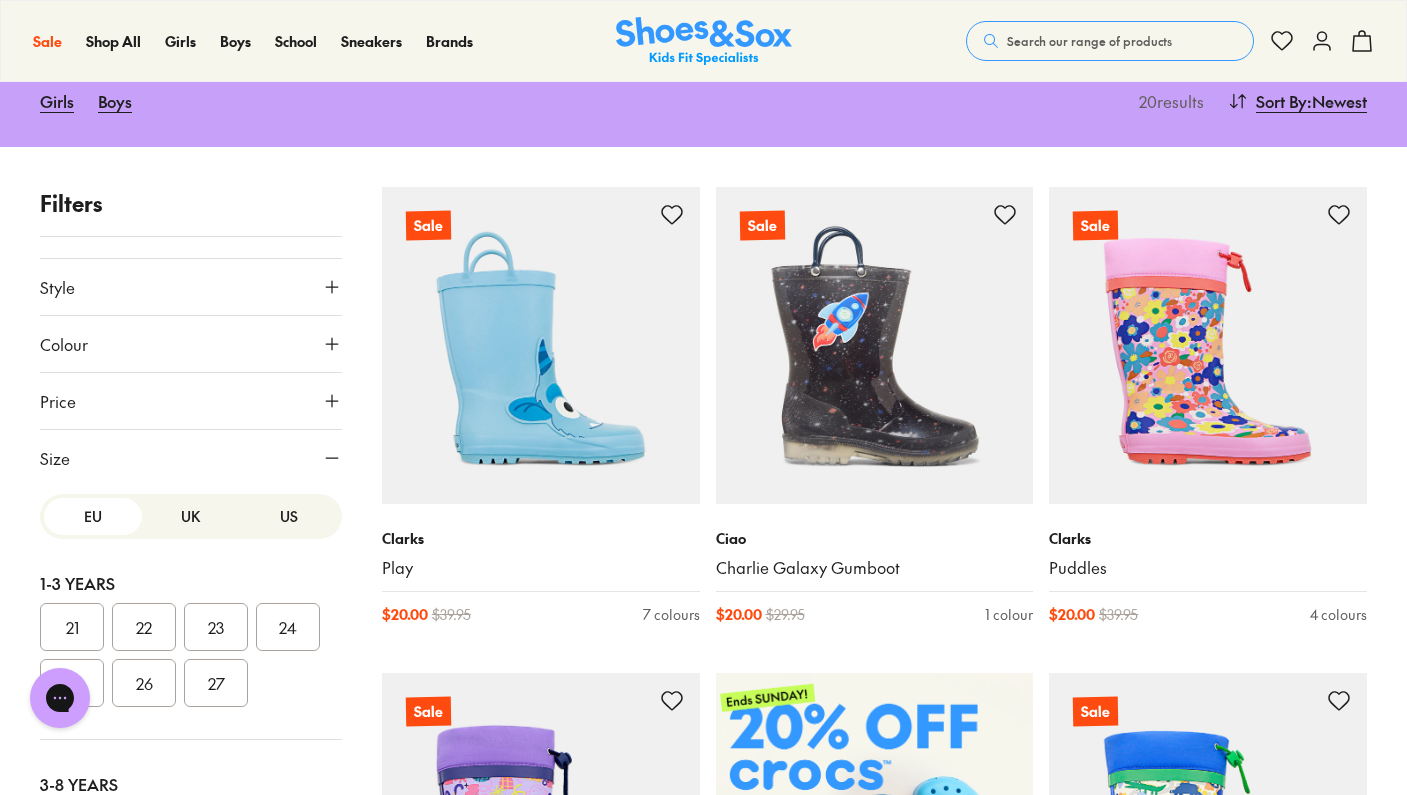 click on "US" at bounding box center (289, 516) 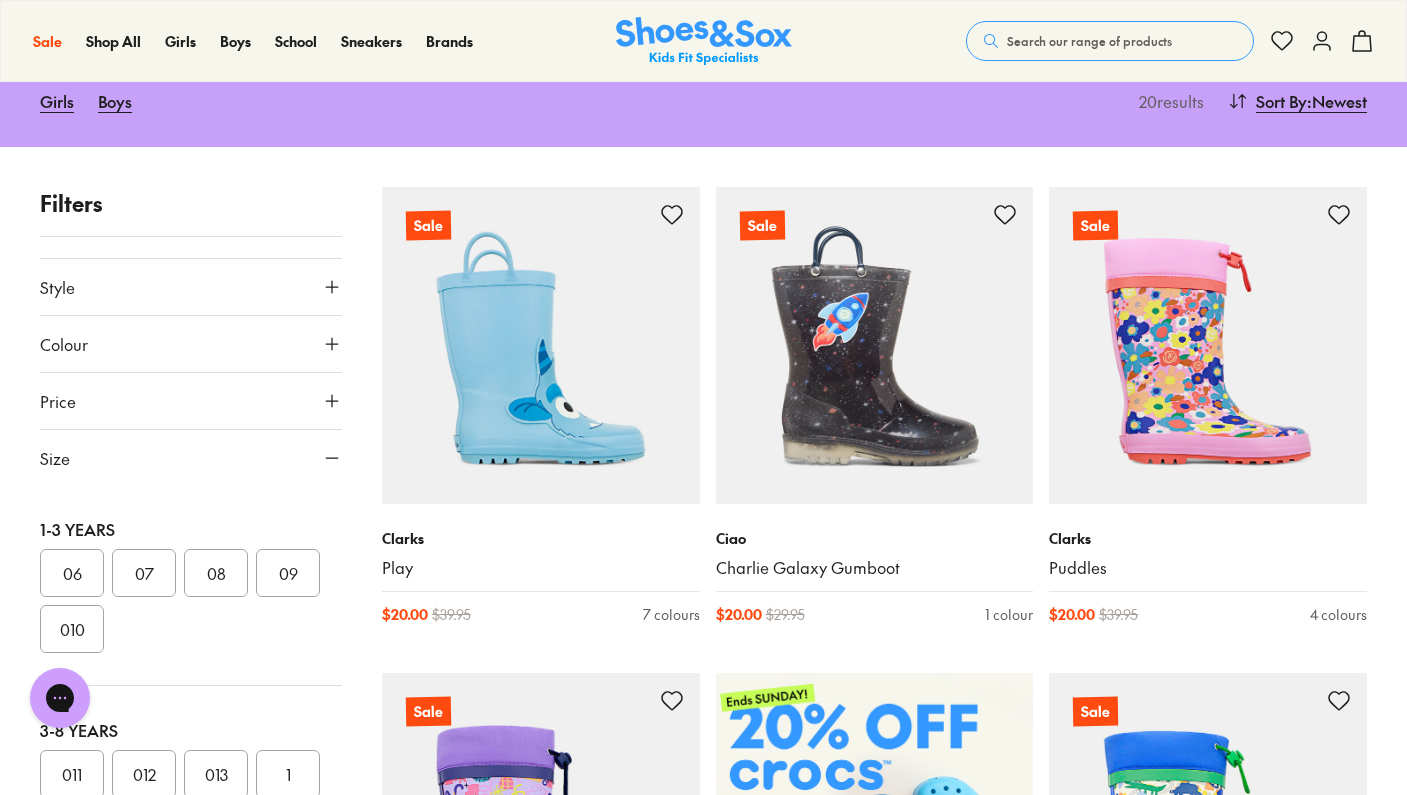 scroll, scrollTop: 62, scrollLeft: 0, axis: vertical 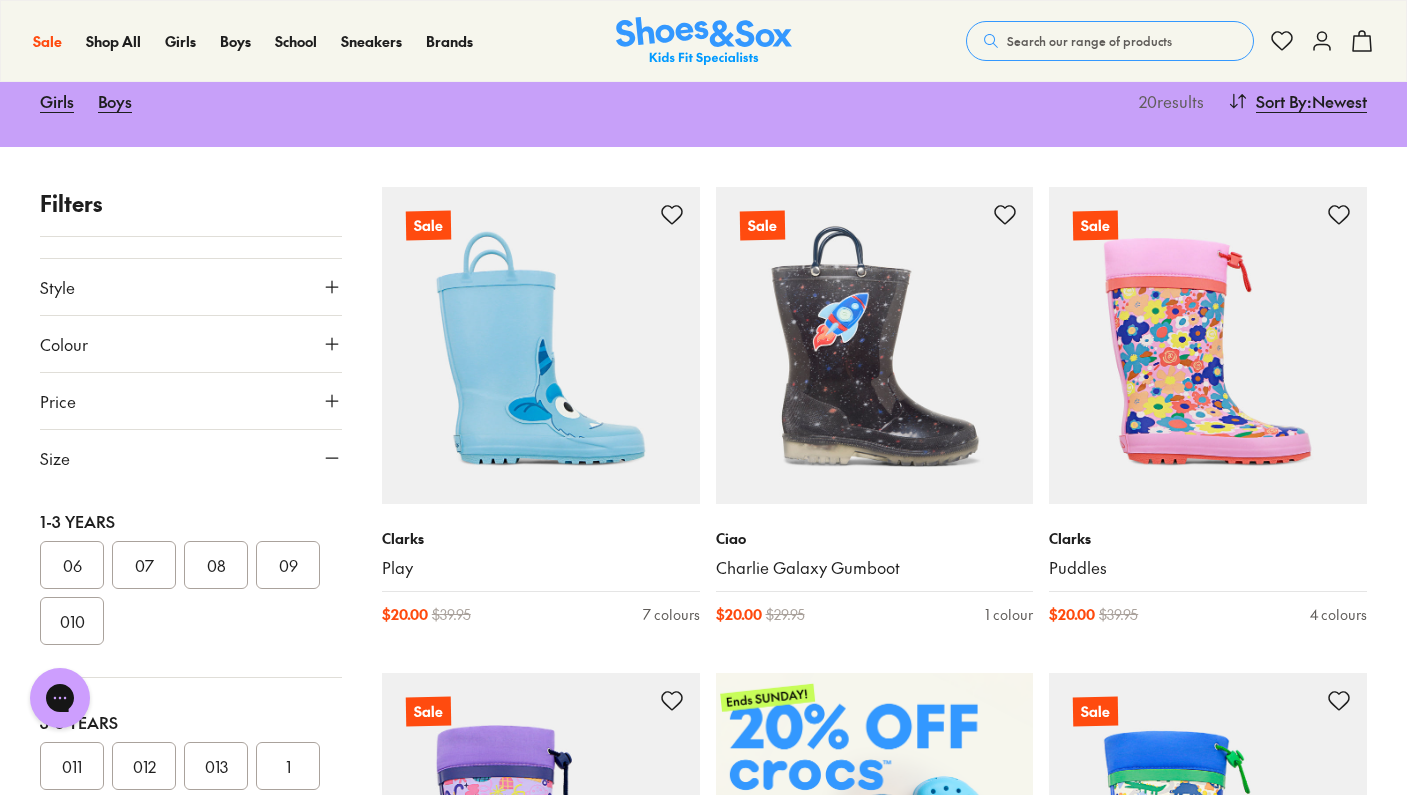 click on "07" at bounding box center [144, 565] 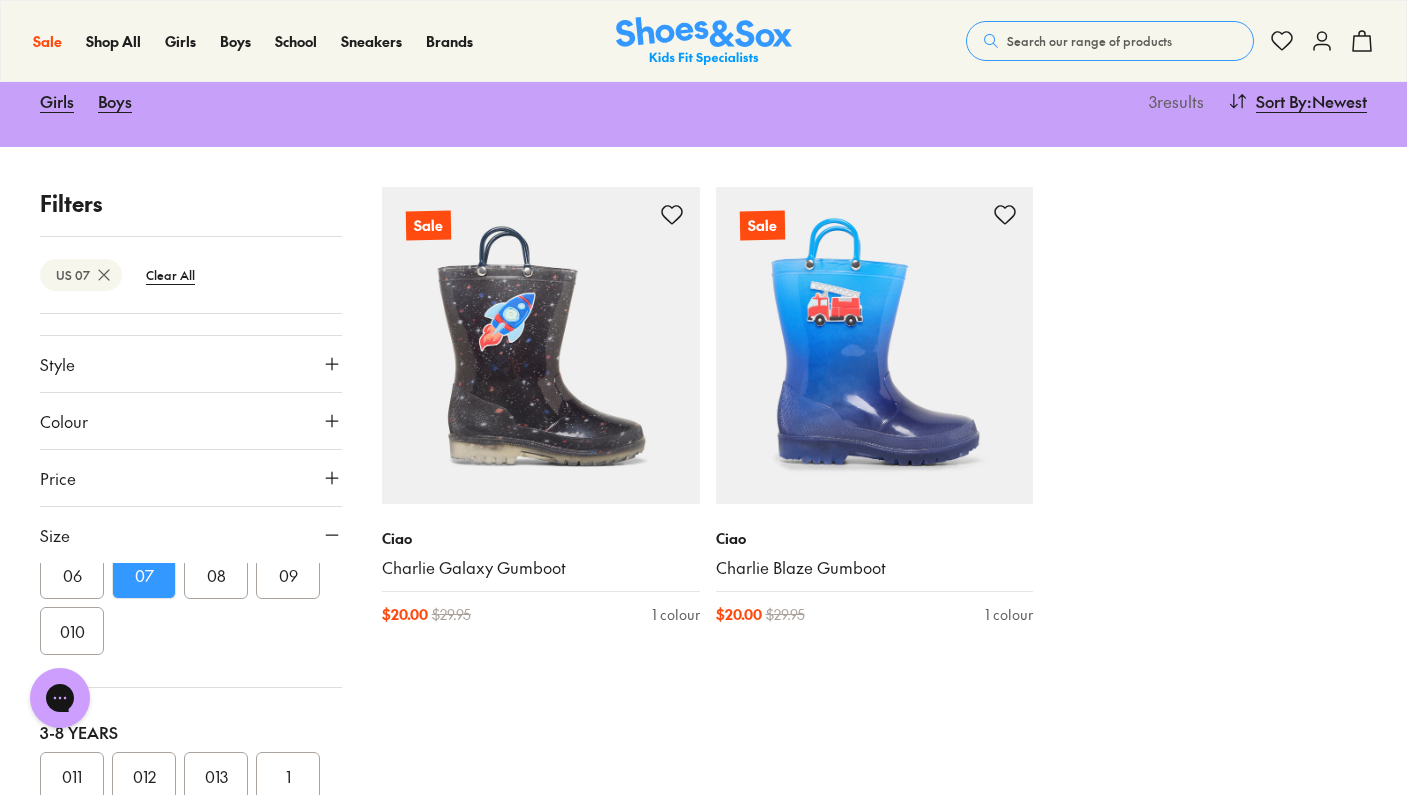 scroll, scrollTop: 68, scrollLeft: 0, axis: vertical 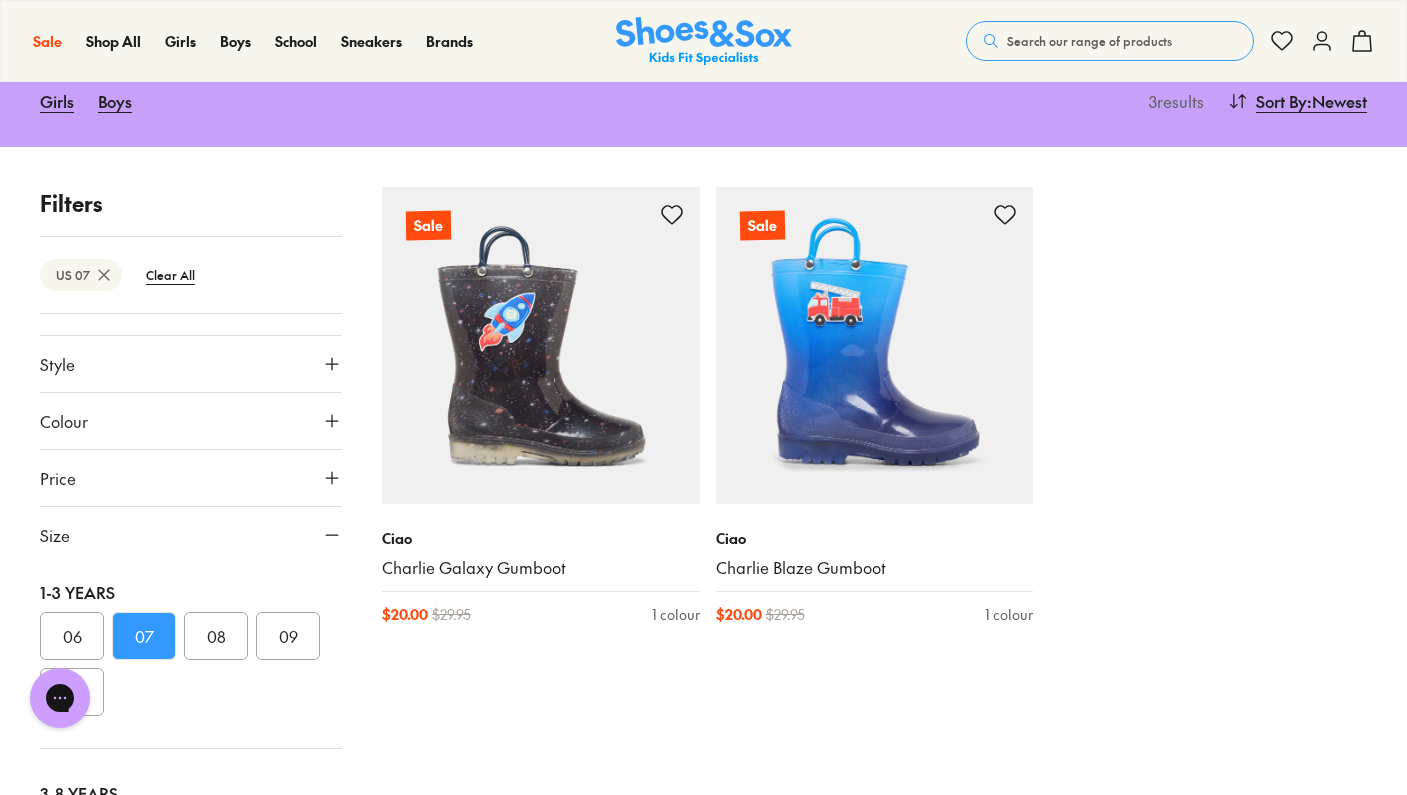 click on "07" at bounding box center (144, 636) 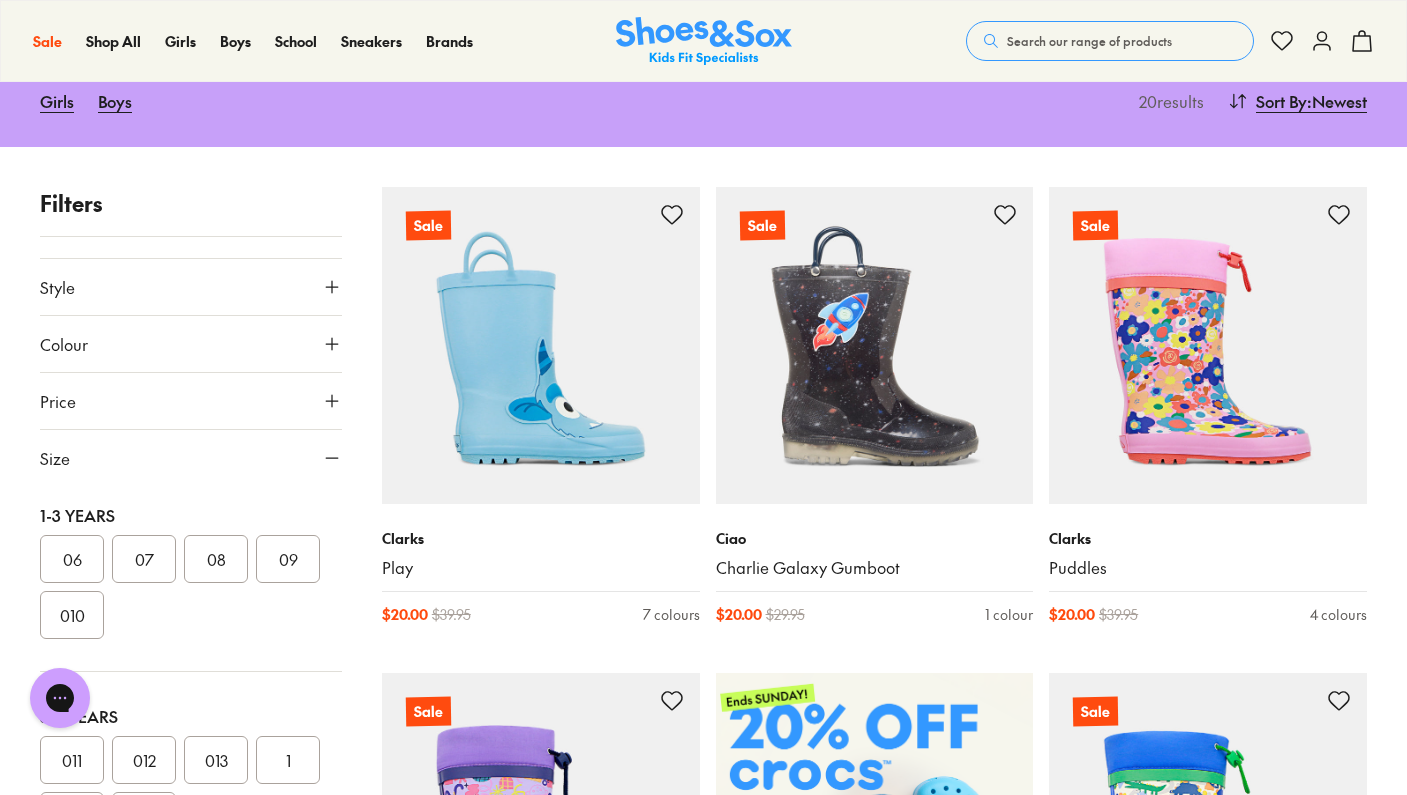 click on "09" at bounding box center (288, 559) 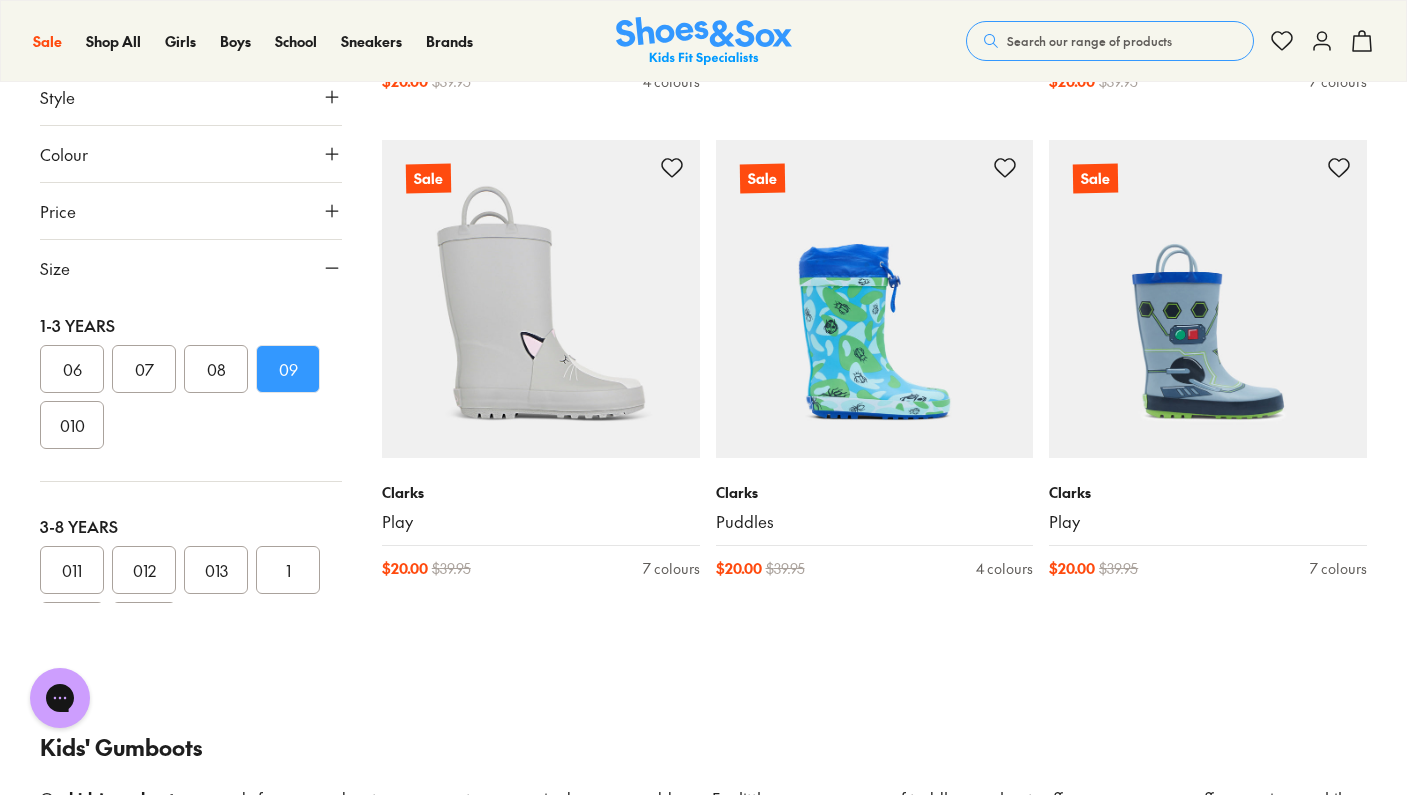 scroll, scrollTop: 626, scrollLeft: 0, axis: vertical 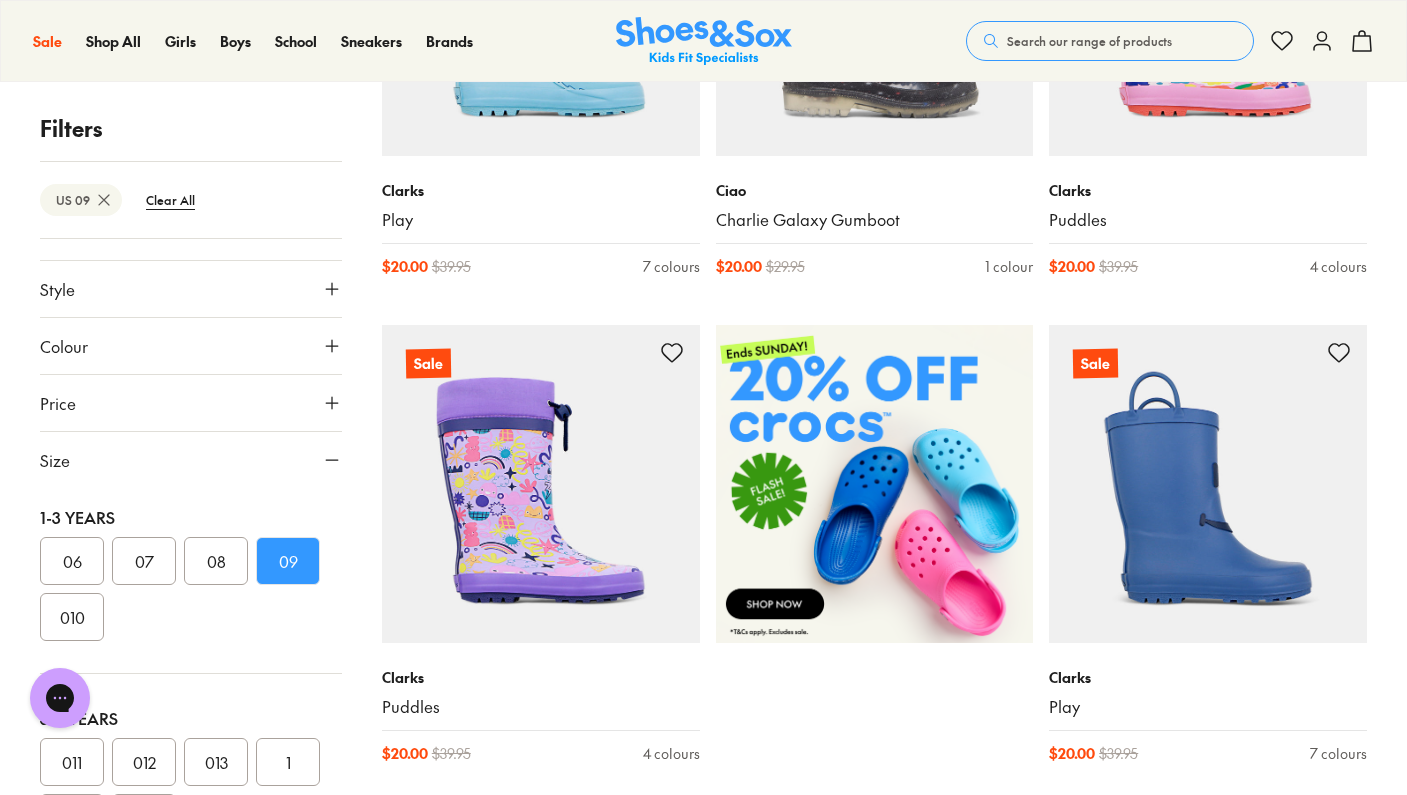 click on "06" at bounding box center [72, 561] 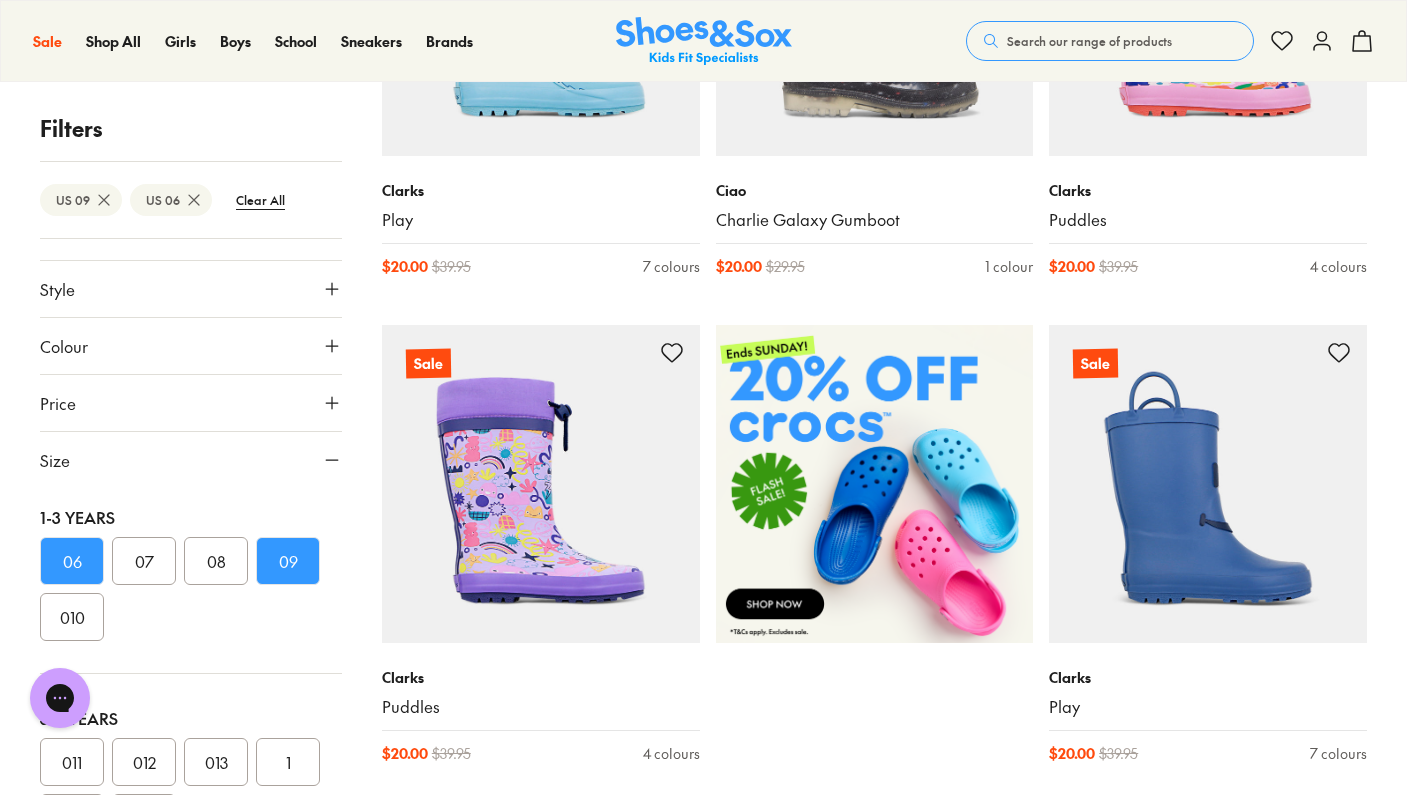 scroll, scrollTop: 320, scrollLeft: 0, axis: vertical 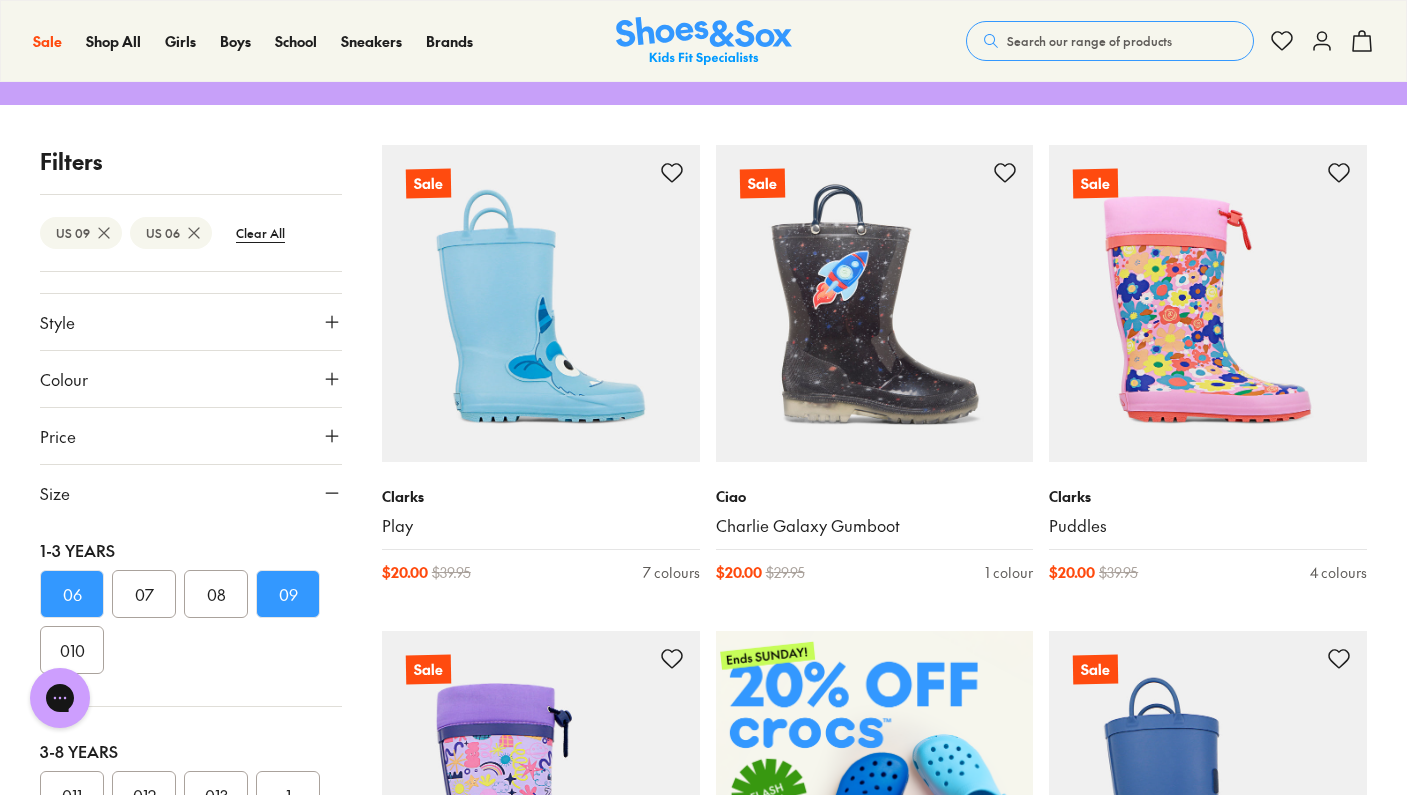 click on "09" at bounding box center (288, 594) 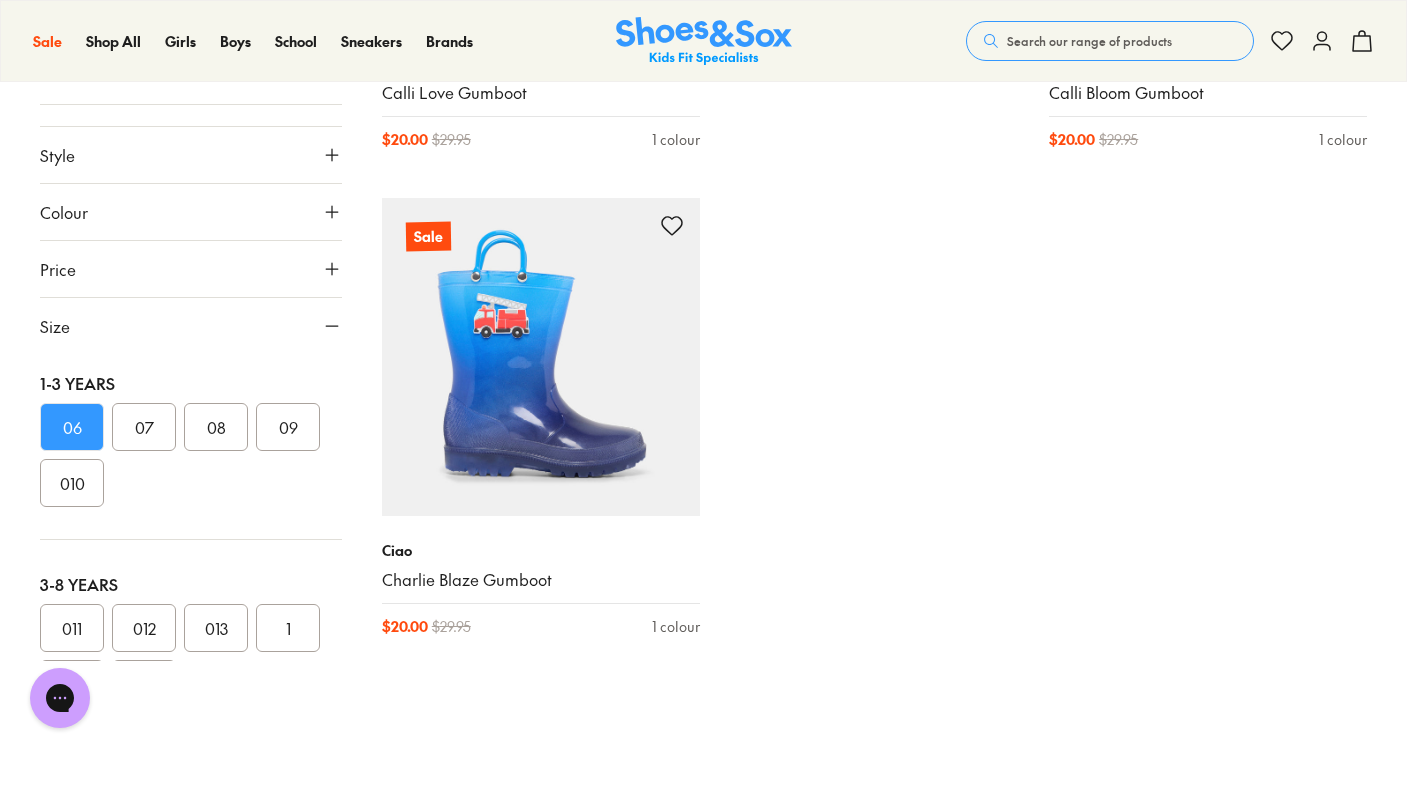 scroll, scrollTop: 1258, scrollLeft: 0, axis: vertical 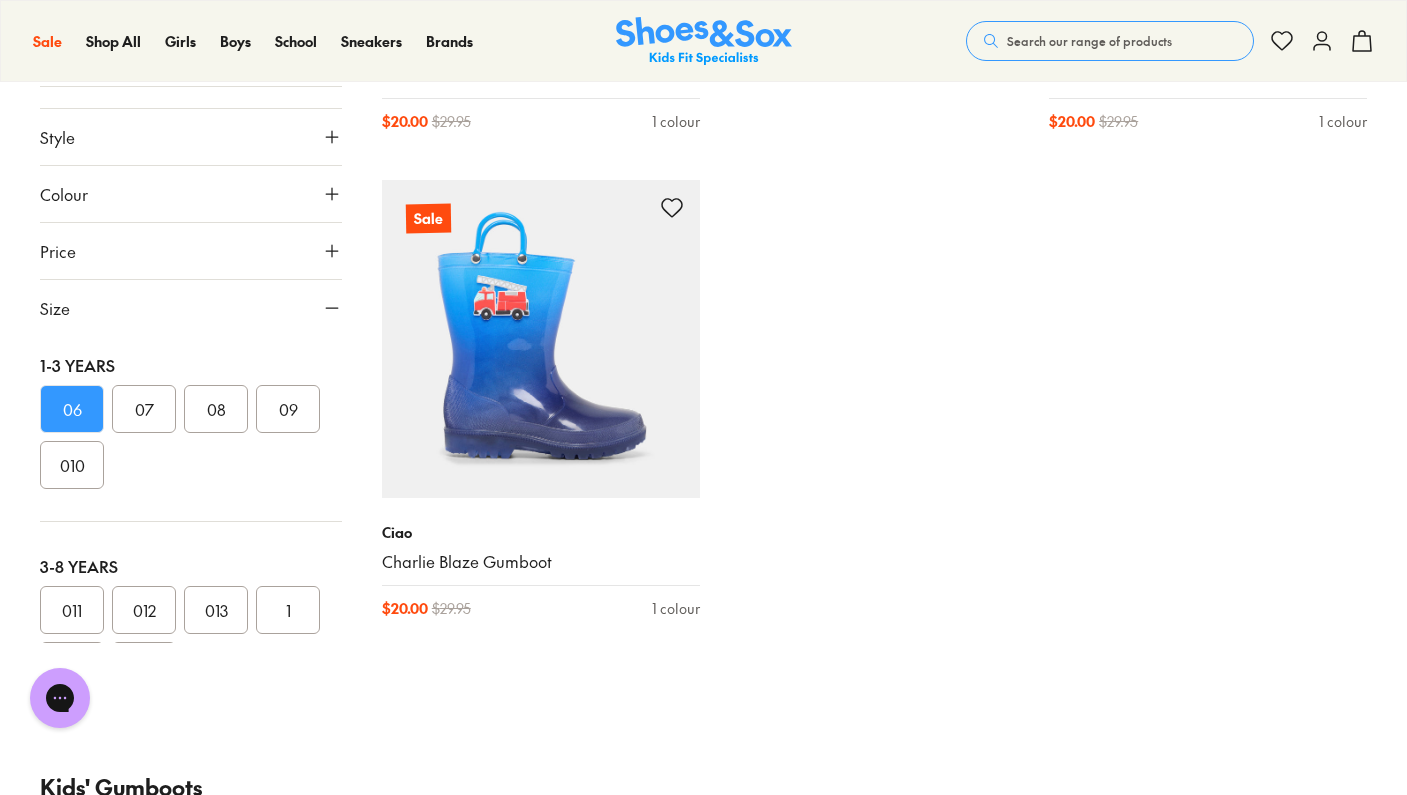 click on "06" at bounding box center [72, 409] 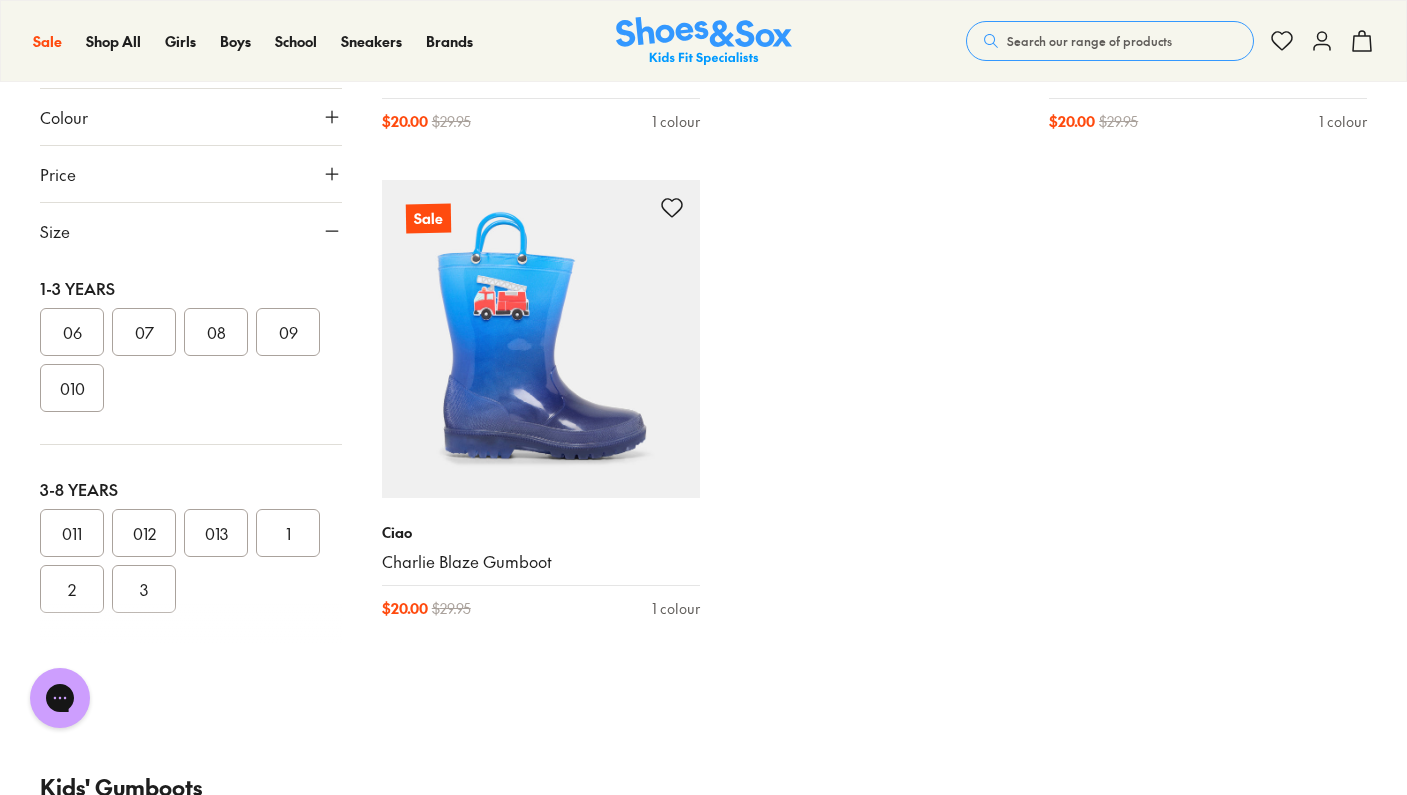 scroll, scrollTop: 320, scrollLeft: 0, axis: vertical 